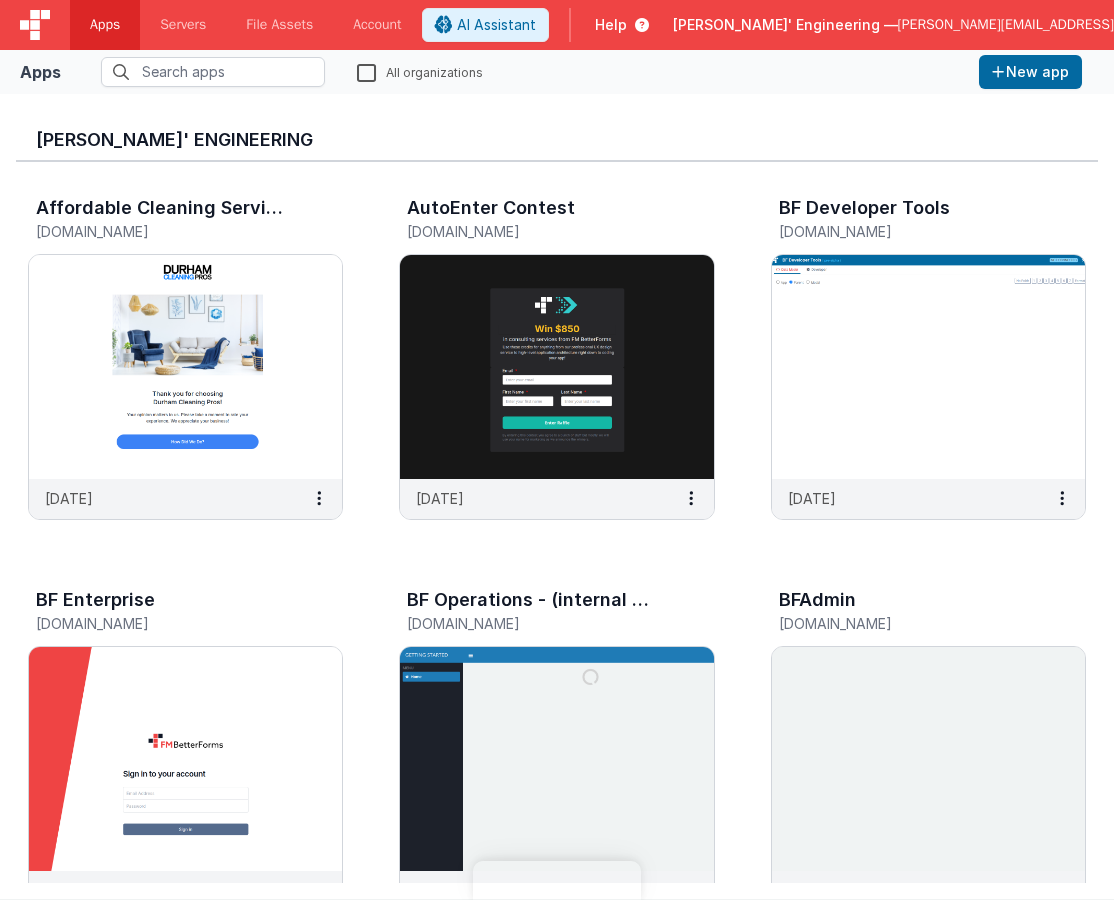 scroll, scrollTop: 0, scrollLeft: 0, axis: both 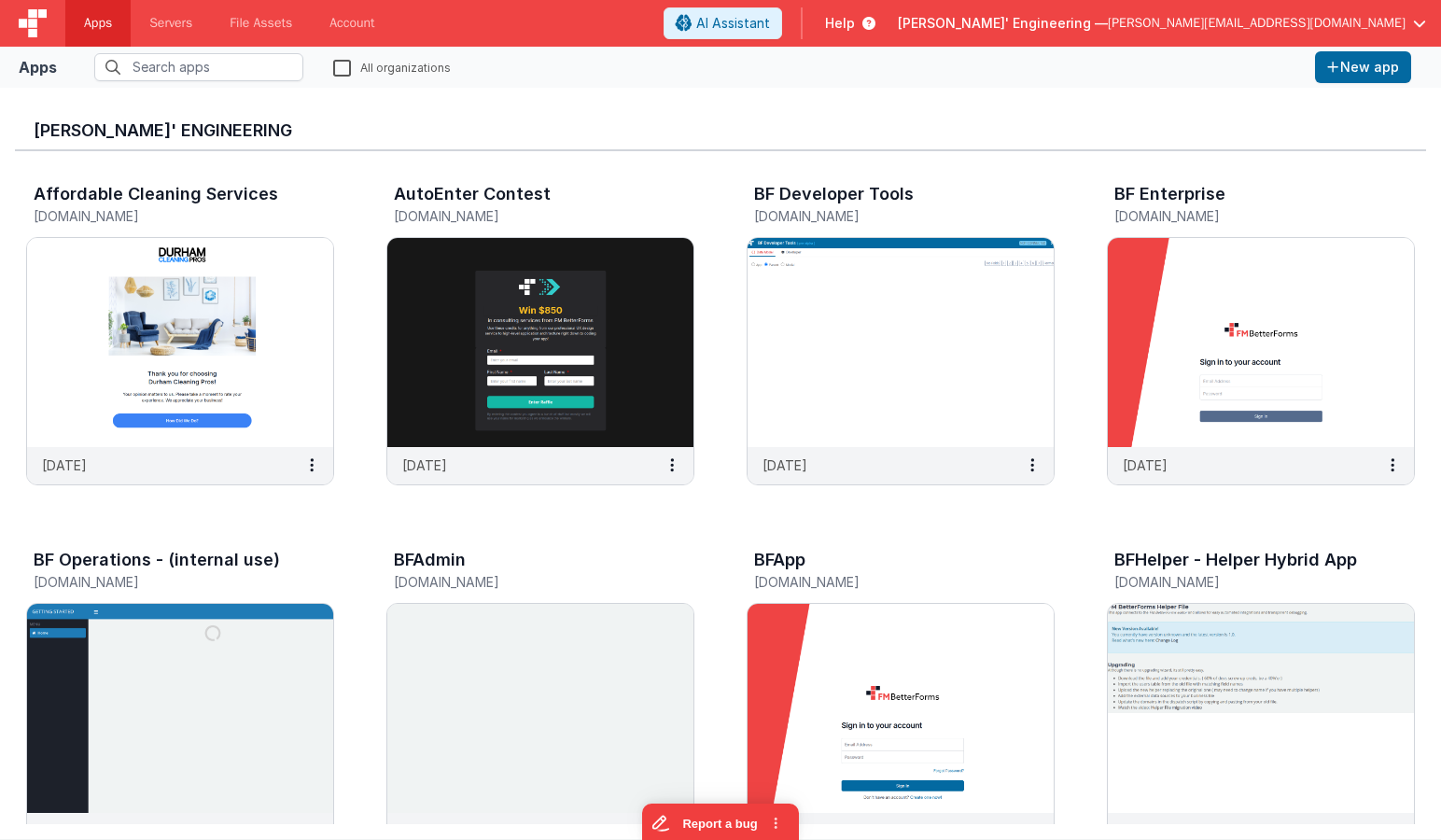 click at bounding box center (865, 23) 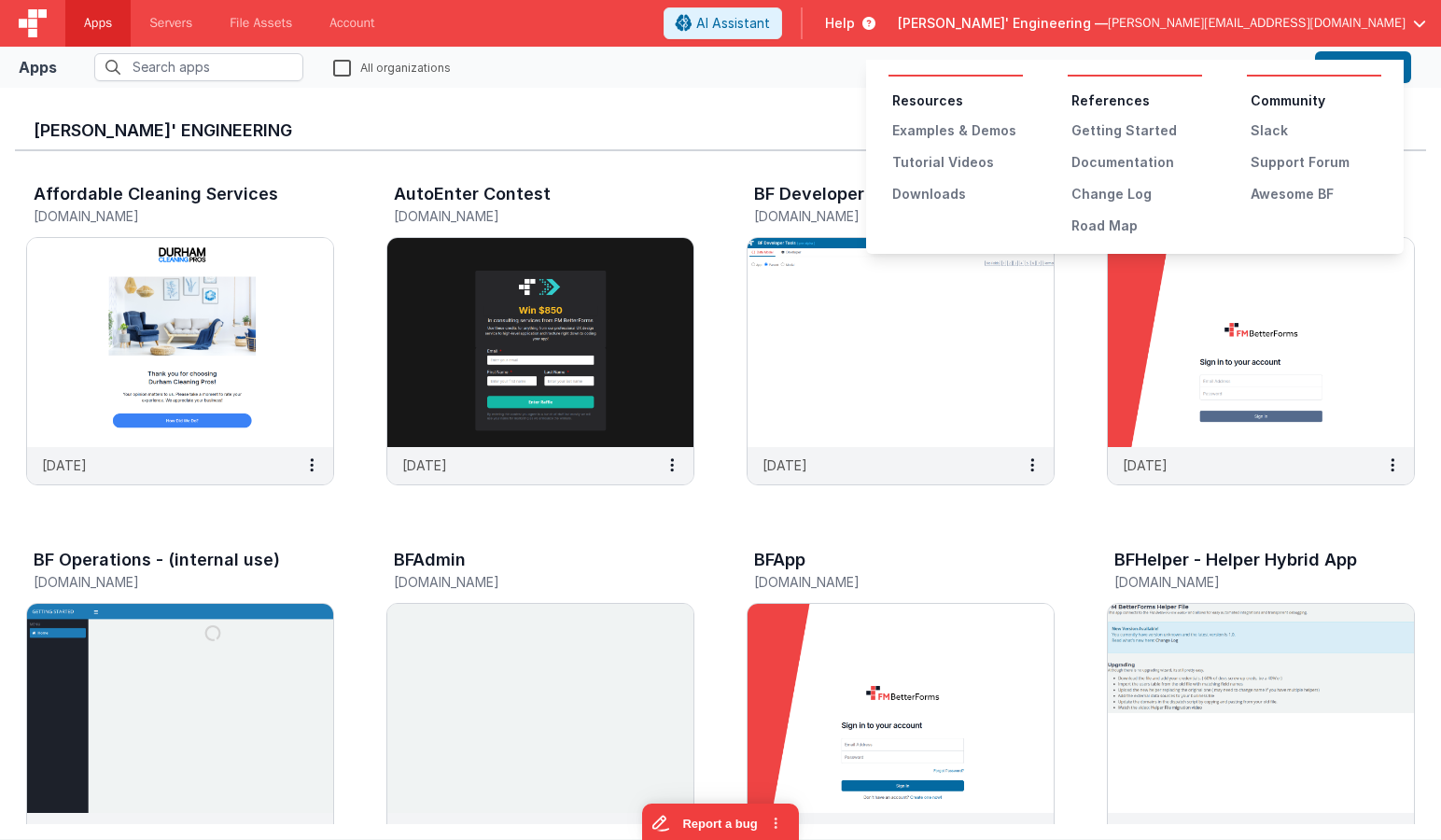click at bounding box center [720, 420] 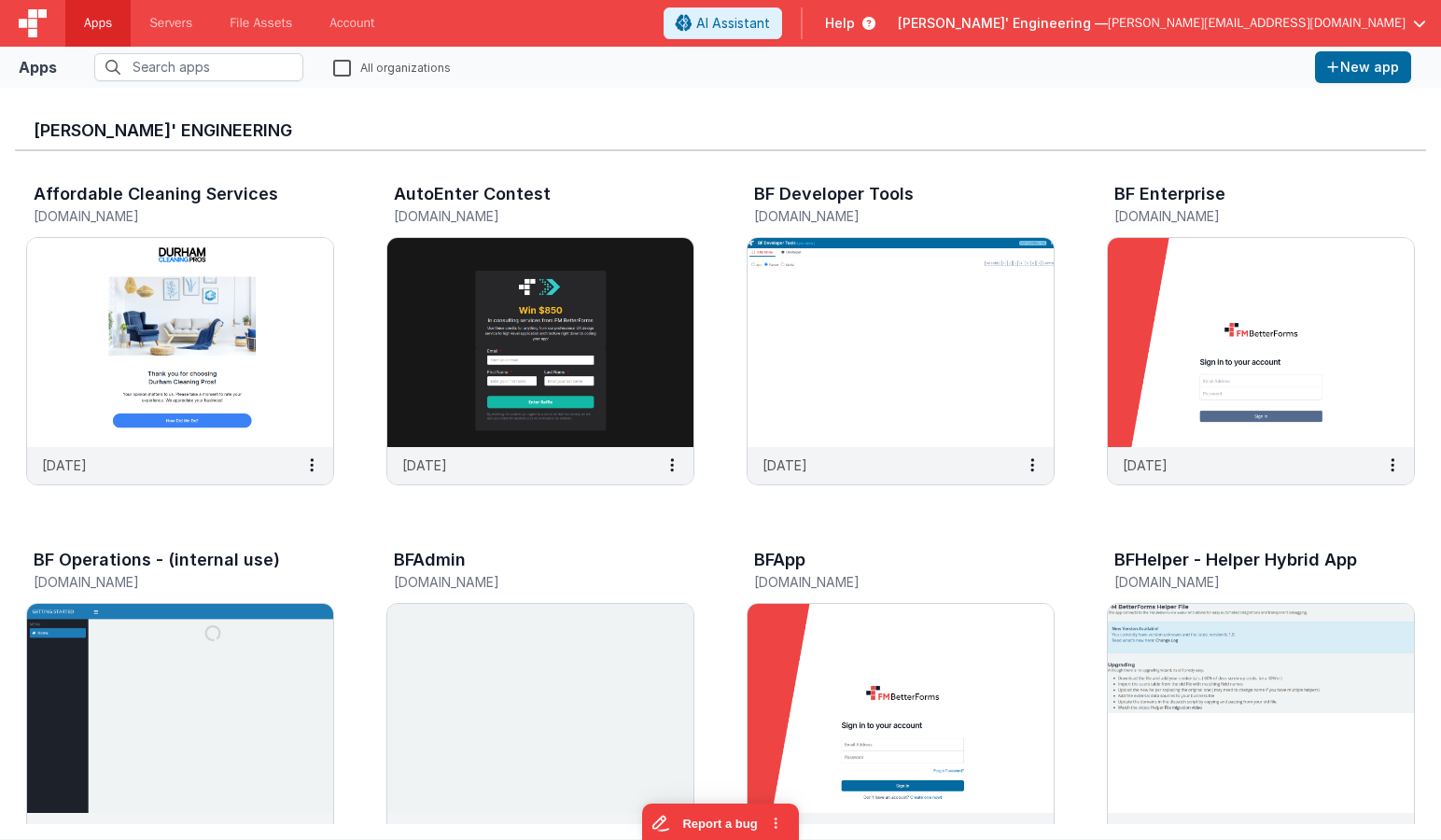 click on "[PERSON_NAME]' Engineering —" at bounding box center [1002, 23] 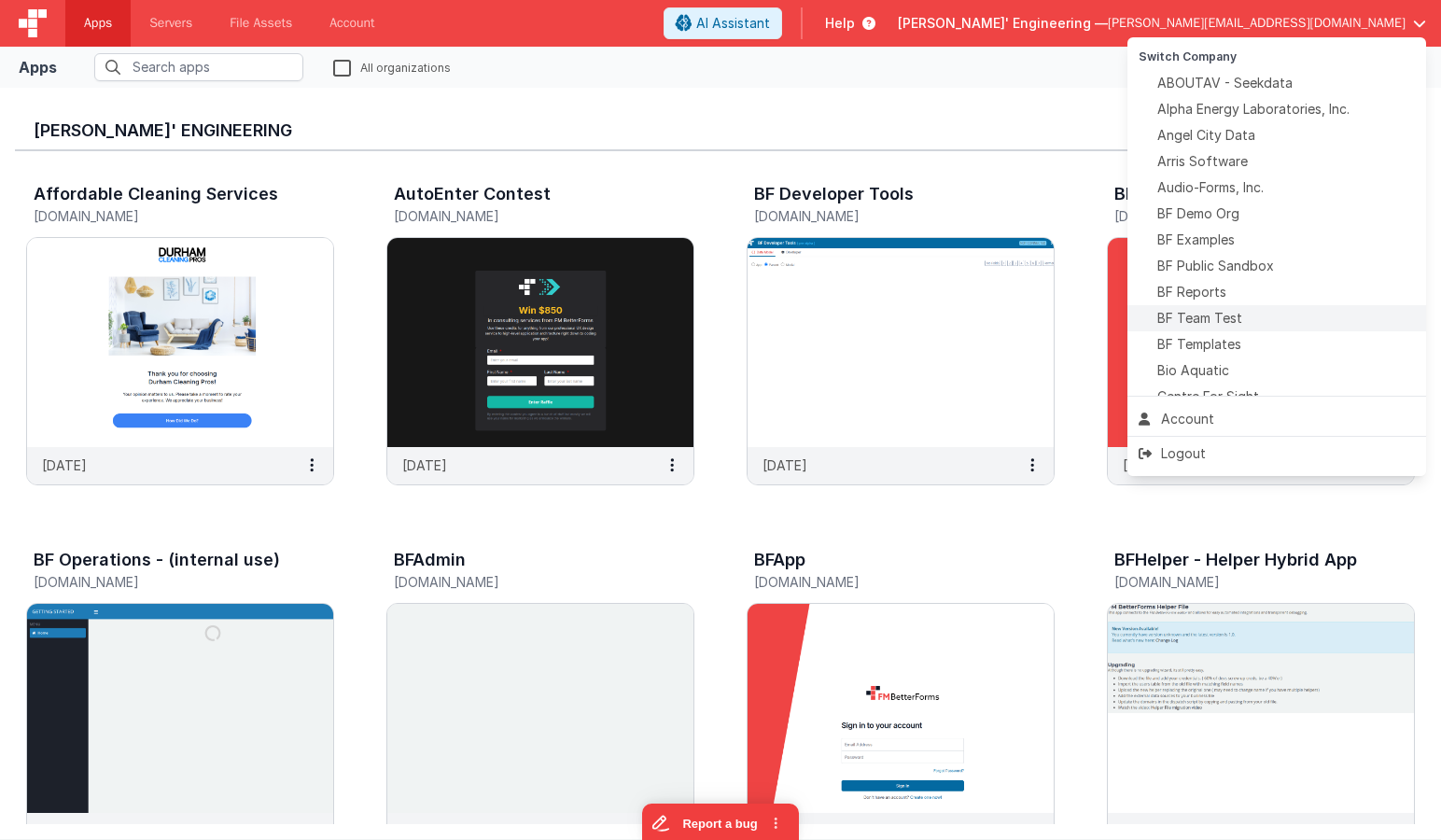 click on "BF Team Test" at bounding box center [1199, 318] 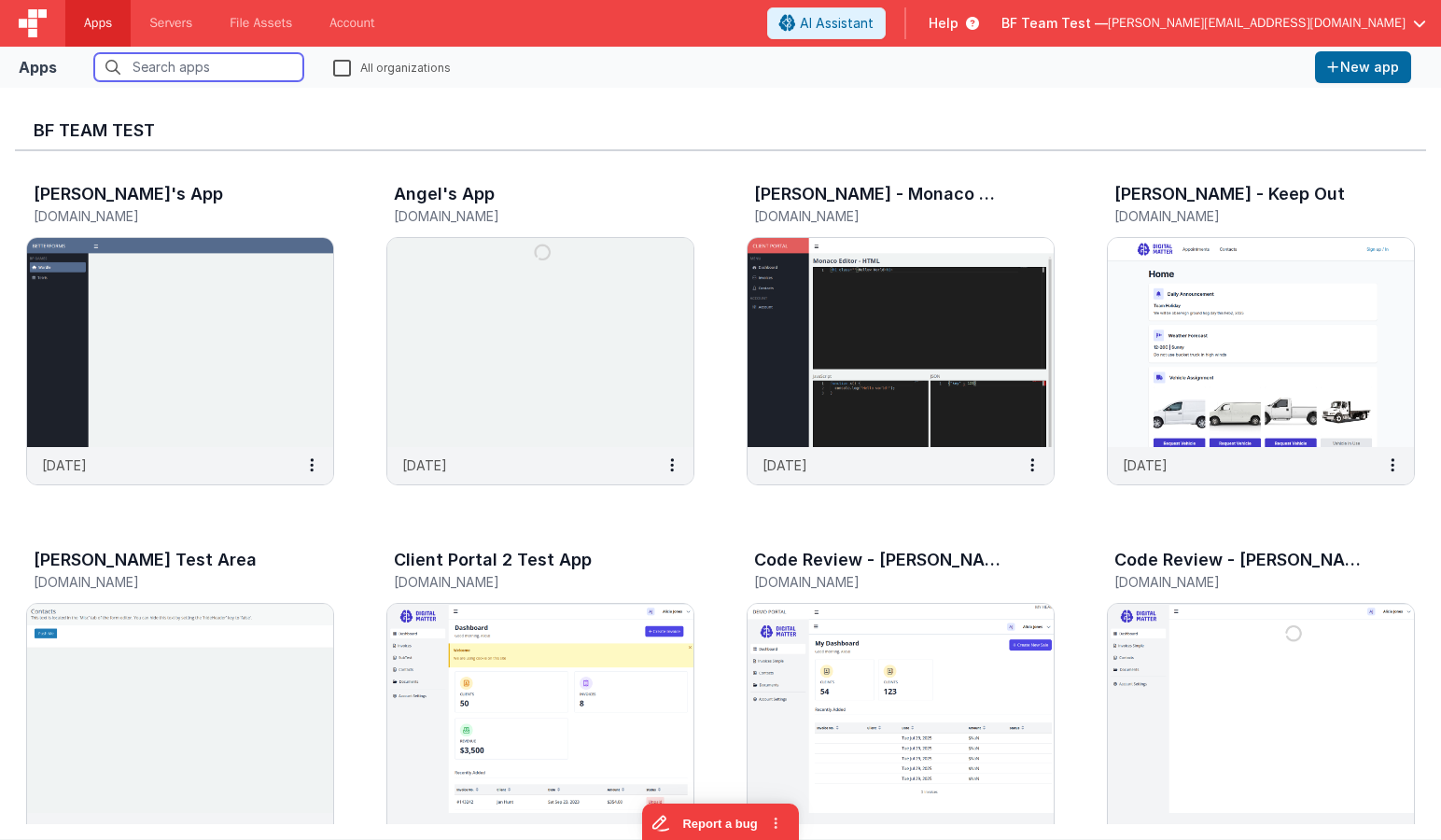 click at bounding box center (199, 67) 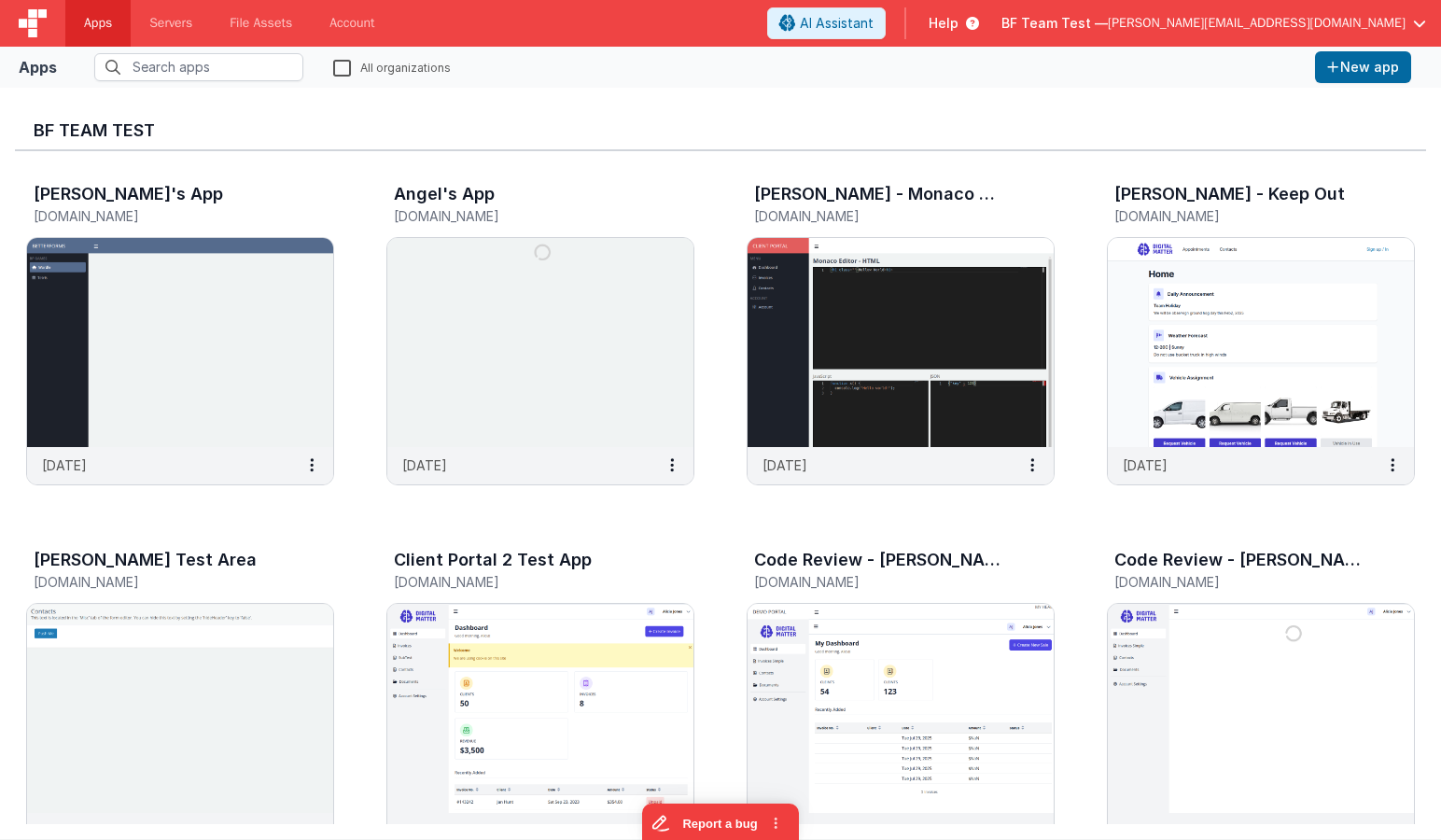 click on "All organizations" at bounding box center (392, 66) 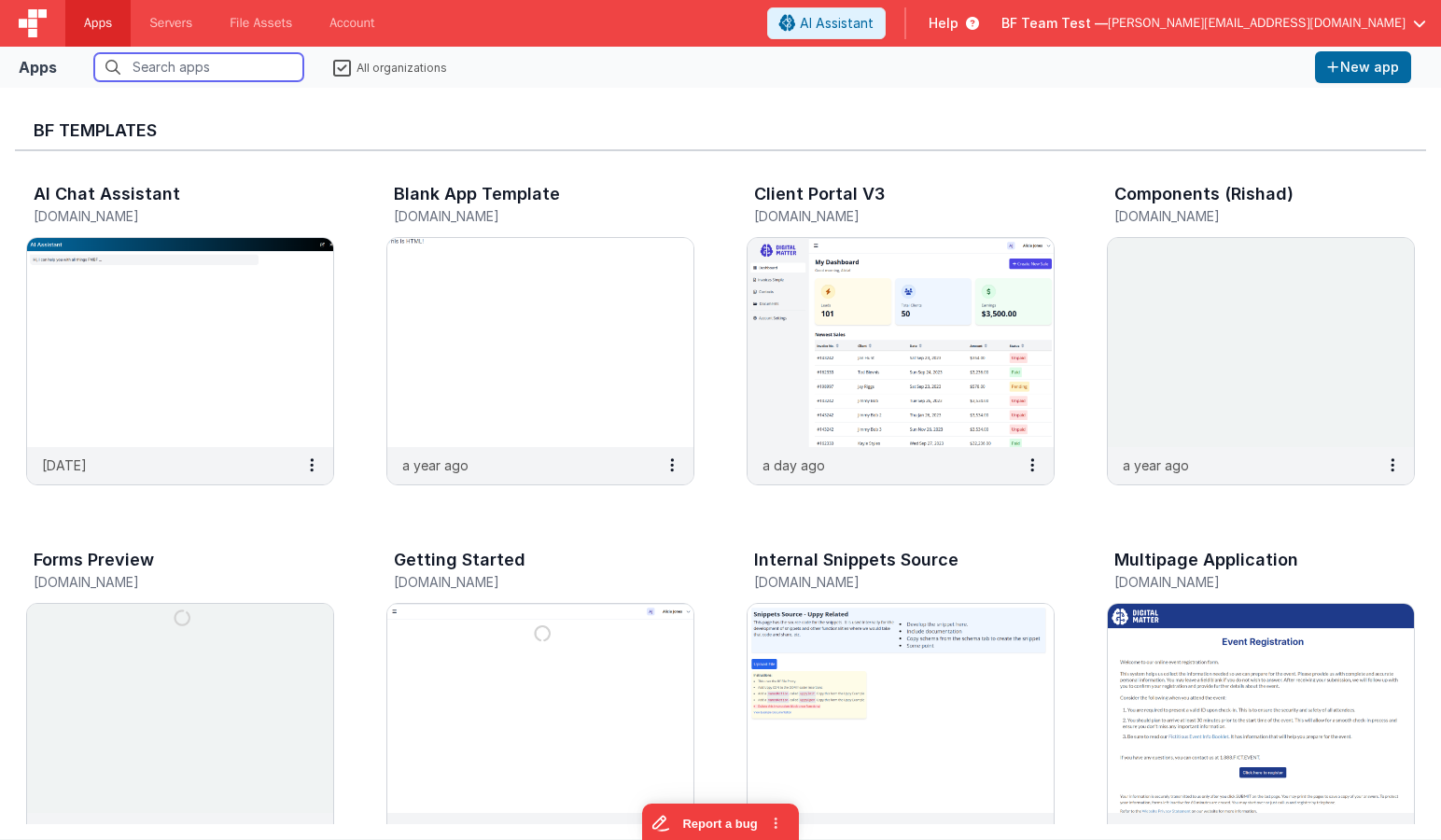 click at bounding box center (199, 67) 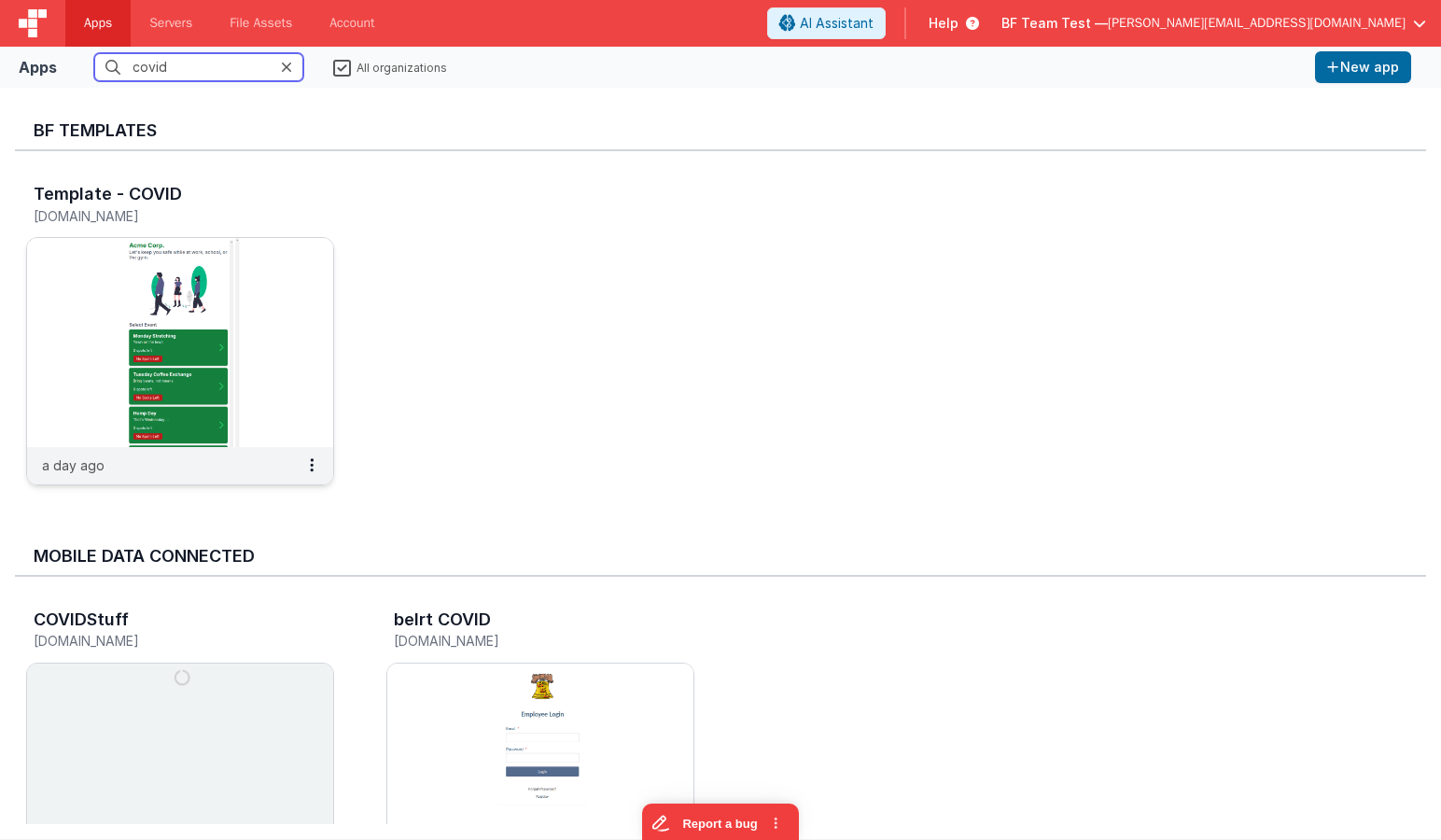 type on "covid" 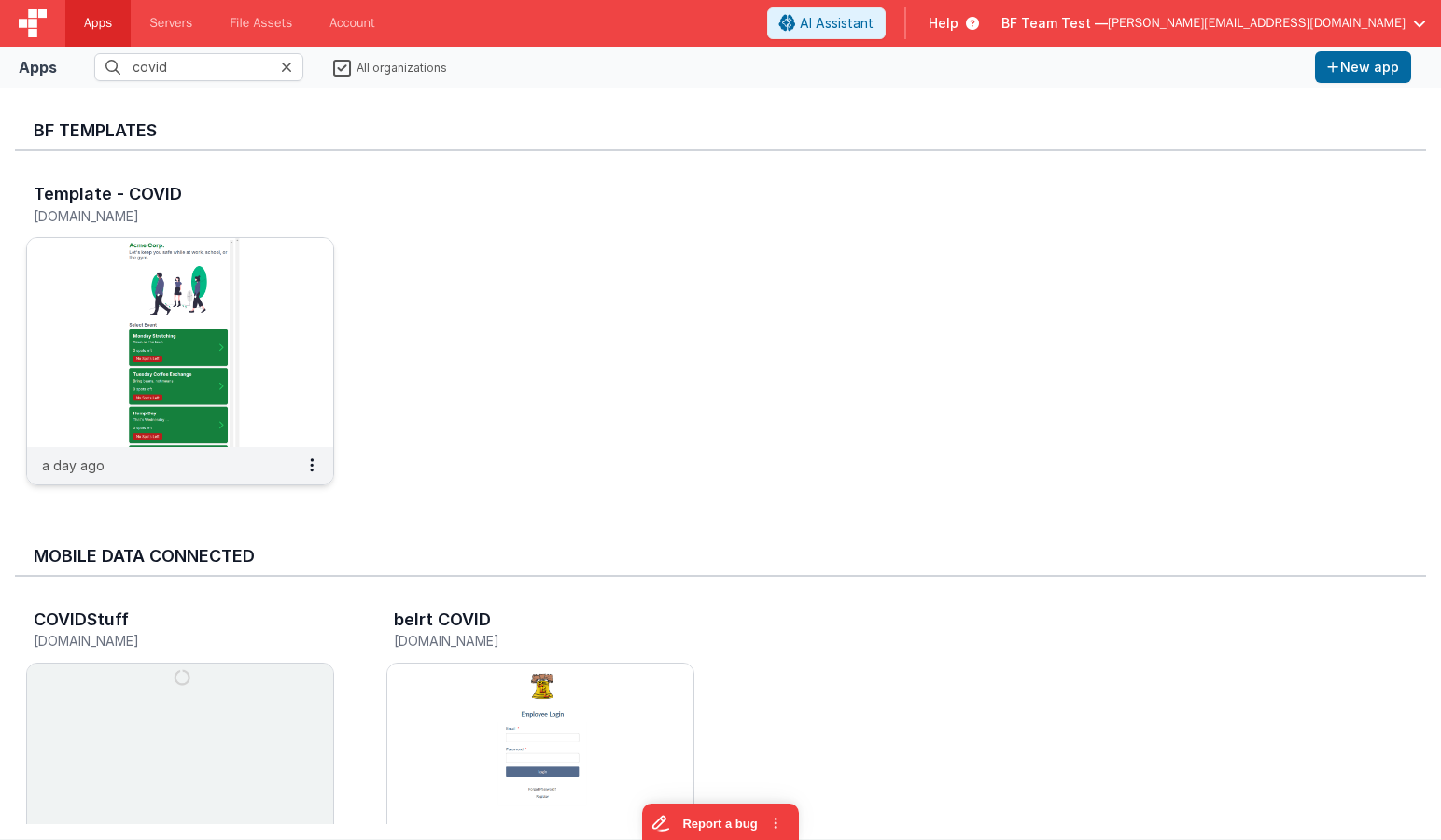 click at bounding box center (180, 343) 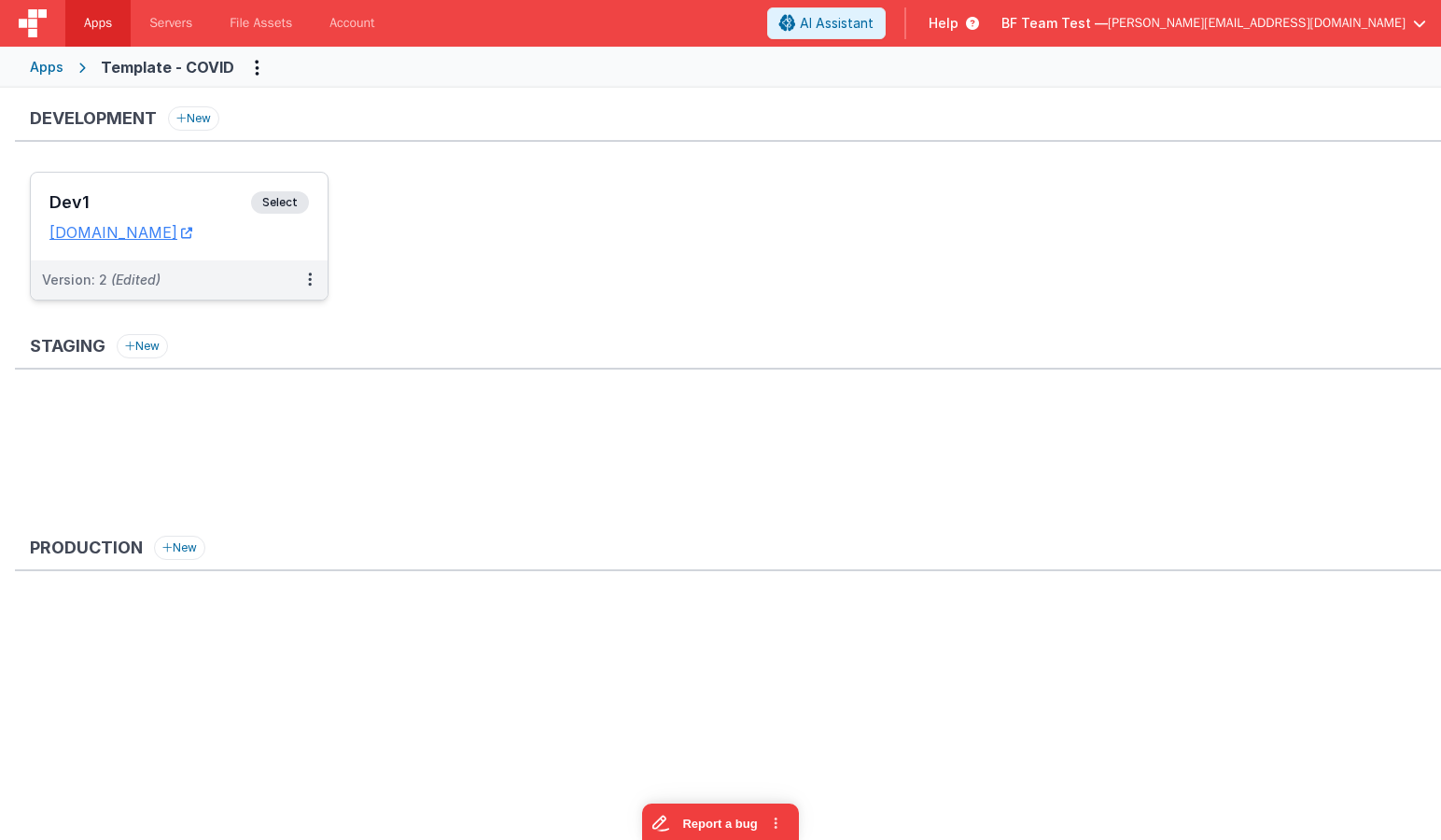 click on "Dev1" at bounding box center (150, 203) 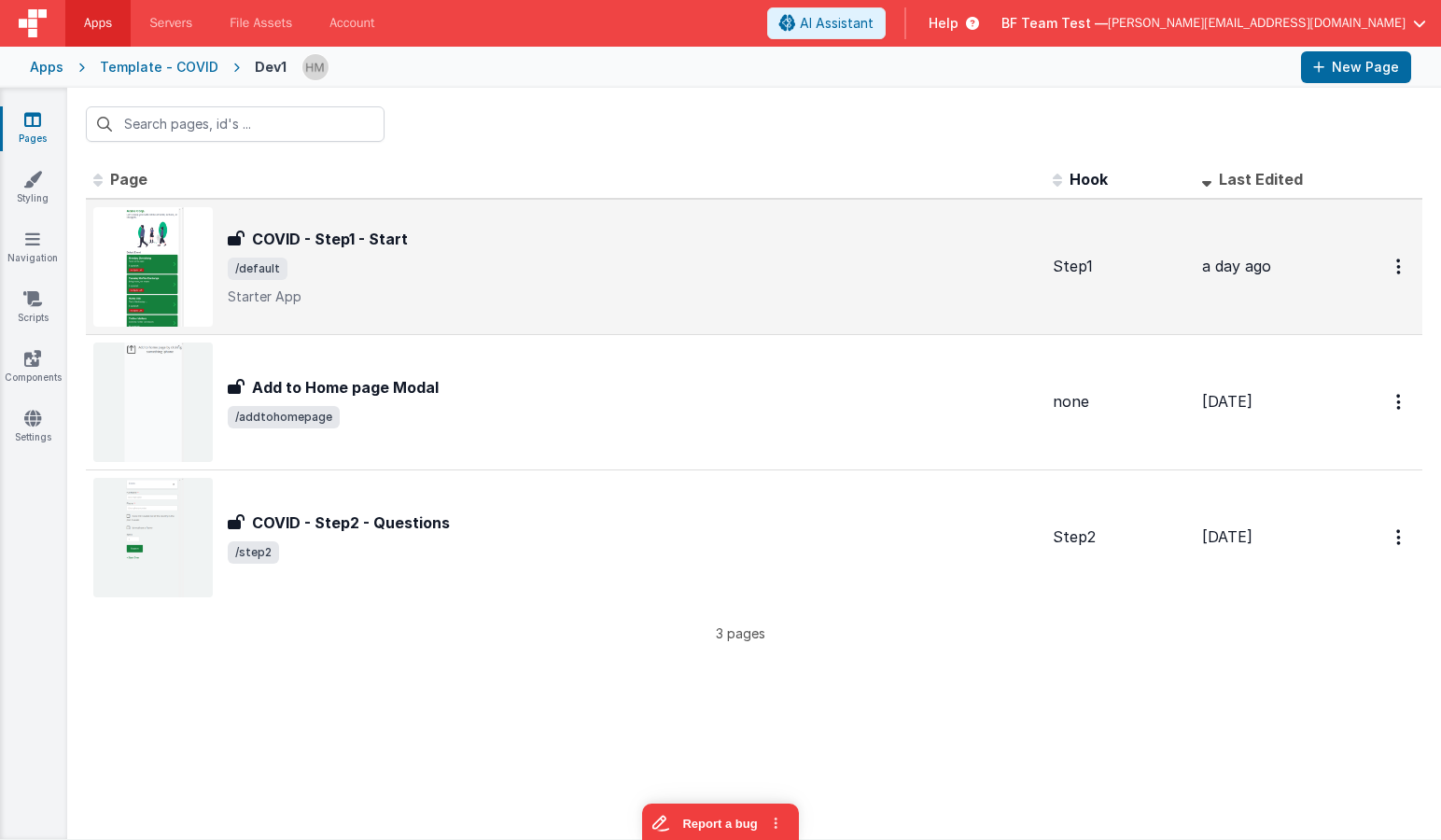 click on "COVID - Step1 - Start
COVID - Step1 - Start
/default   Starter App" at bounding box center (566, 267) 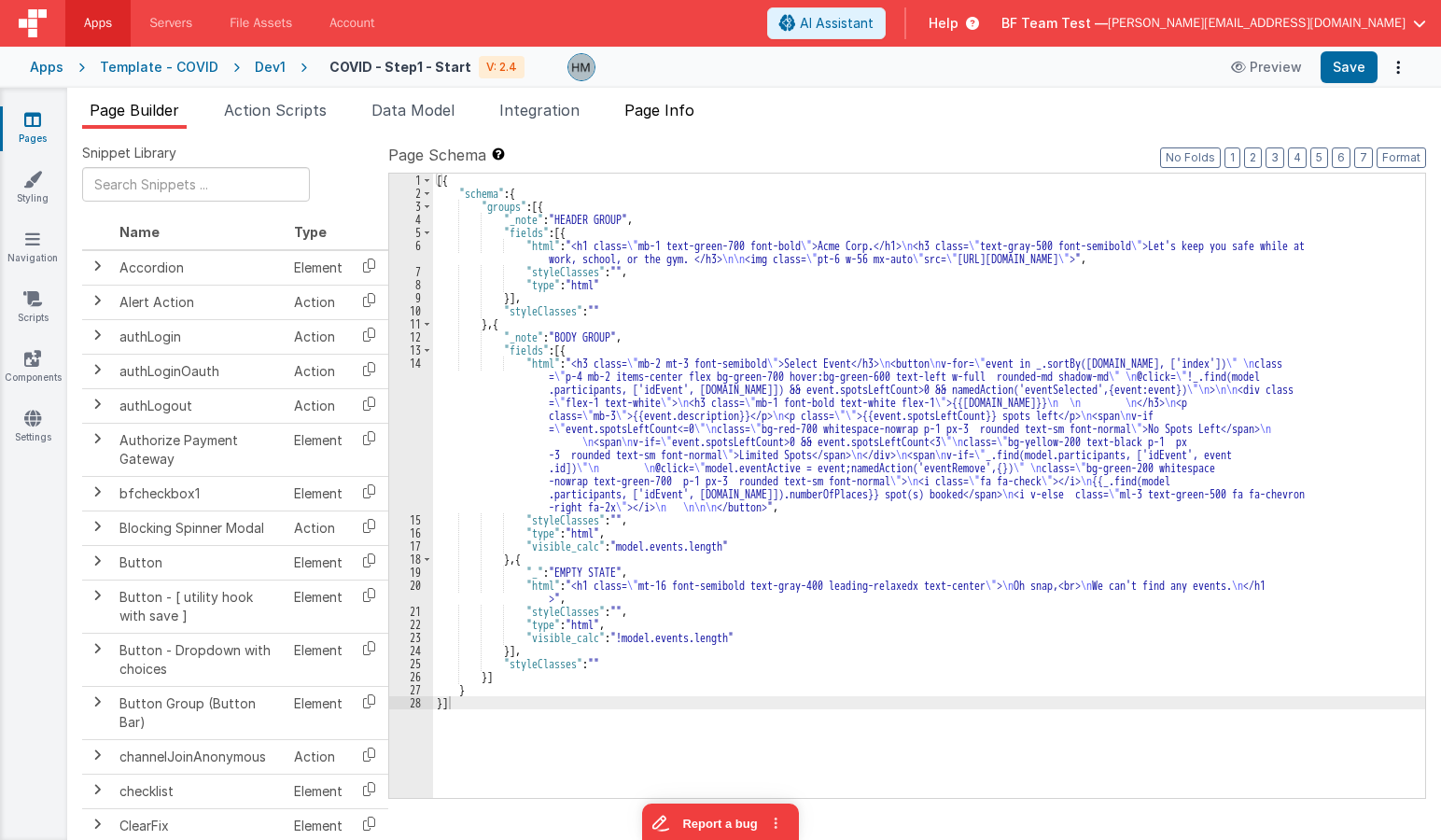 click on "Page Info" at bounding box center (659, 110) 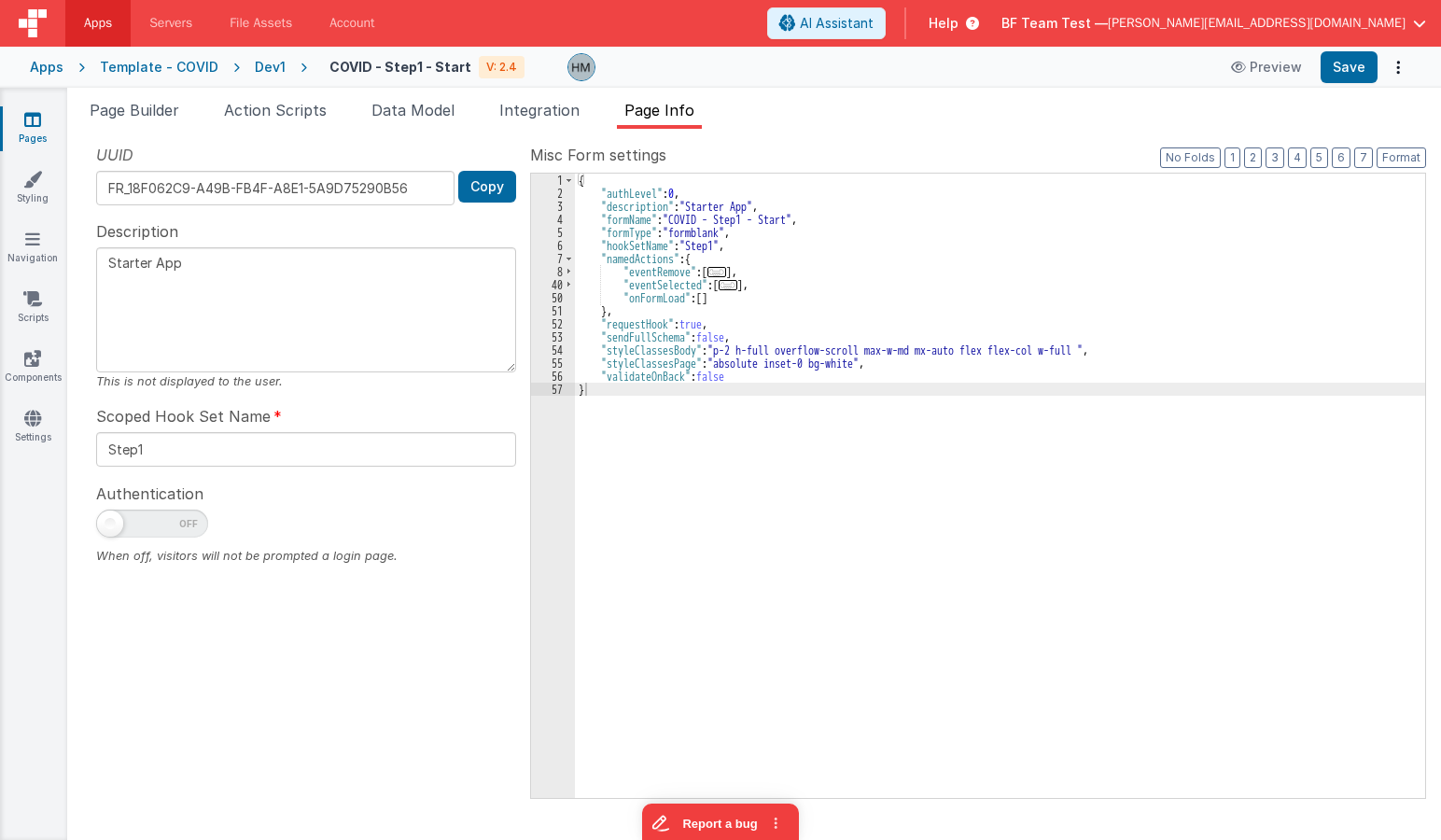 click on "Starter App" at bounding box center [306, 310] 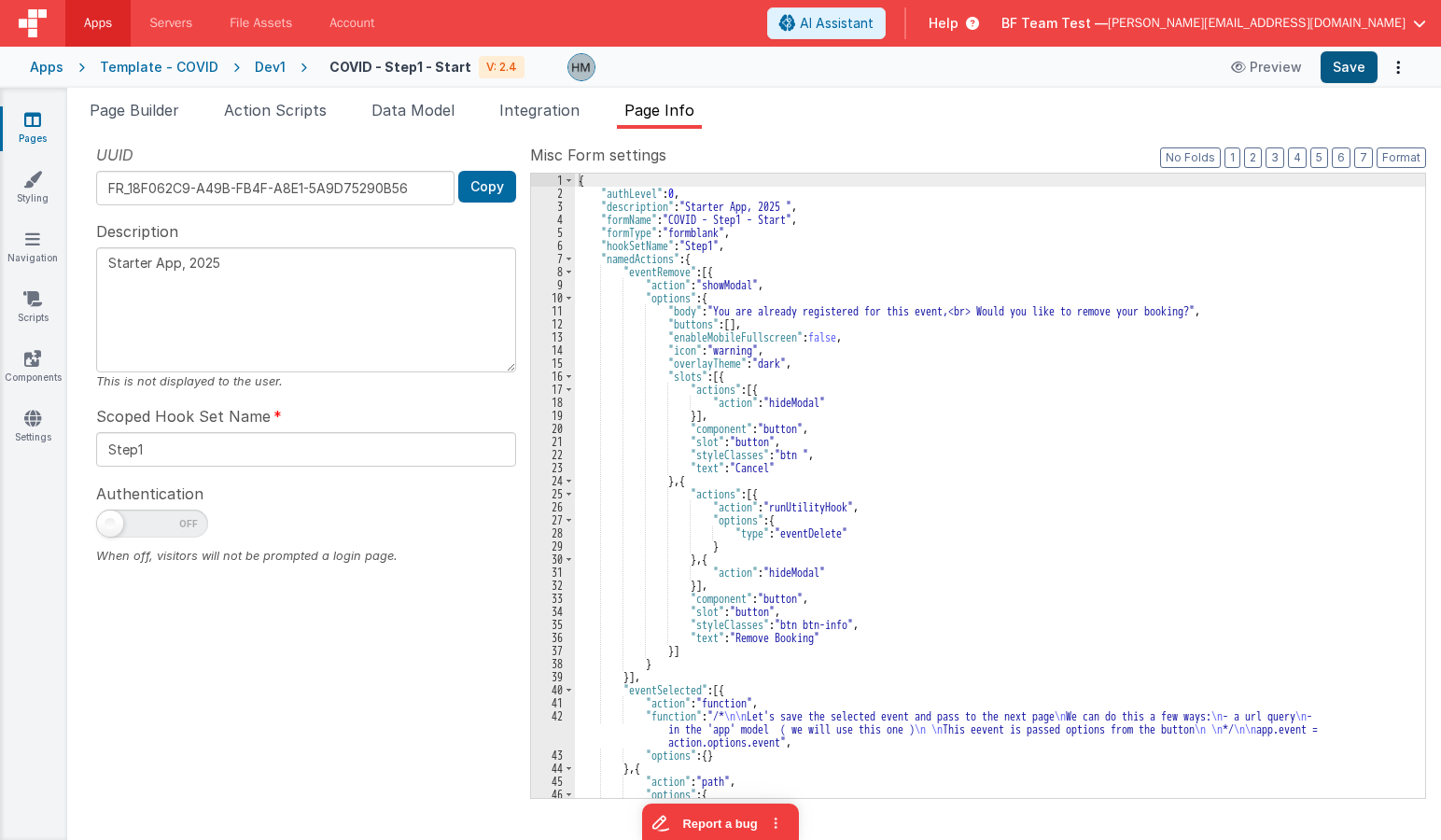 type on "Starter App, 2025" 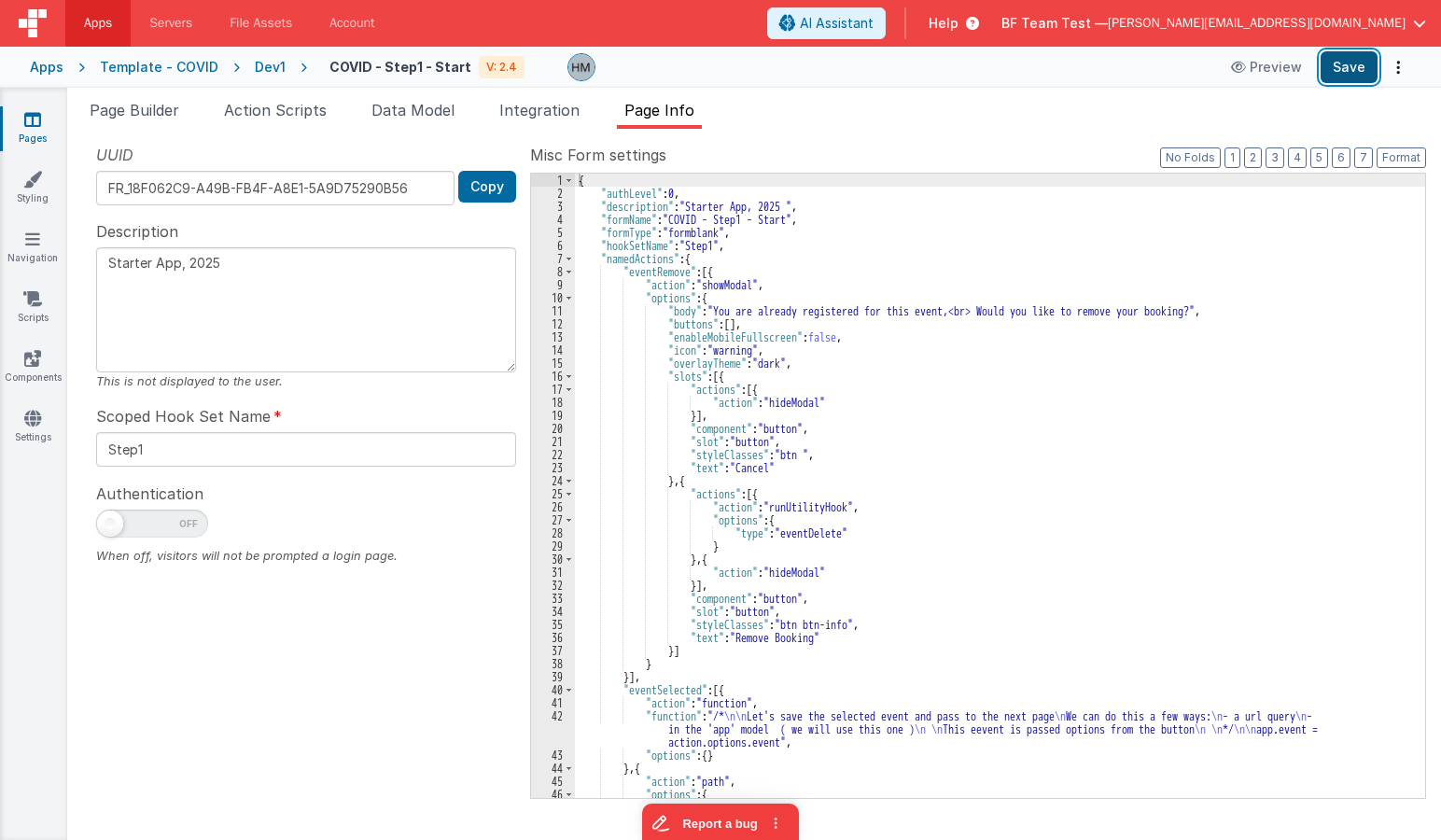 click on "Save" at bounding box center [1349, 67] 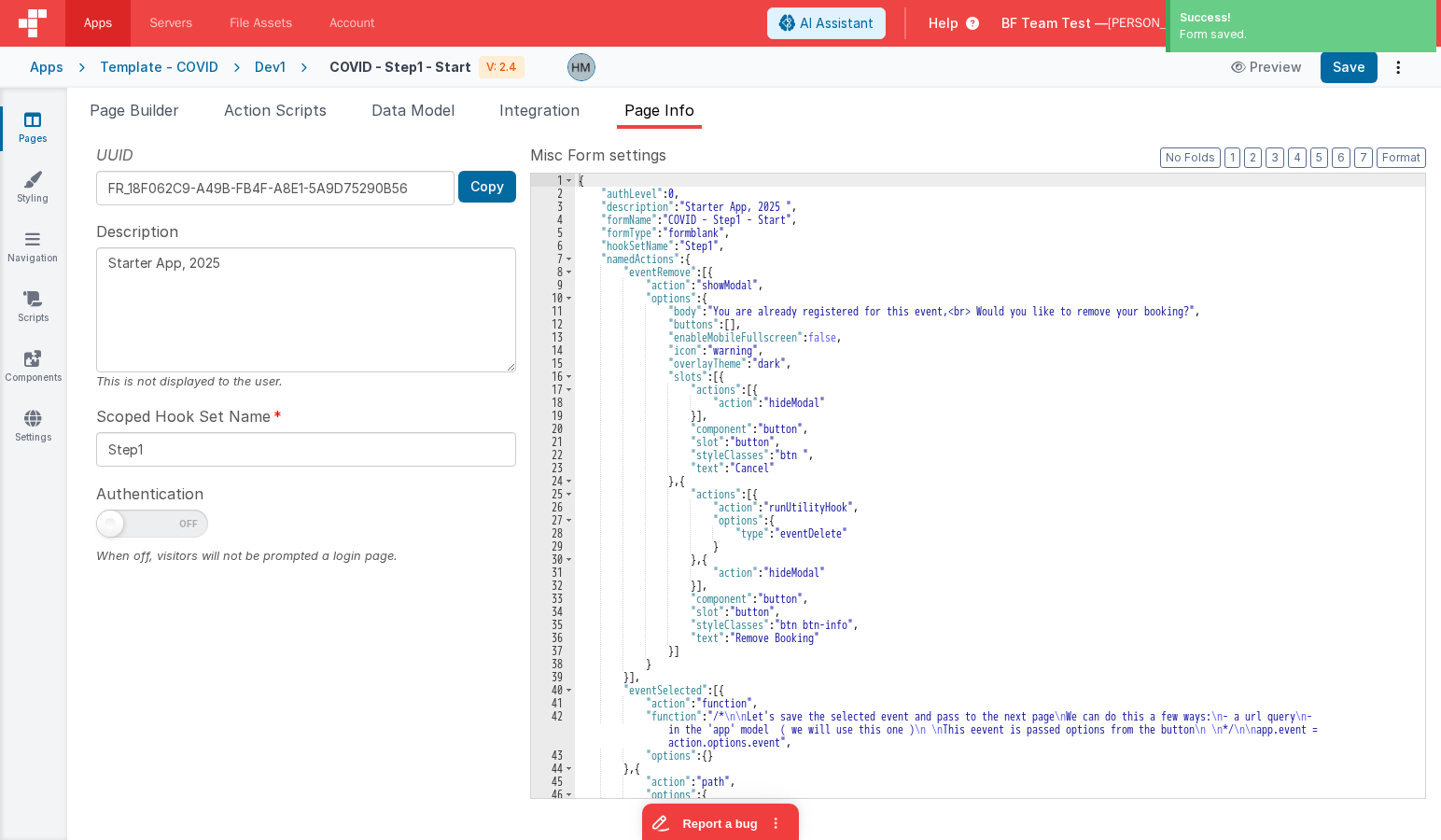 click on "Apps" at bounding box center (47, 67) 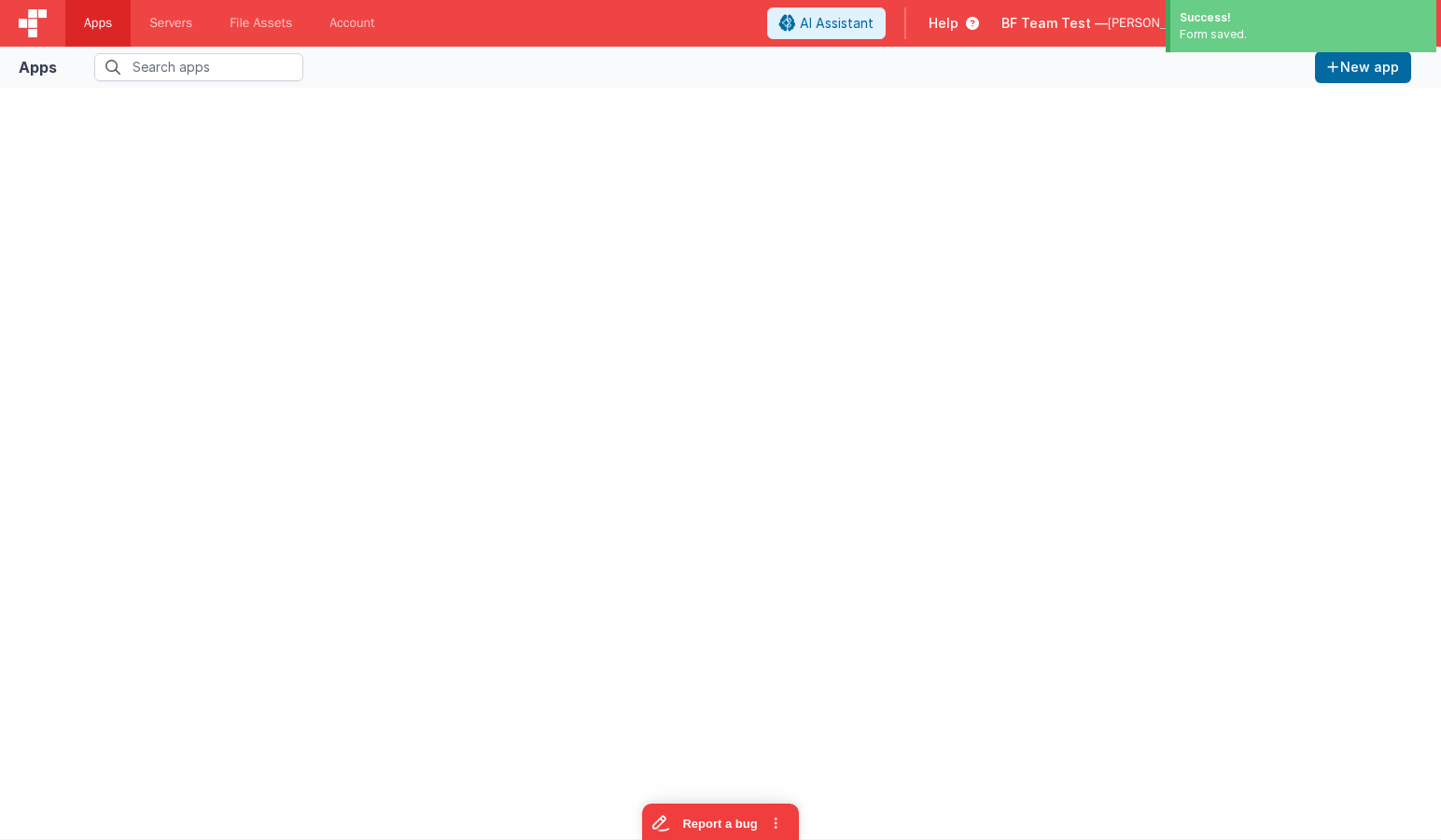 type on "covid" 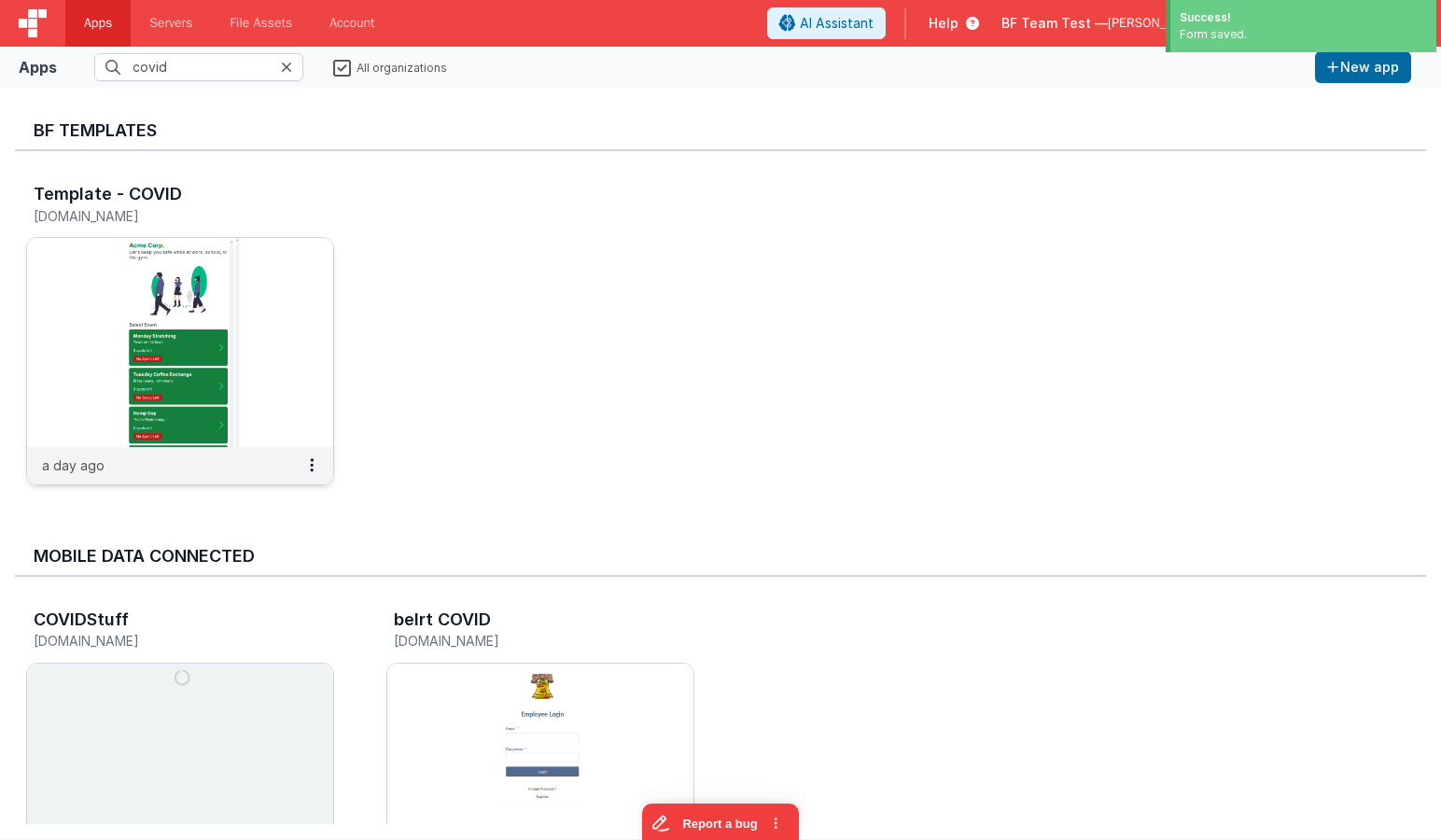 click at bounding box center (180, 343) 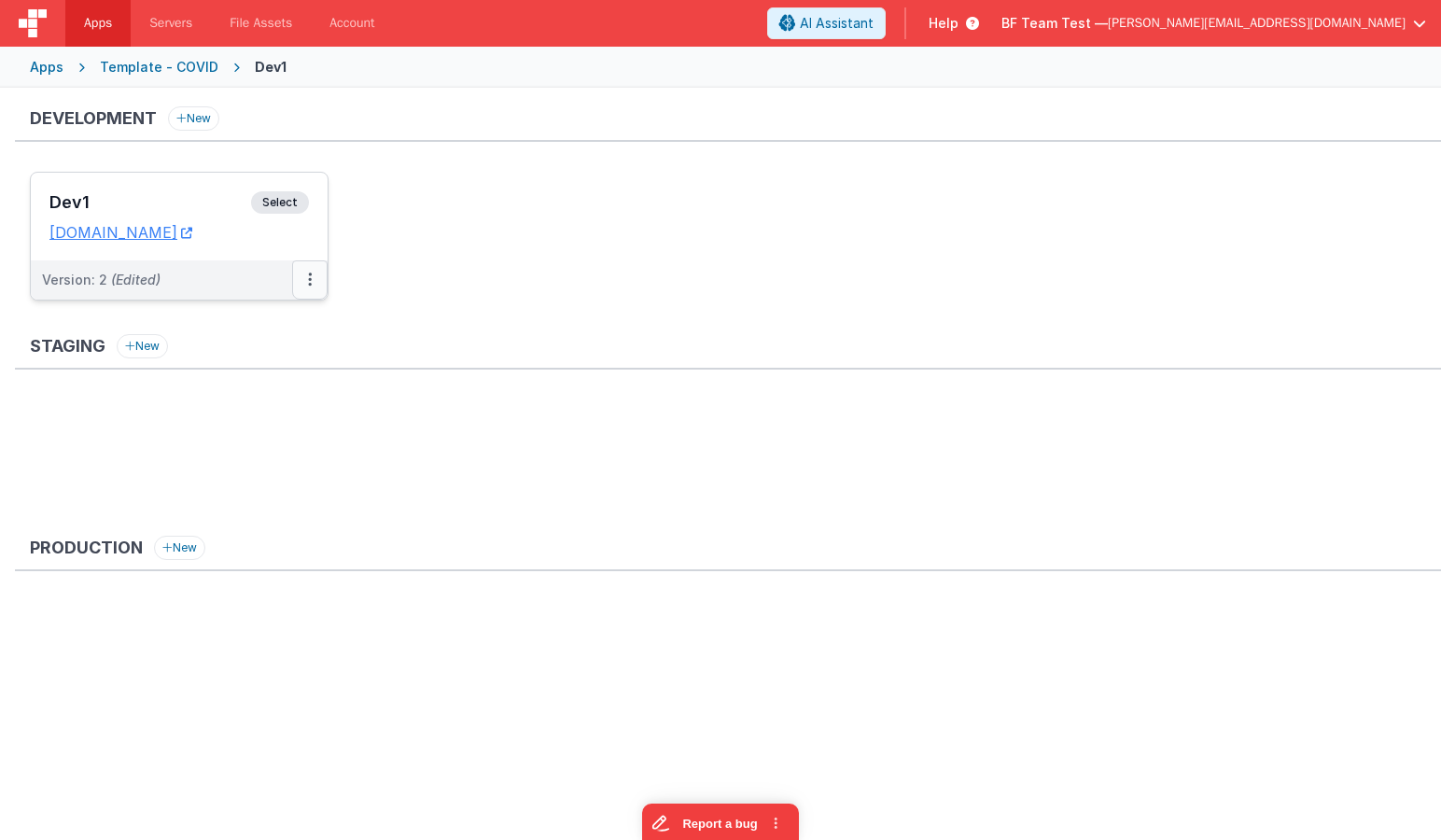 click at bounding box center (310, 280) 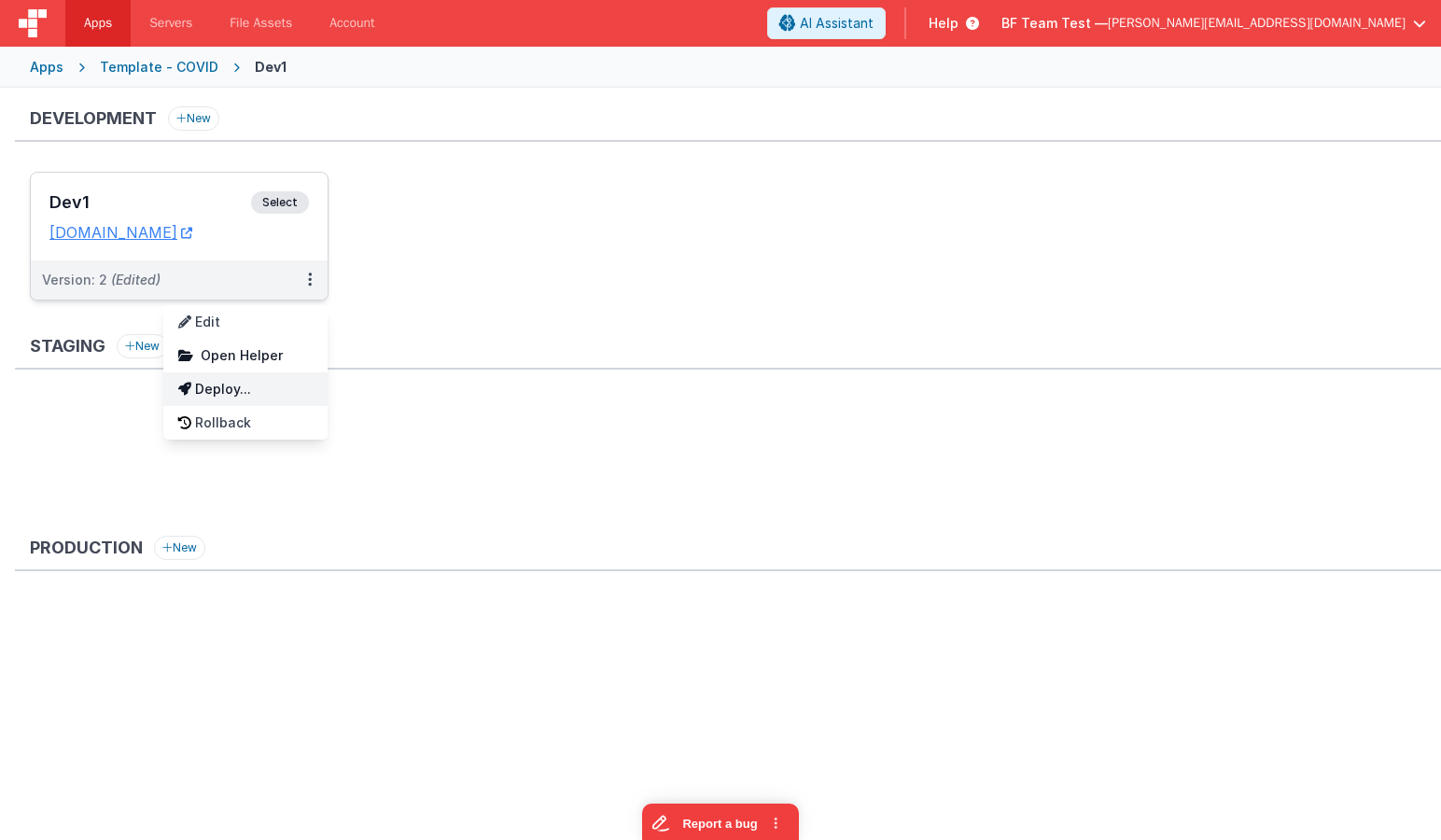 click on "Deploy..." at bounding box center (245, 389) 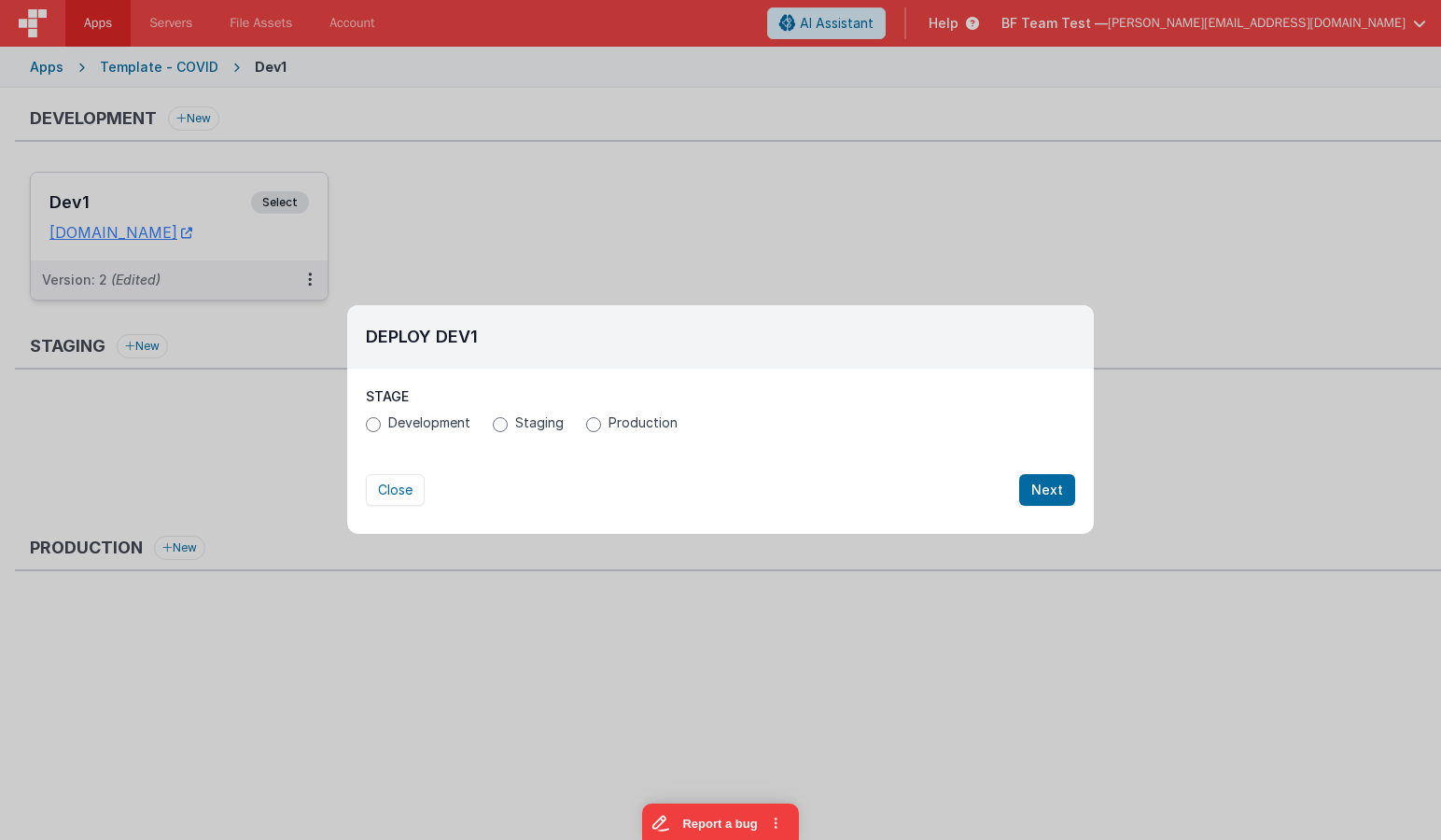 click on "Development" at bounding box center [429, 423] 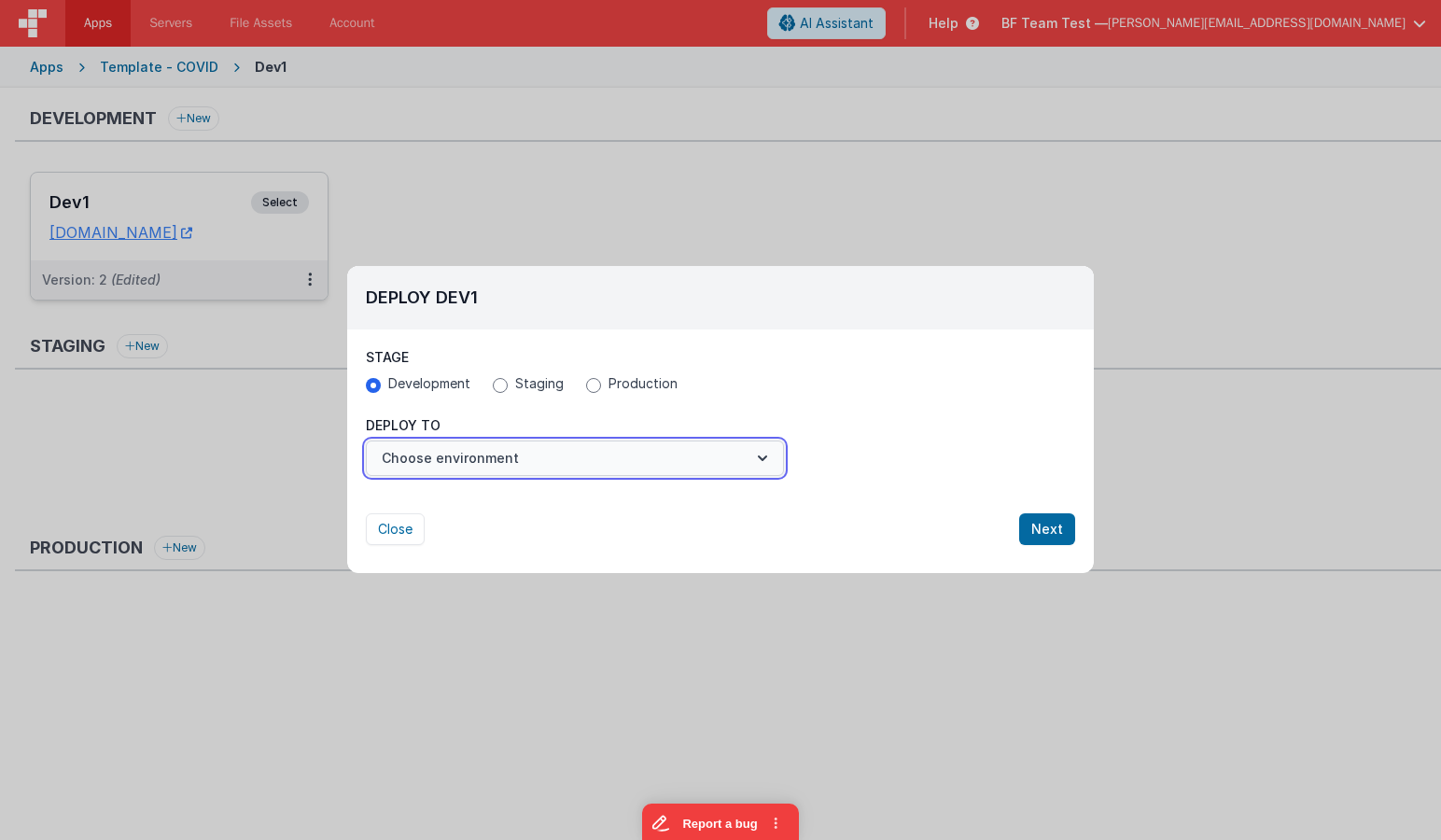 click on "Choose environment" at bounding box center [575, 458] 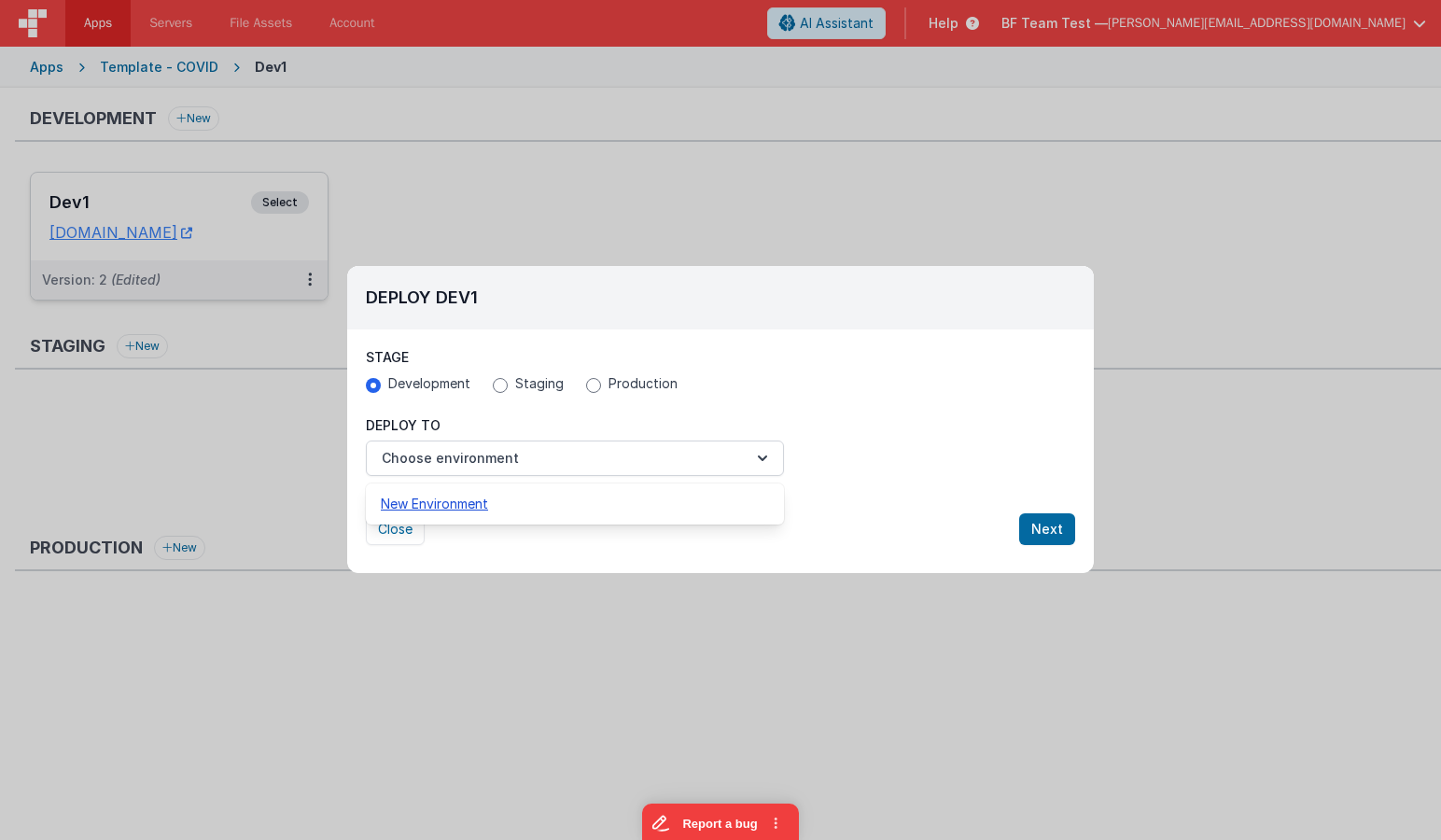 drag, startPoint x: 463, startPoint y: 497, endPoint x: 483, endPoint y: 441, distance: 59.464275 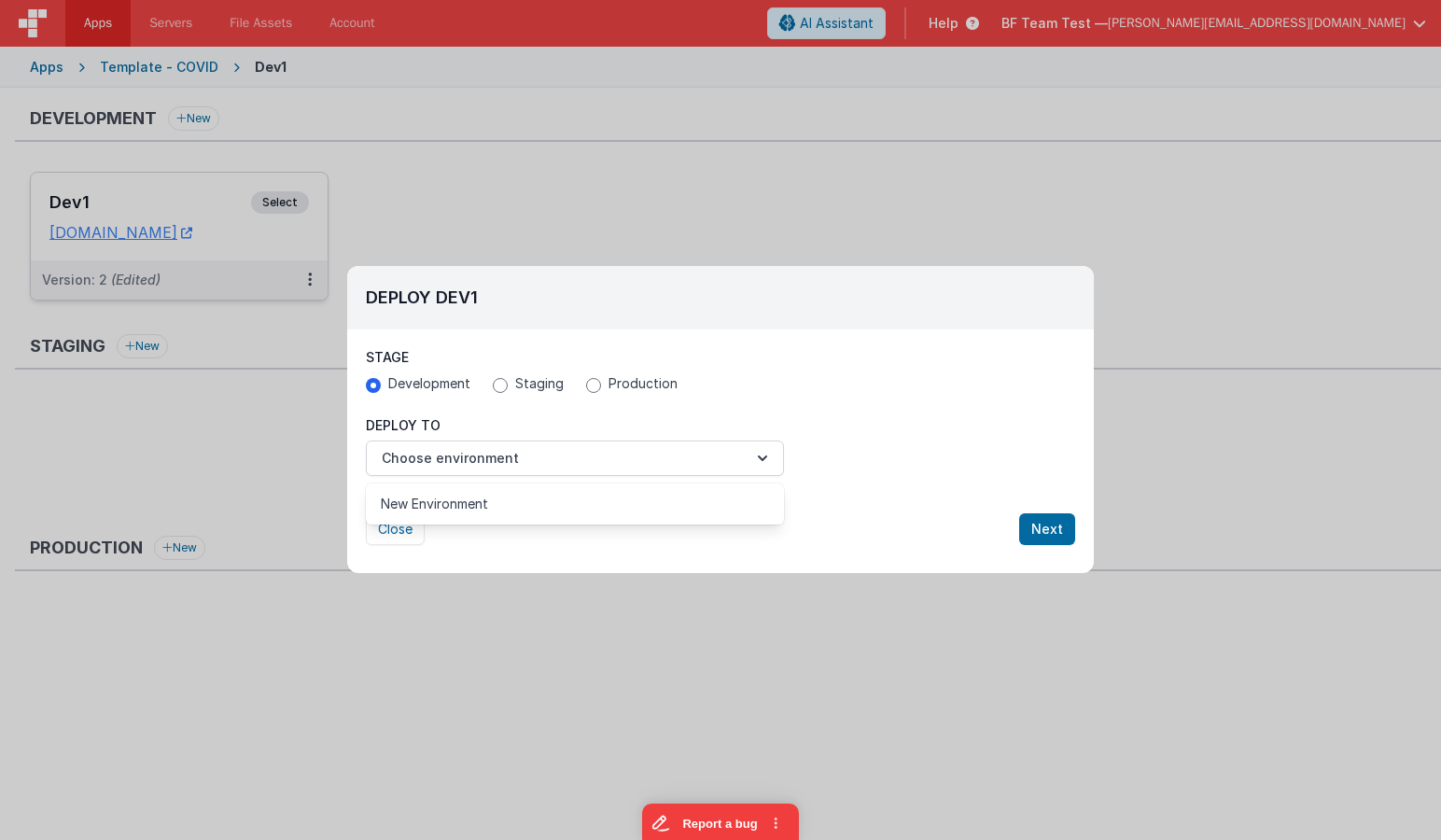 click at bounding box center (720, 420) 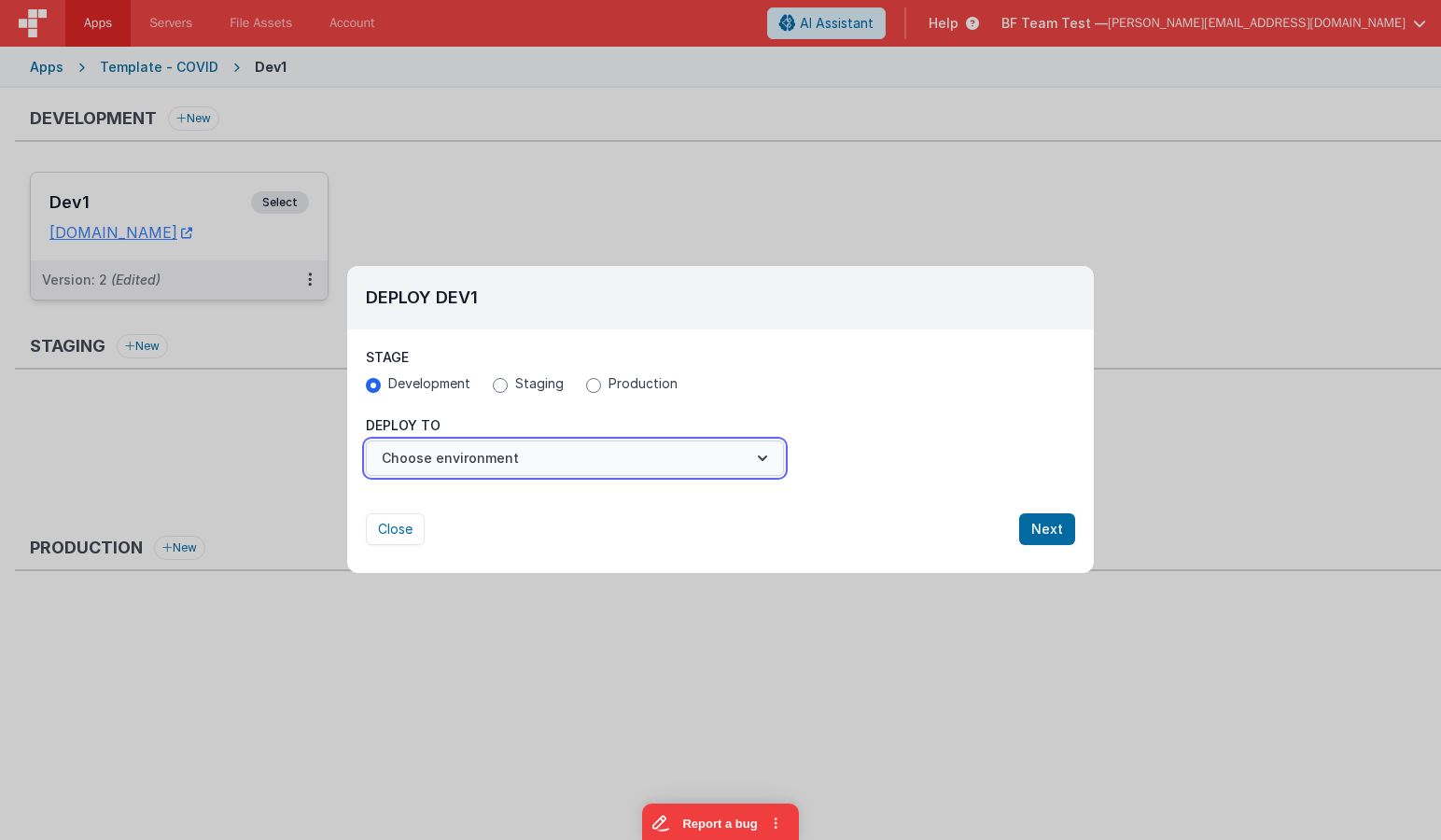 click on "Choose environment" at bounding box center (575, 458) 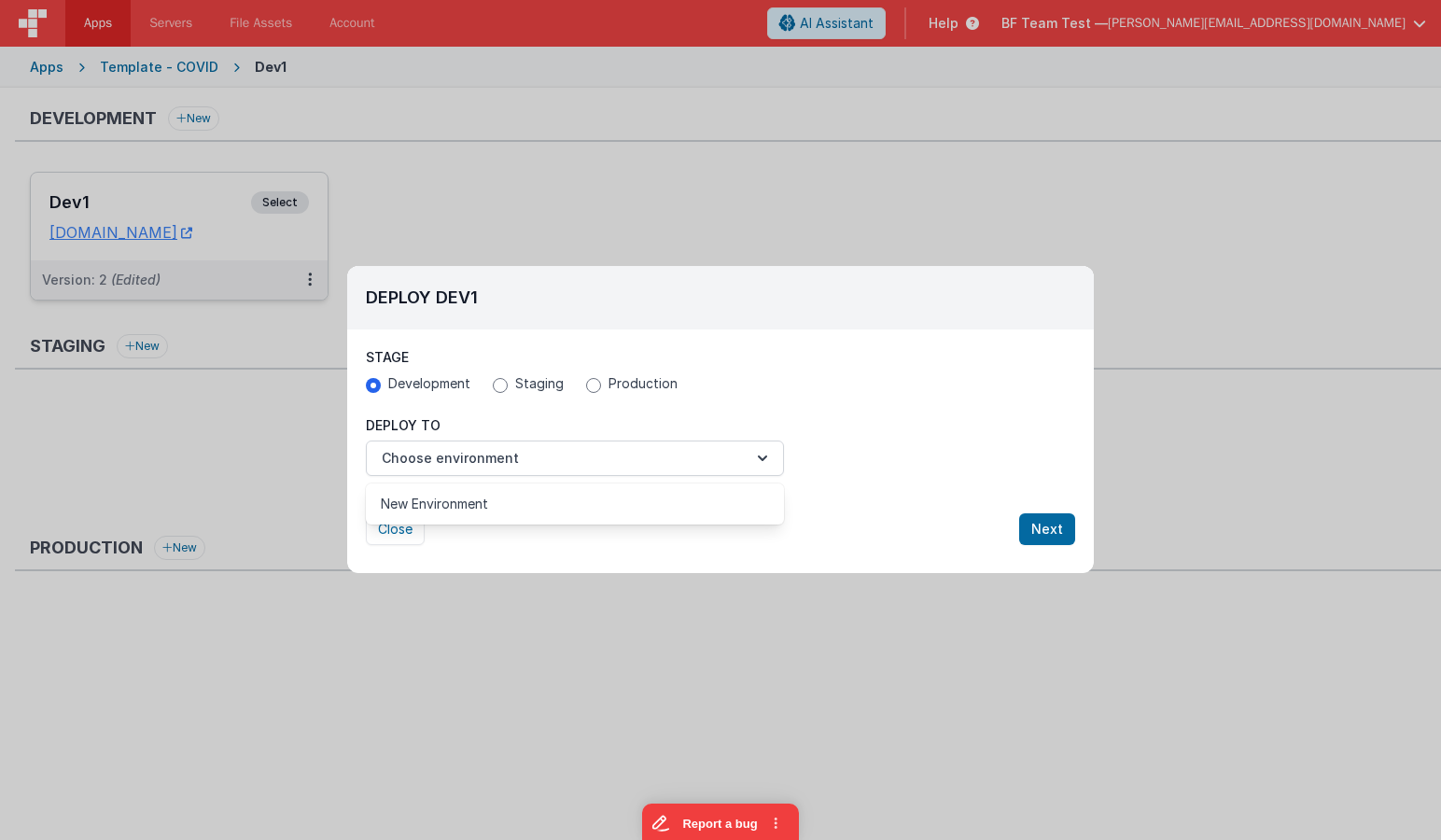 click at bounding box center (720, 420) 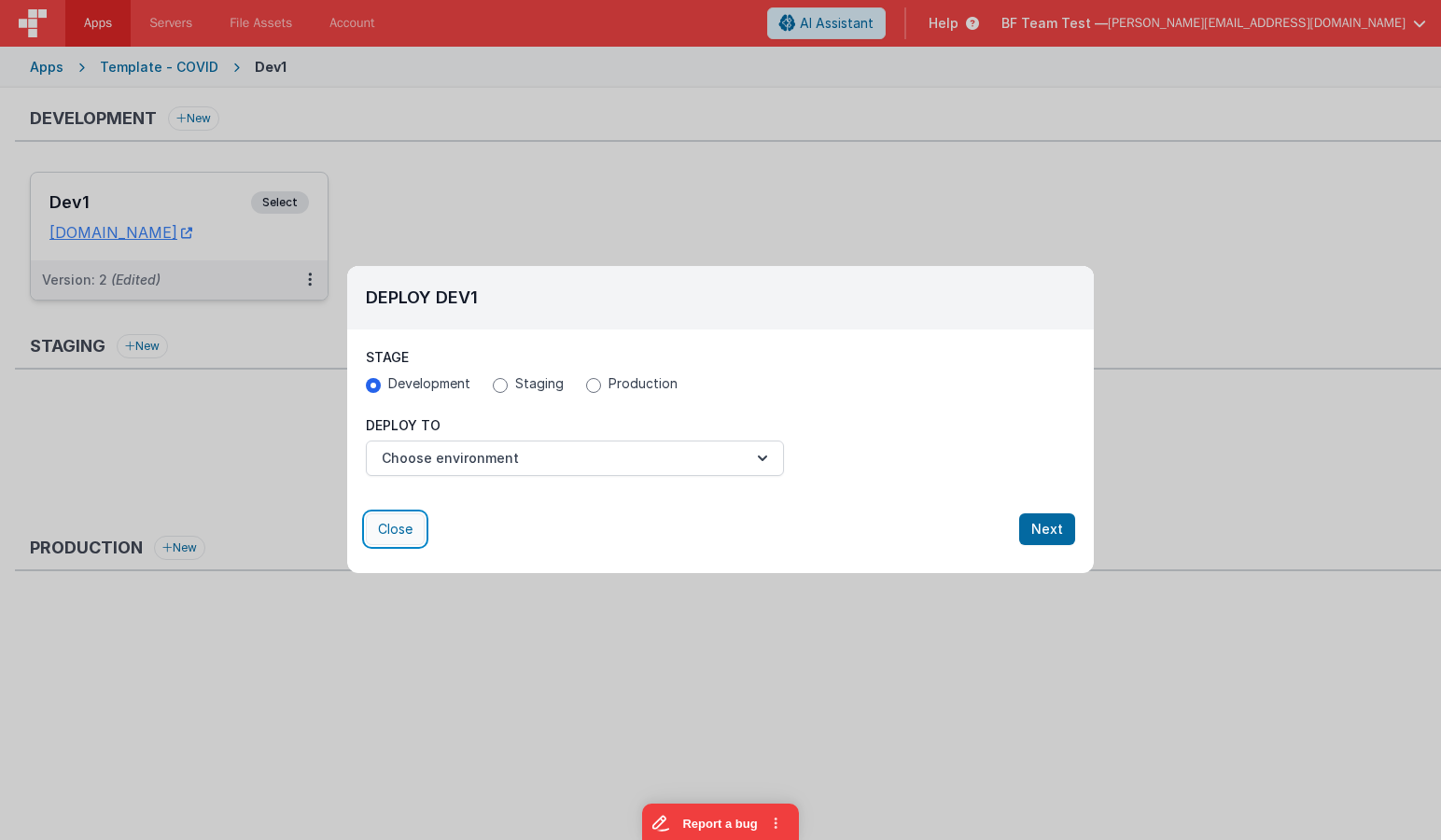 click on "Close" at bounding box center [395, 529] 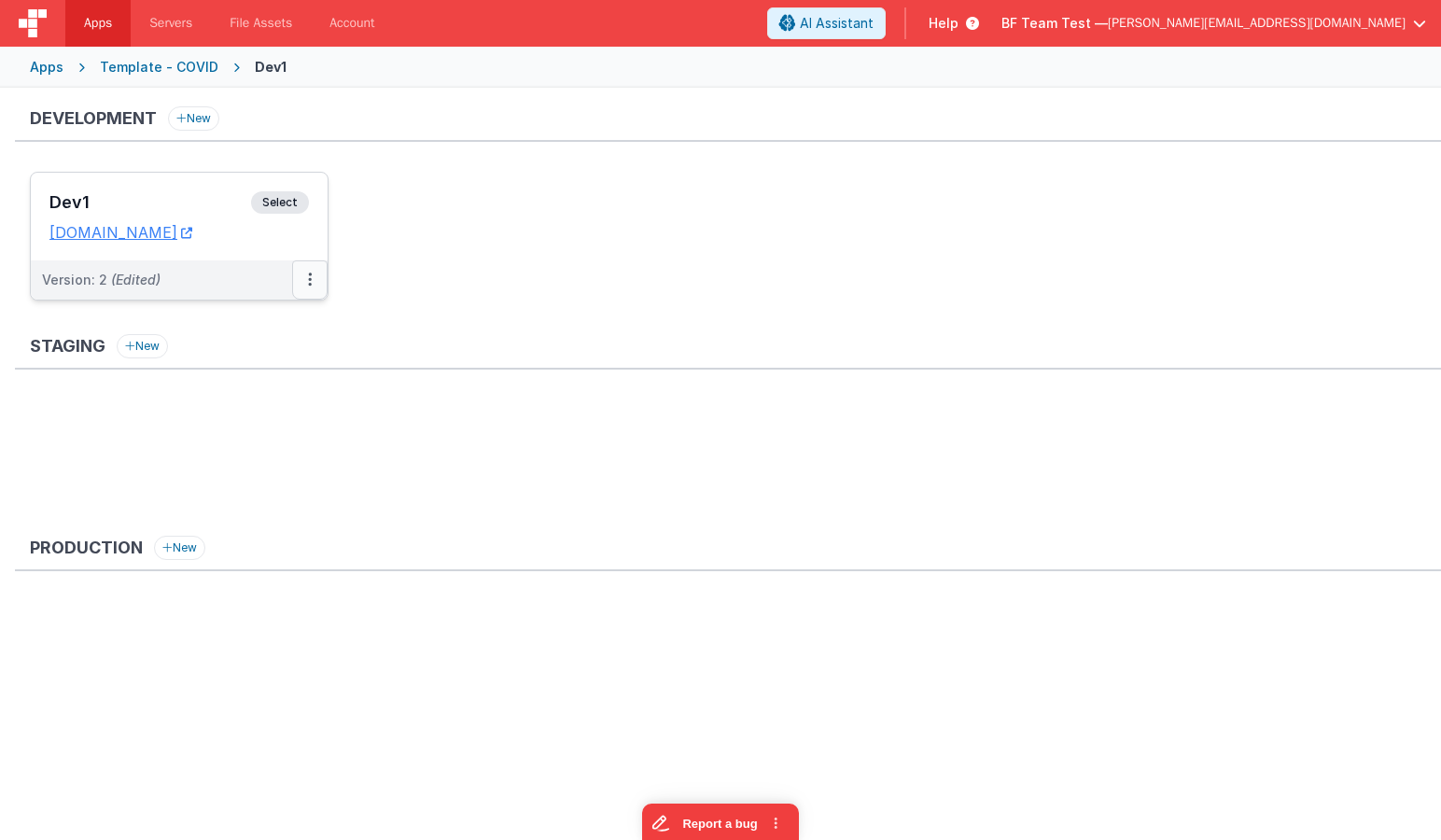 click at bounding box center (310, 280) 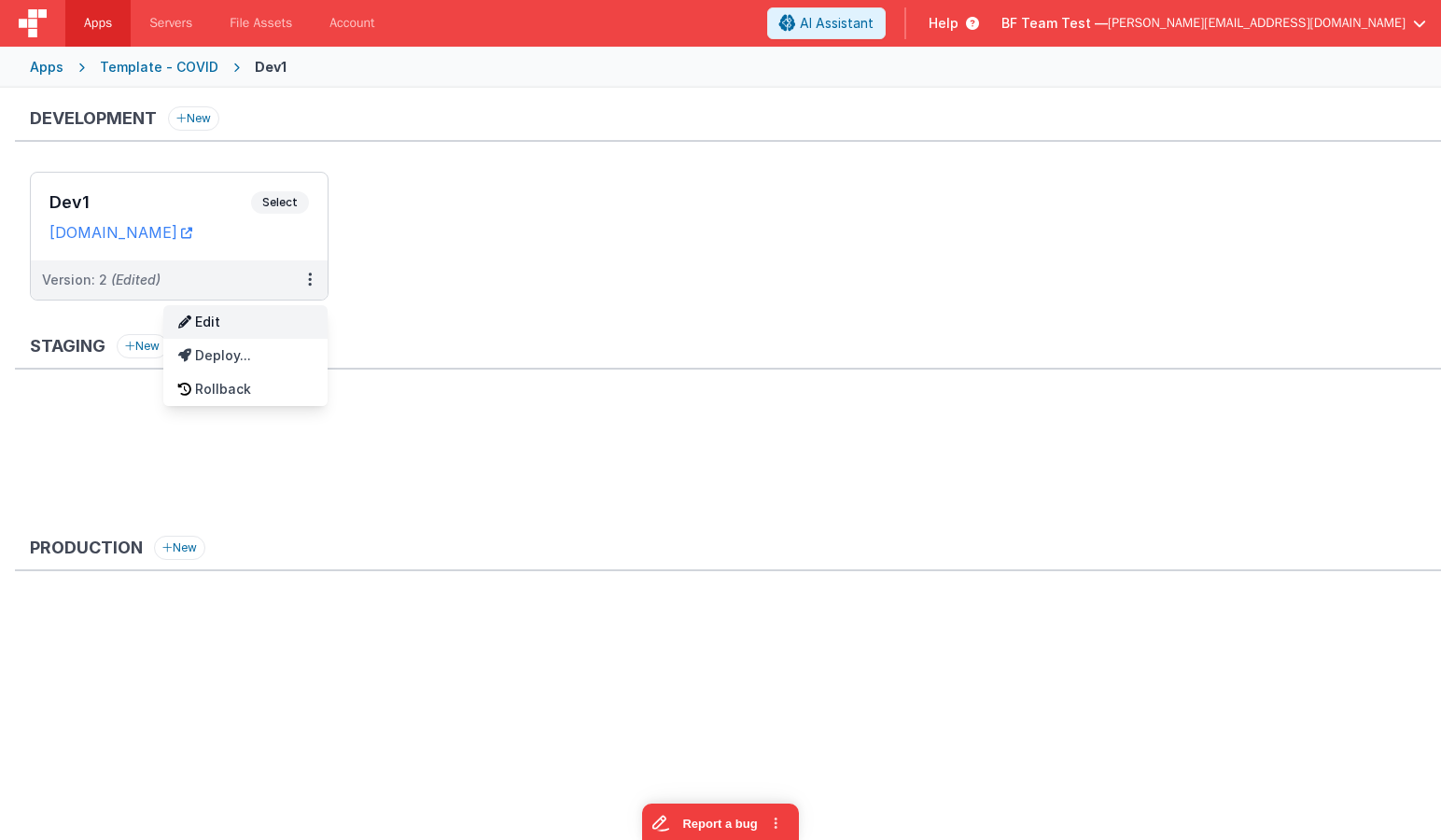 click on "Edit" at bounding box center (245, 322) 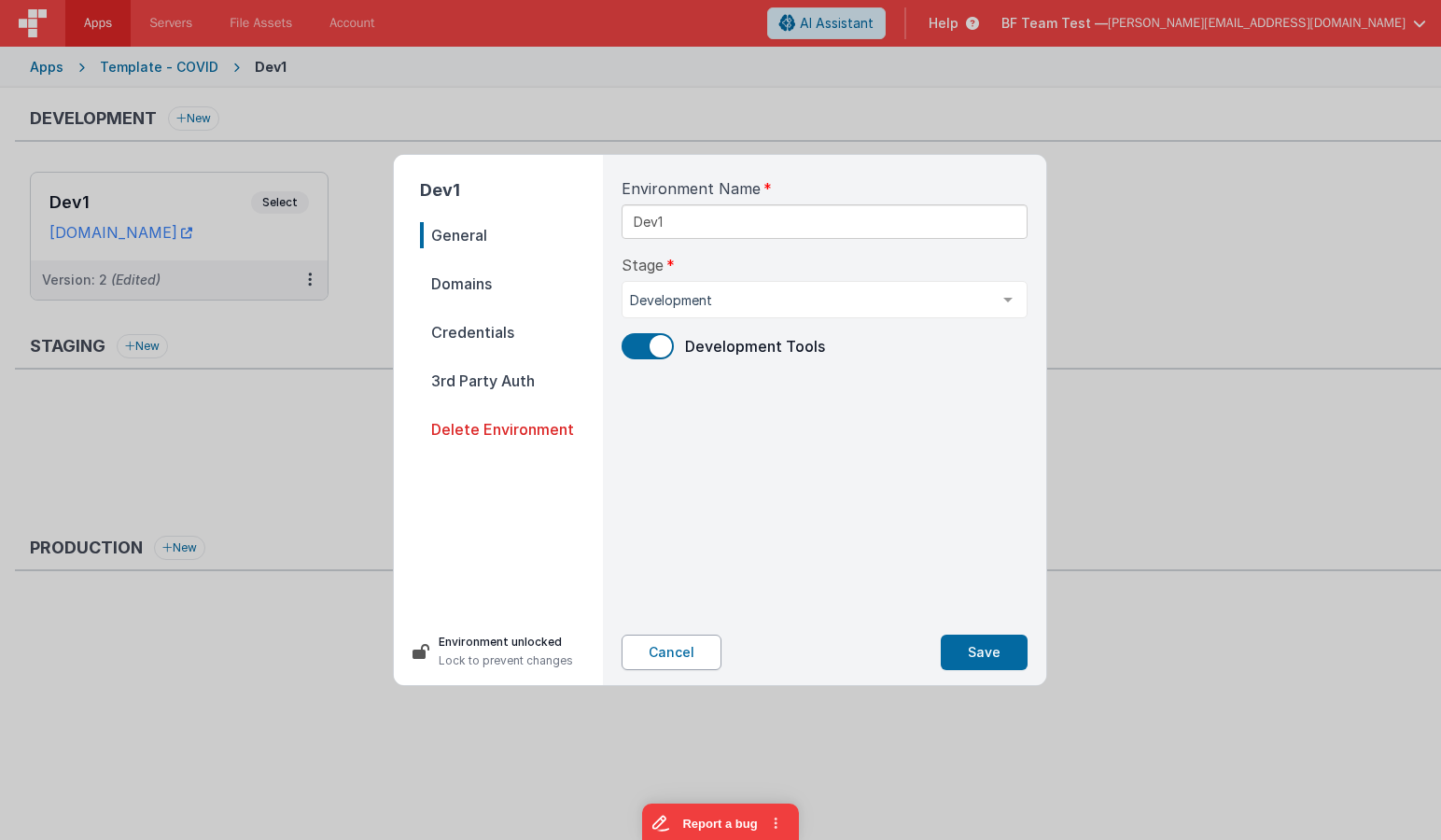 click on "Cancel" at bounding box center [671, 652] 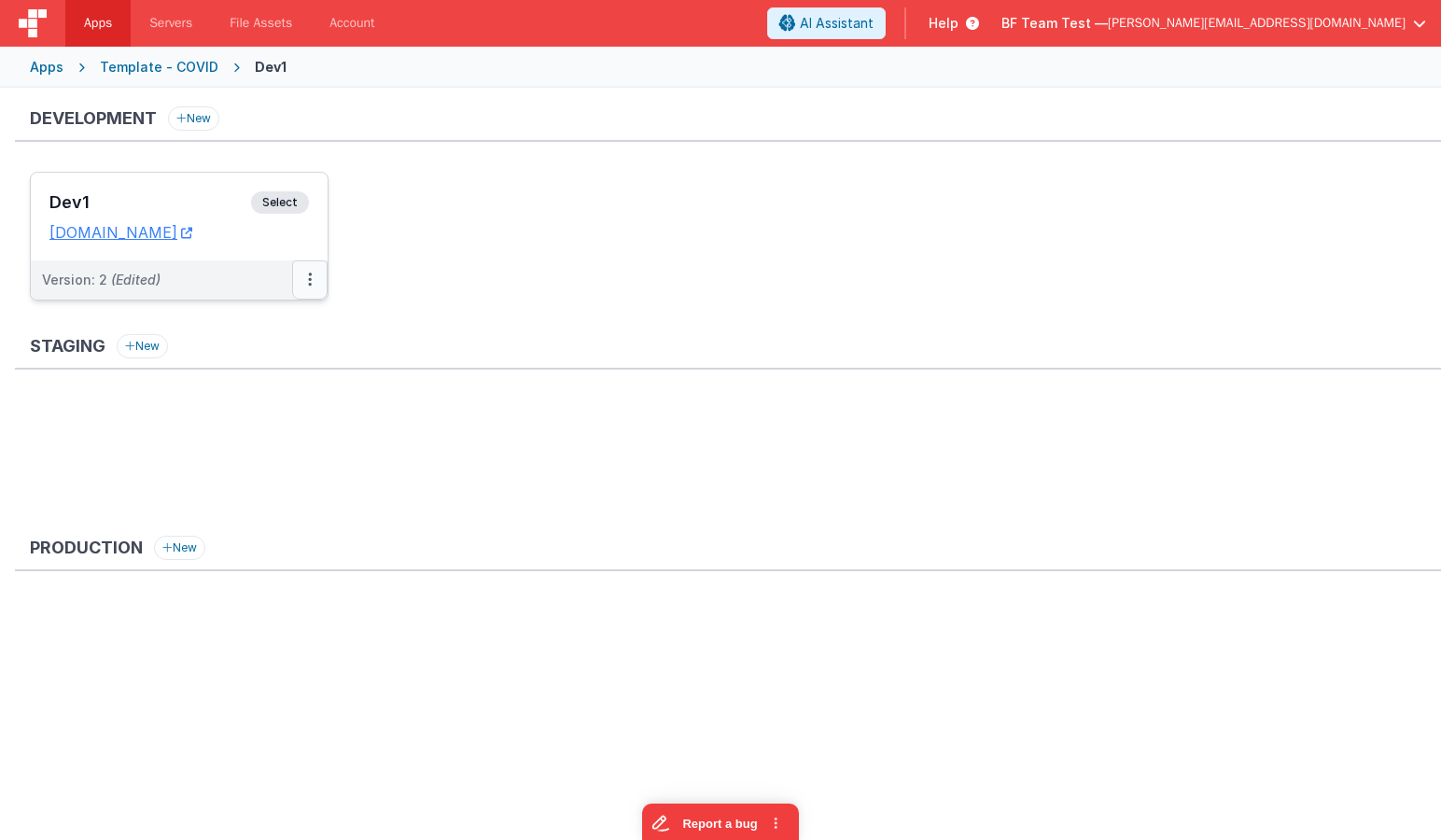 click at bounding box center (310, 280) 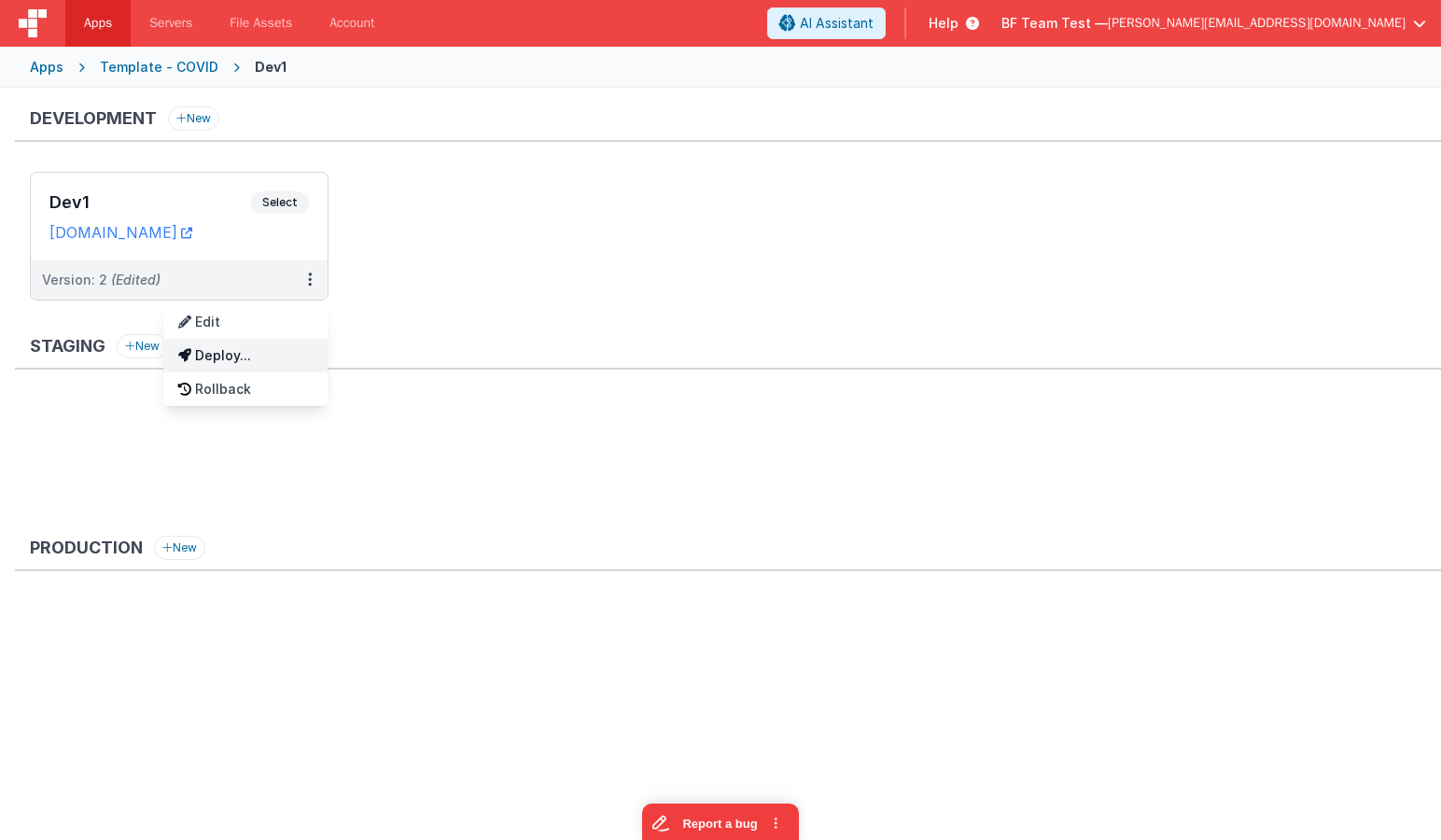 click on "Deploy..." at bounding box center [245, 356] 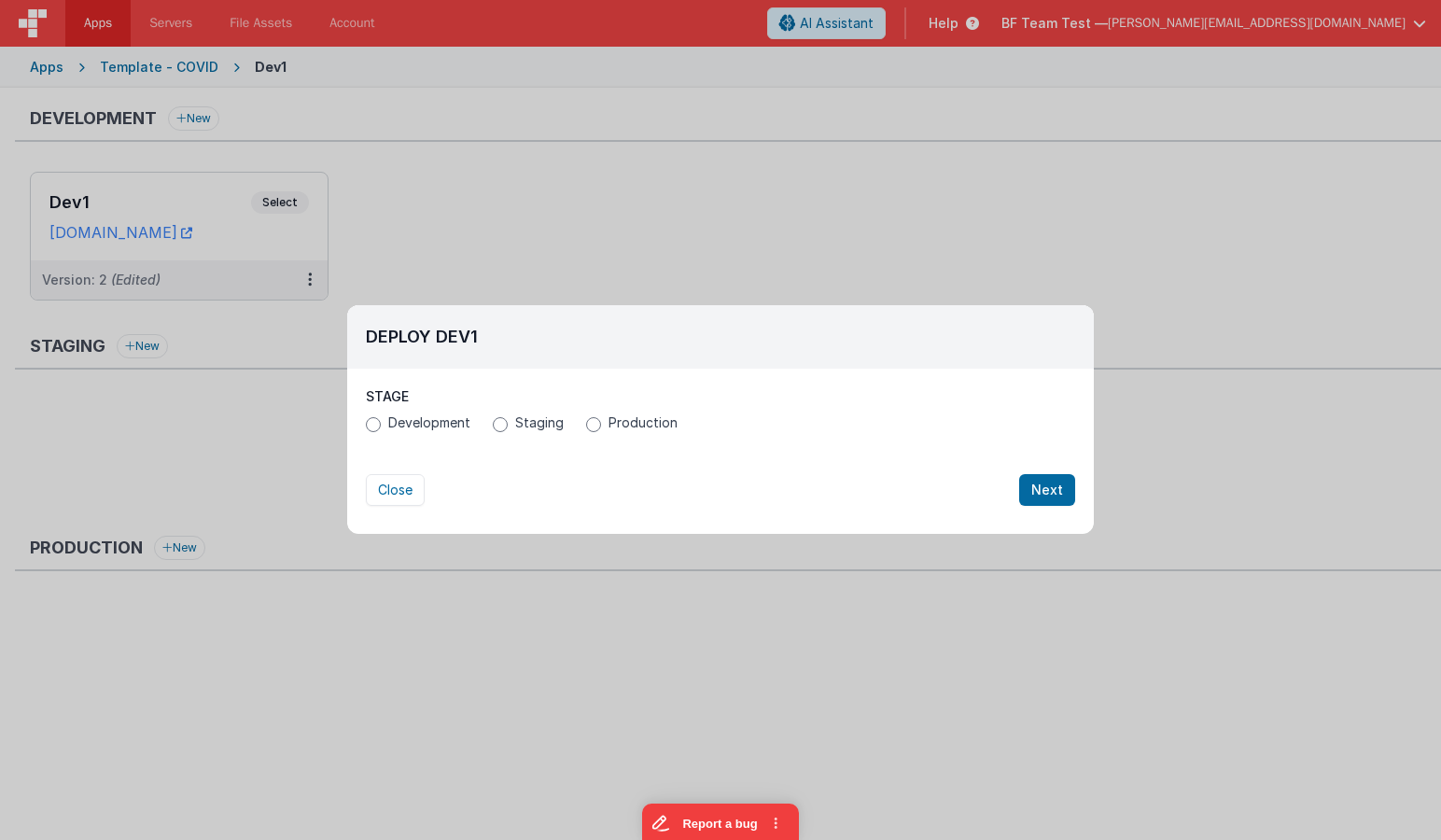 click on "Development" at bounding box center (429, 423) 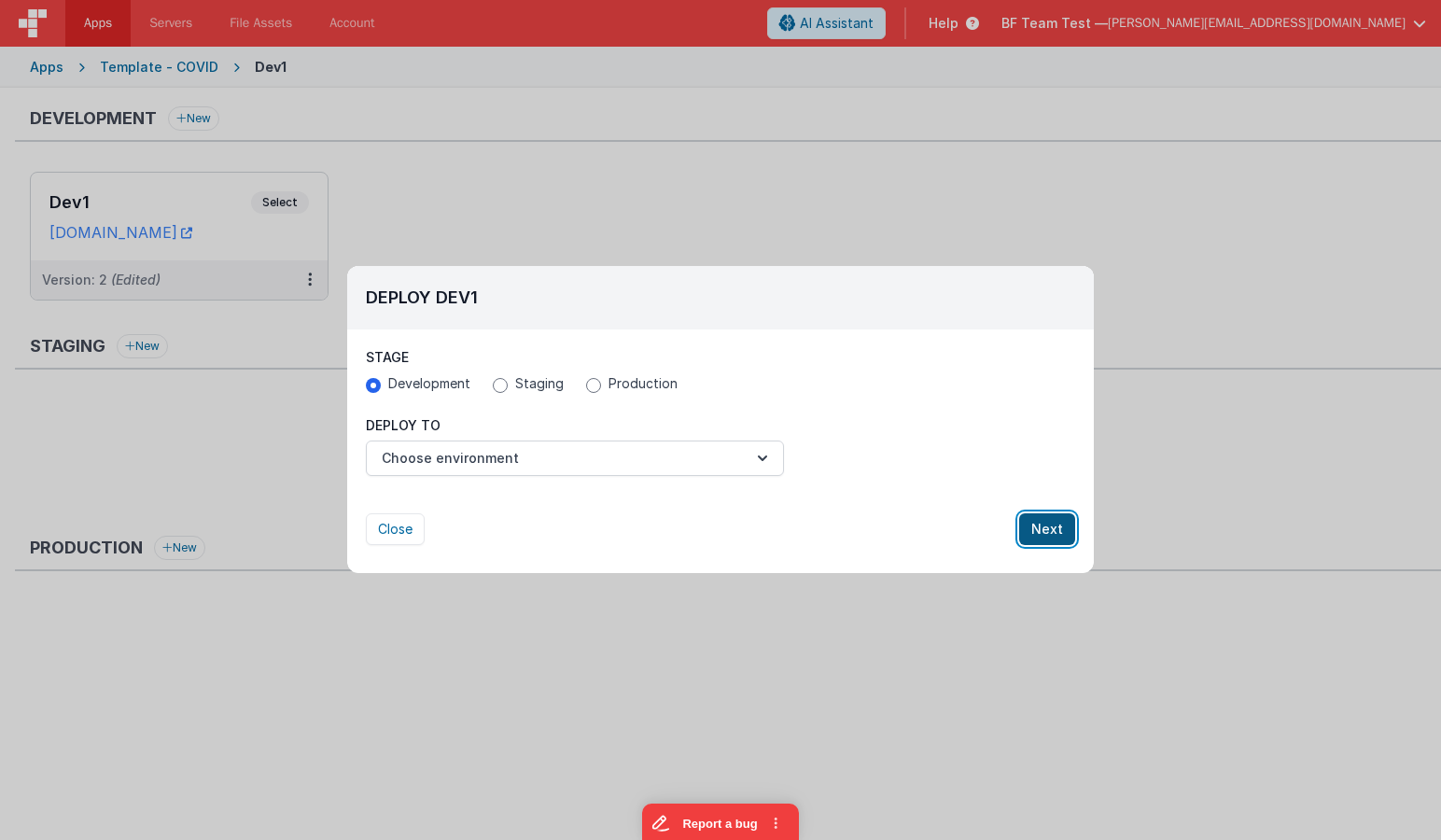 click on "Next" at bounding box center (1047, 529) 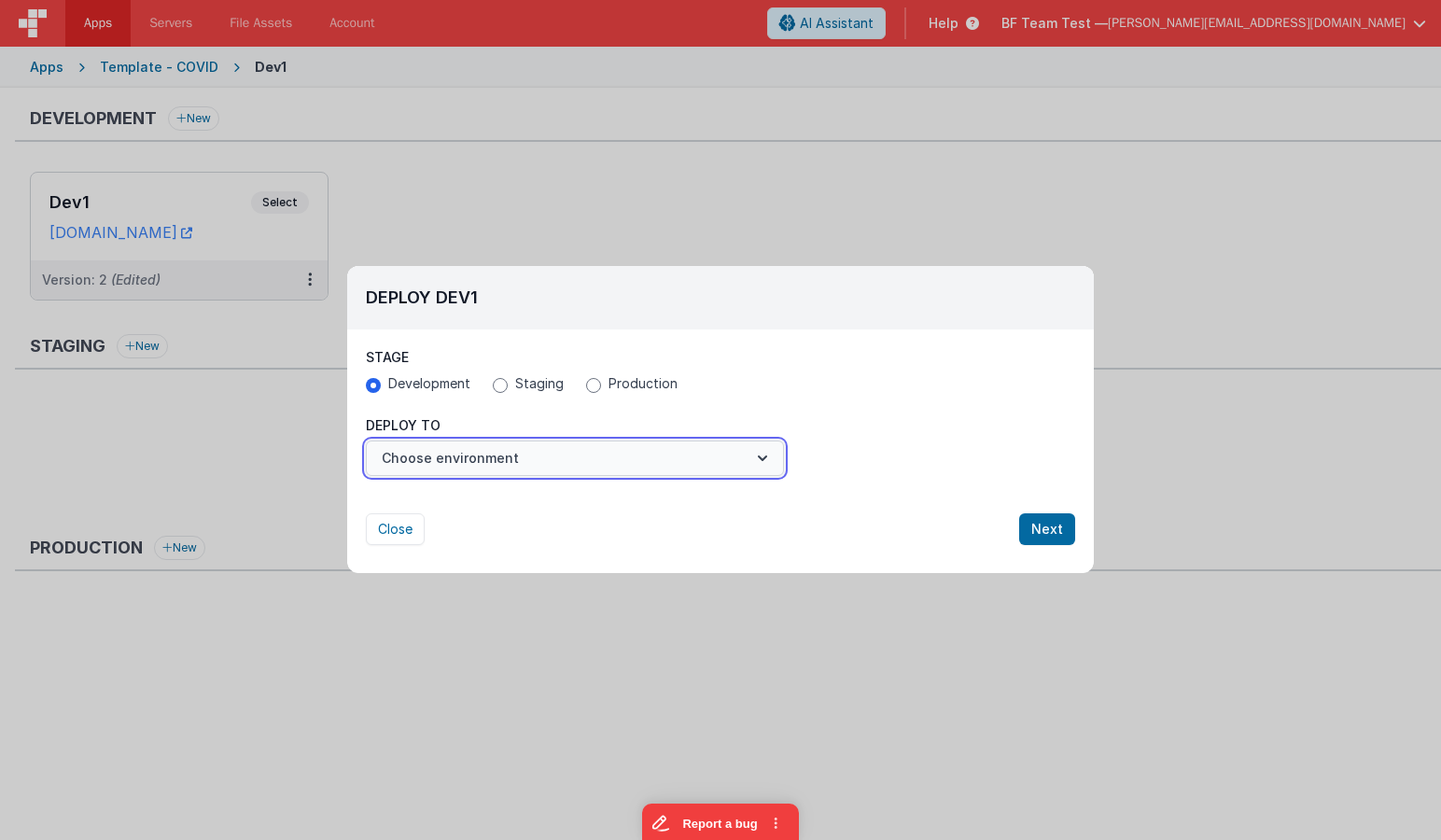 click on "Choose environment" at bounding box center [575, 458] 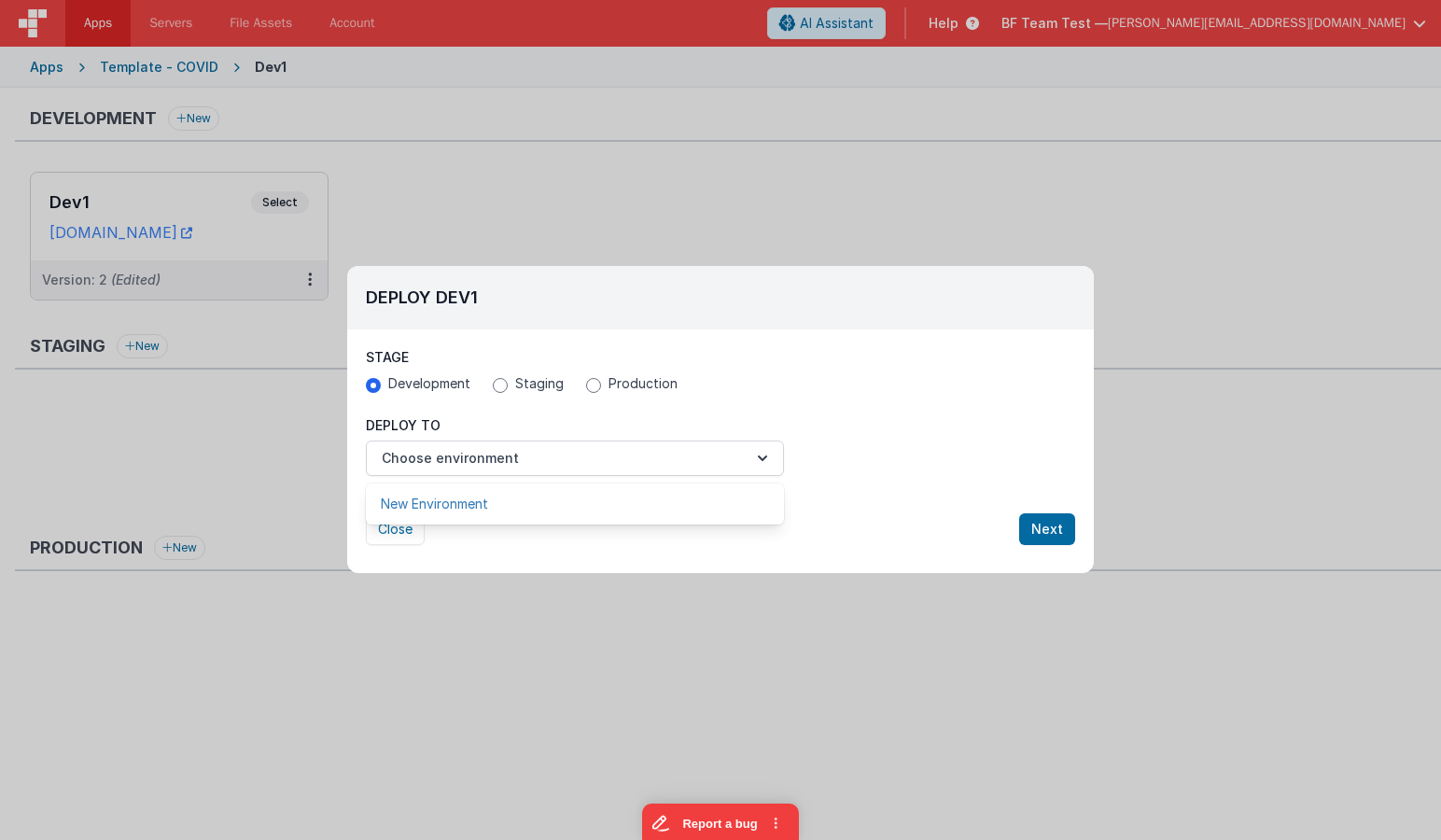 click on "New Environment" at bounding box center [575, 504] 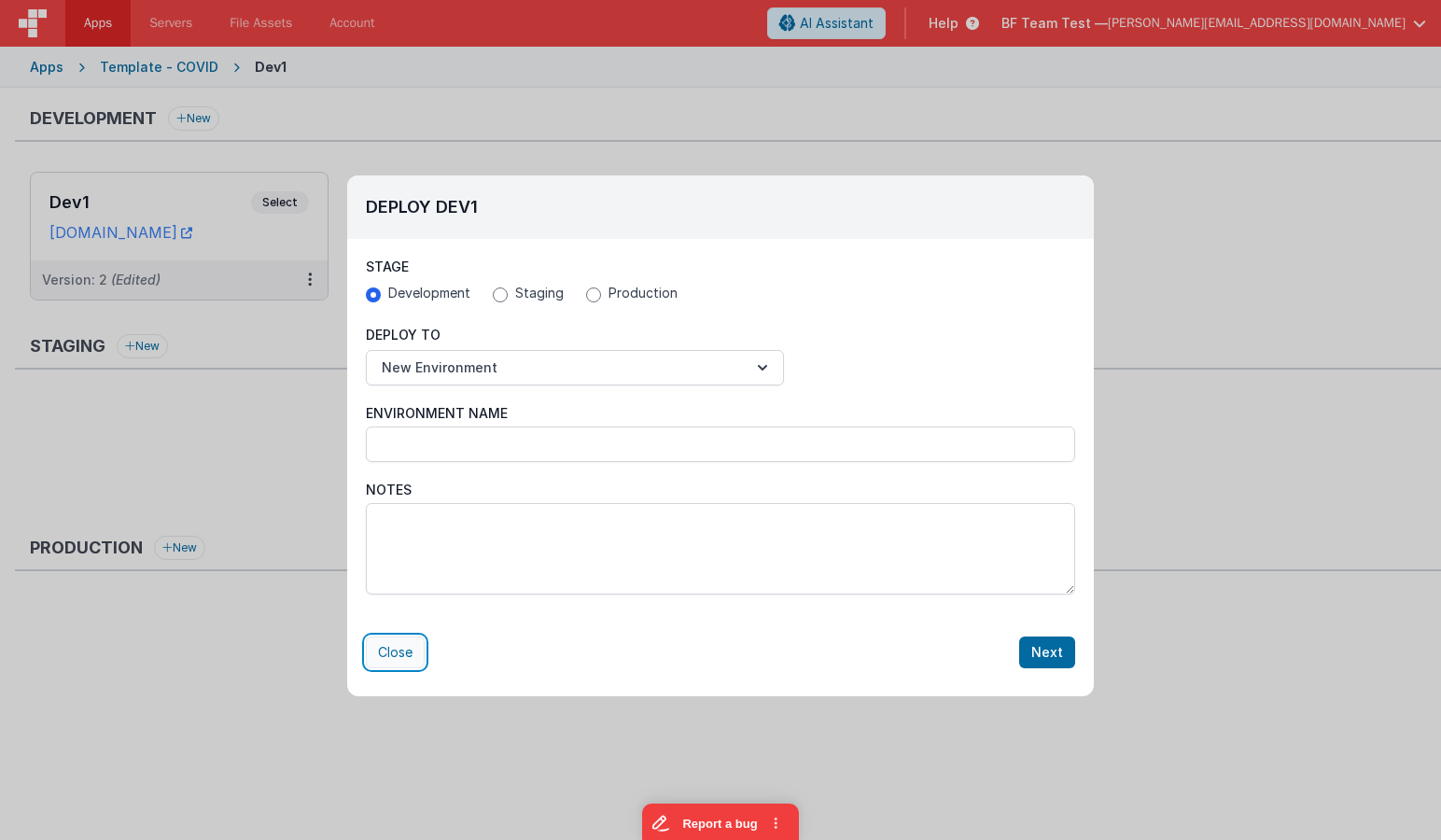 click on "Close" at bounding box center [395, 652] 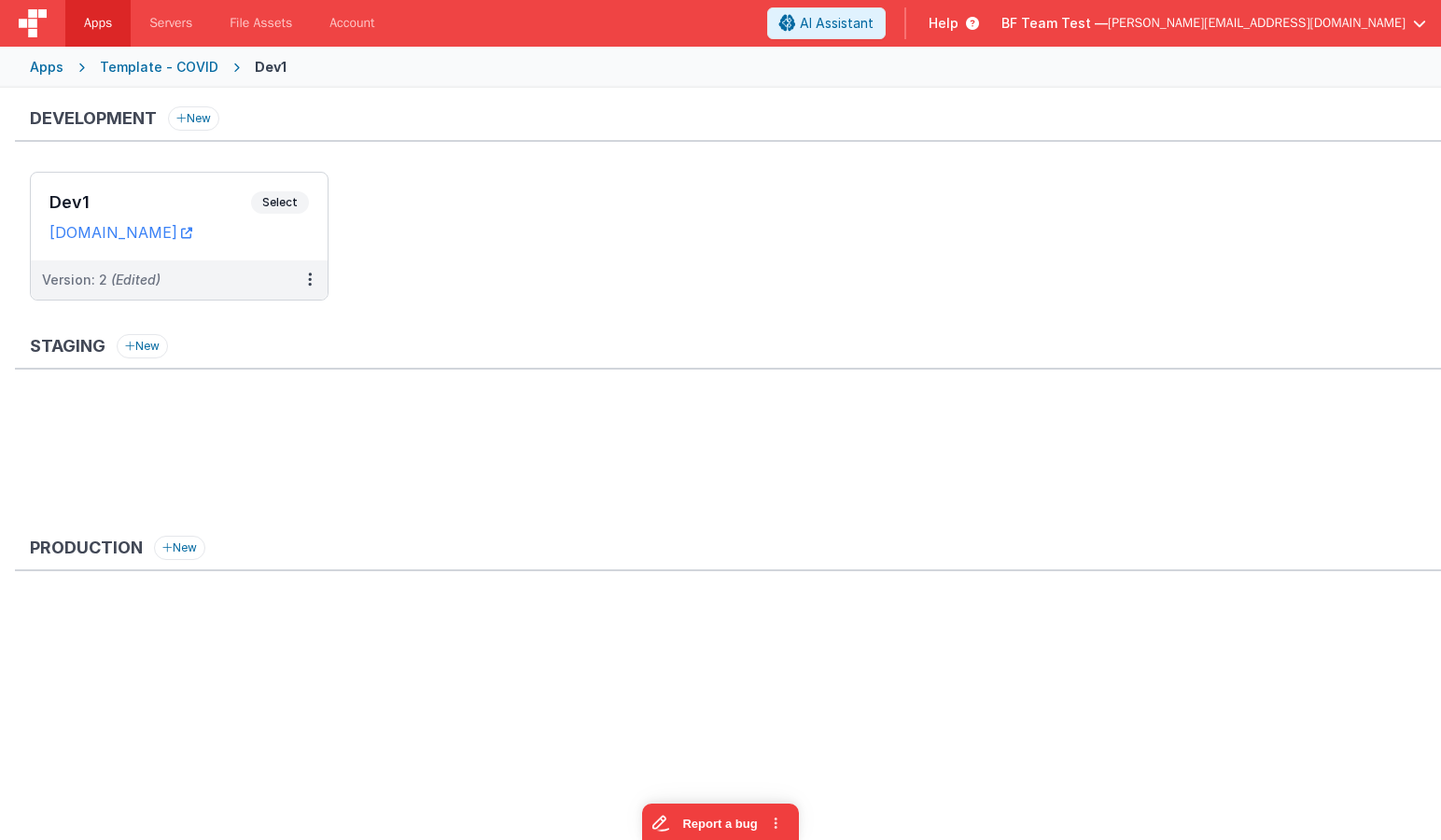 click on "Apps" at bounding box center [47, 67] 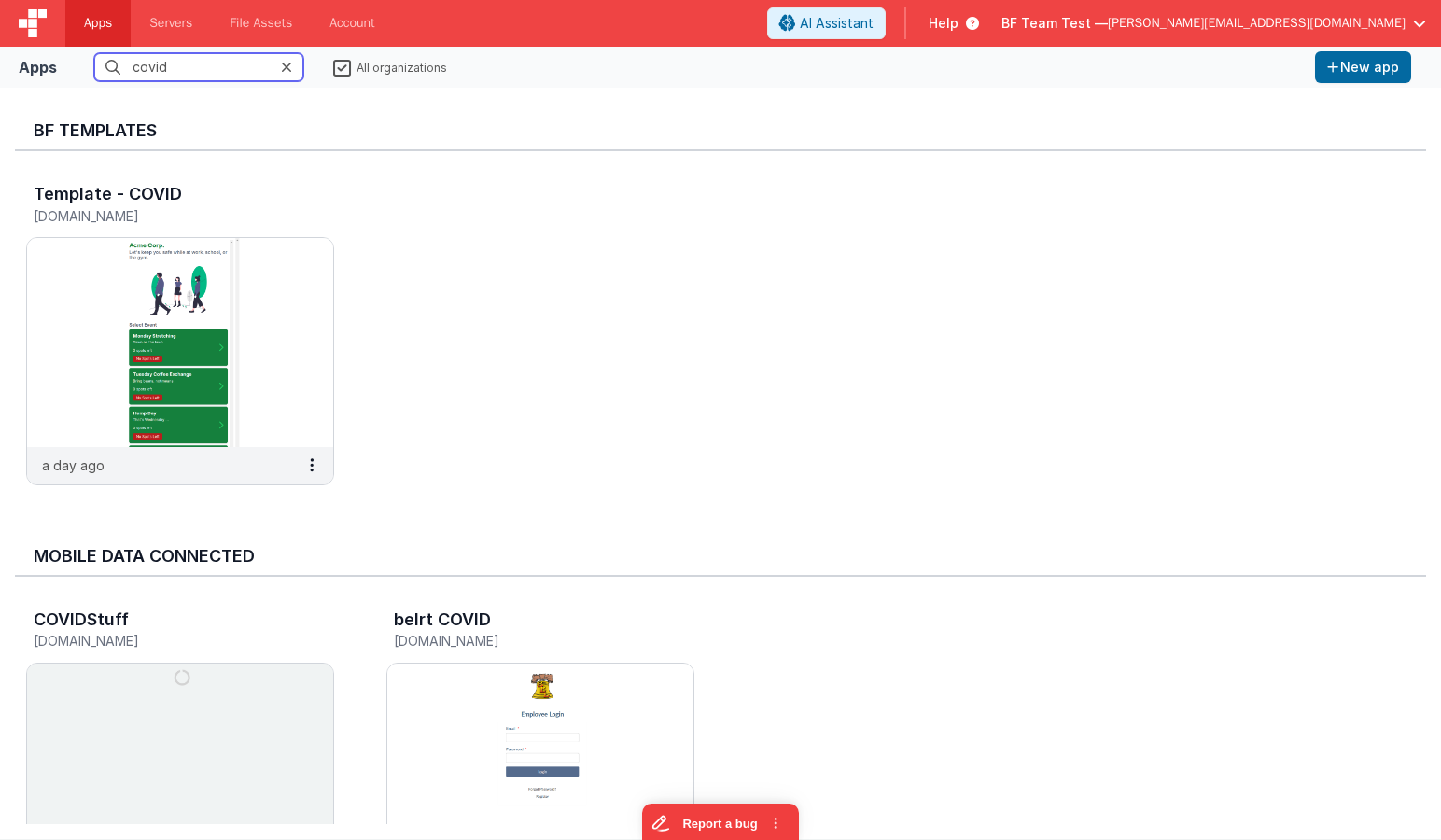 click on "covid" at bounding box center [199, 67] 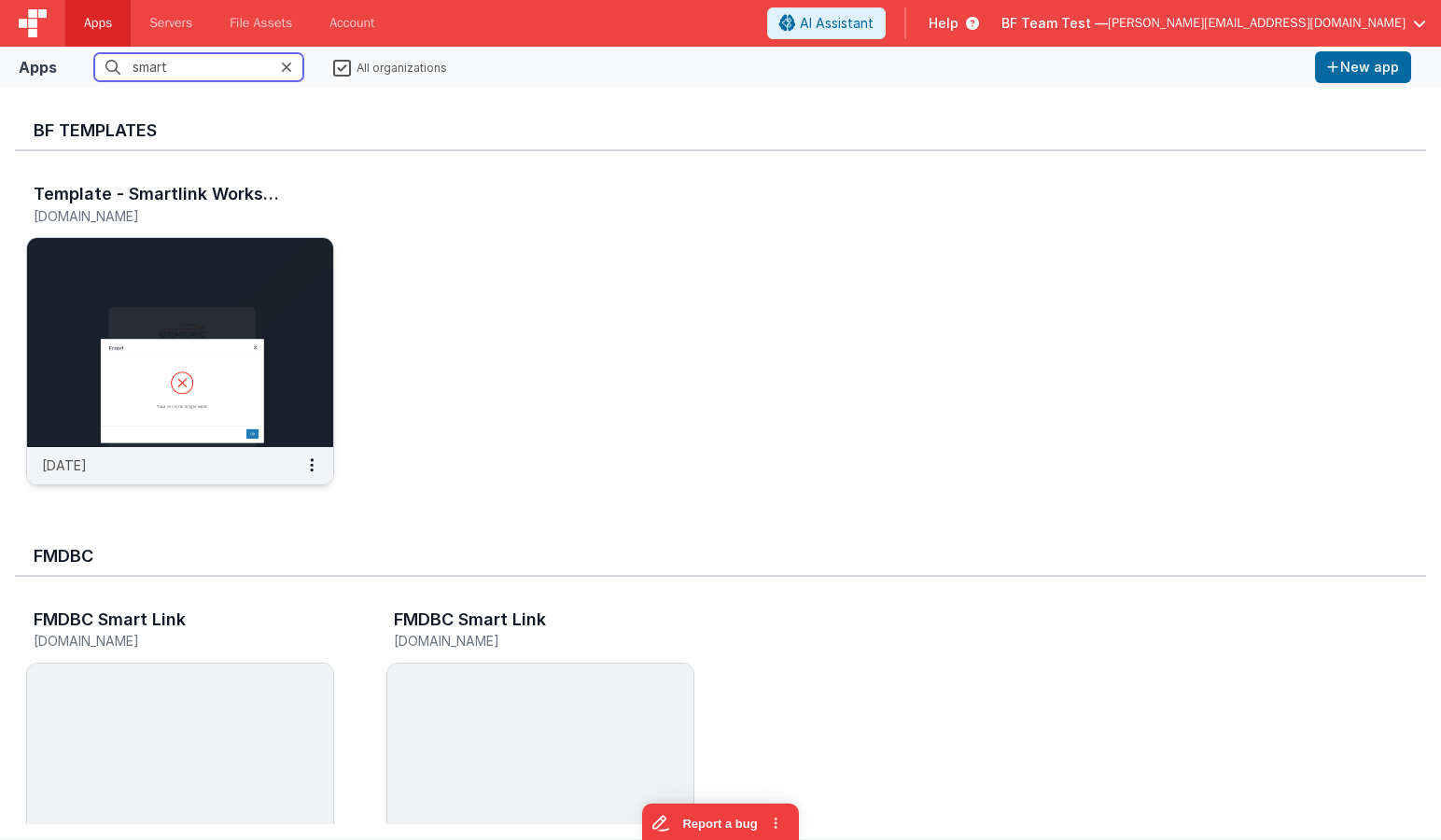 type on "smart" 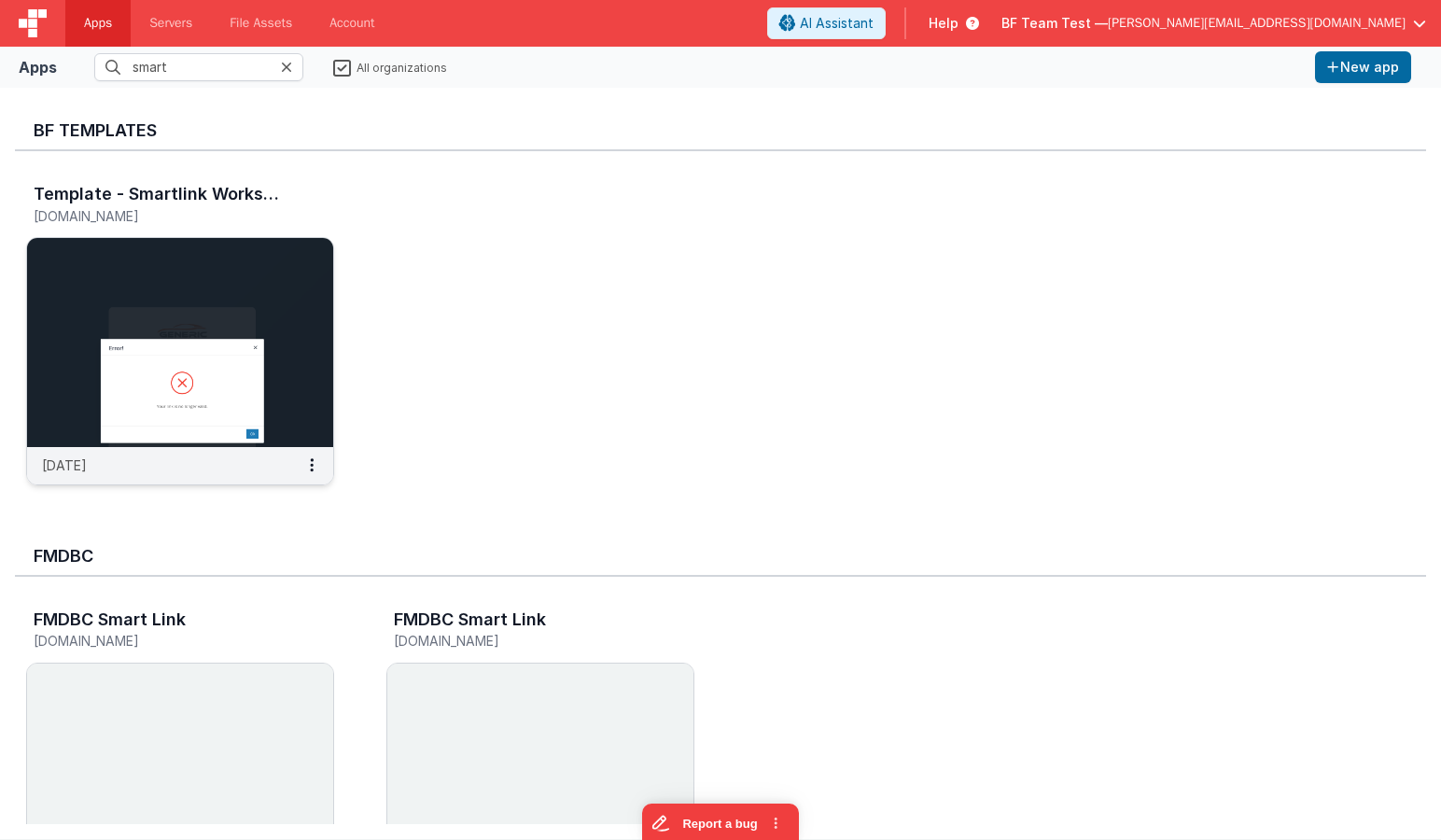 click at bounding box center (180, 343) 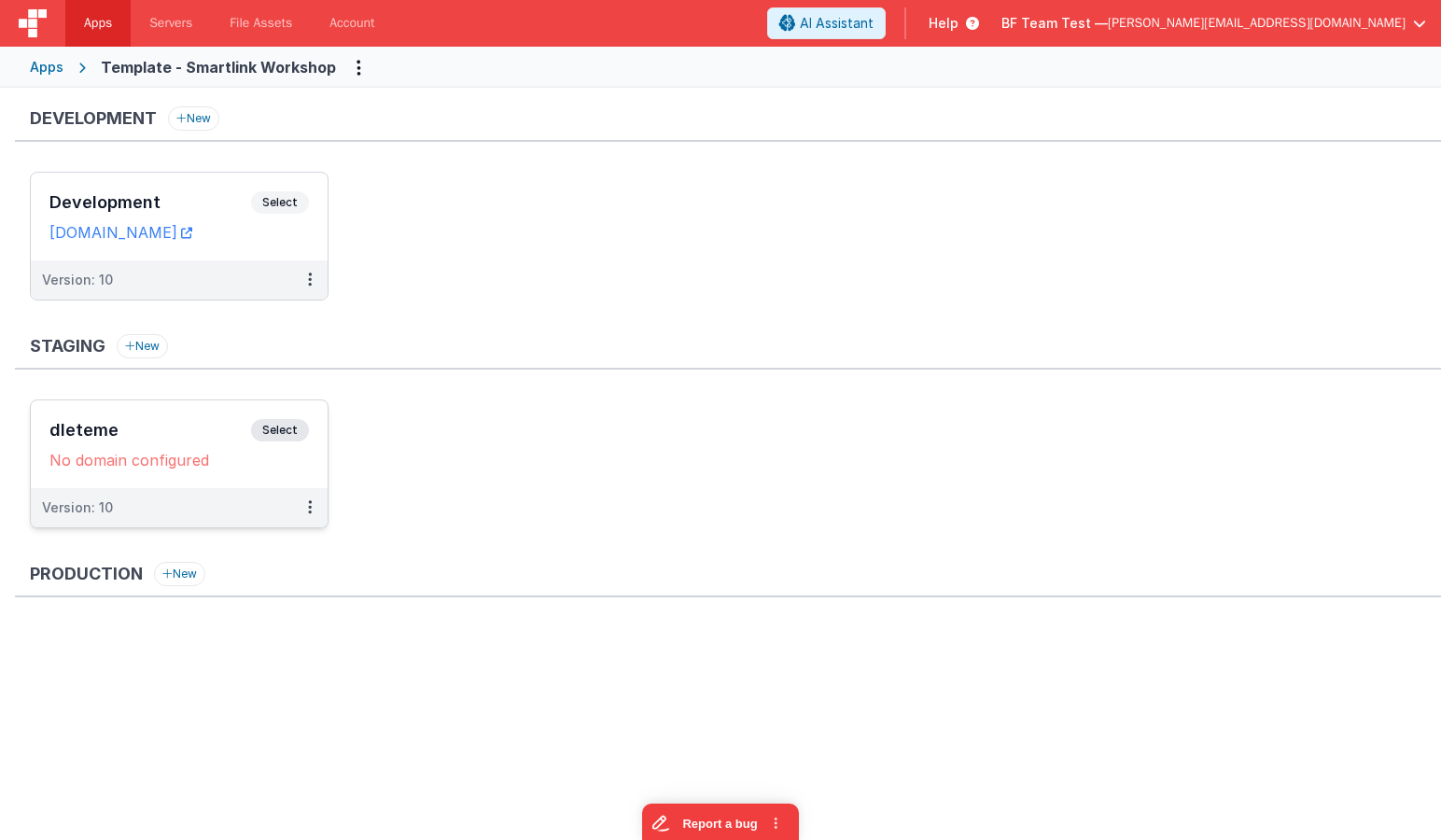click on "dleteme
Select" at bounding box center (179, 435) 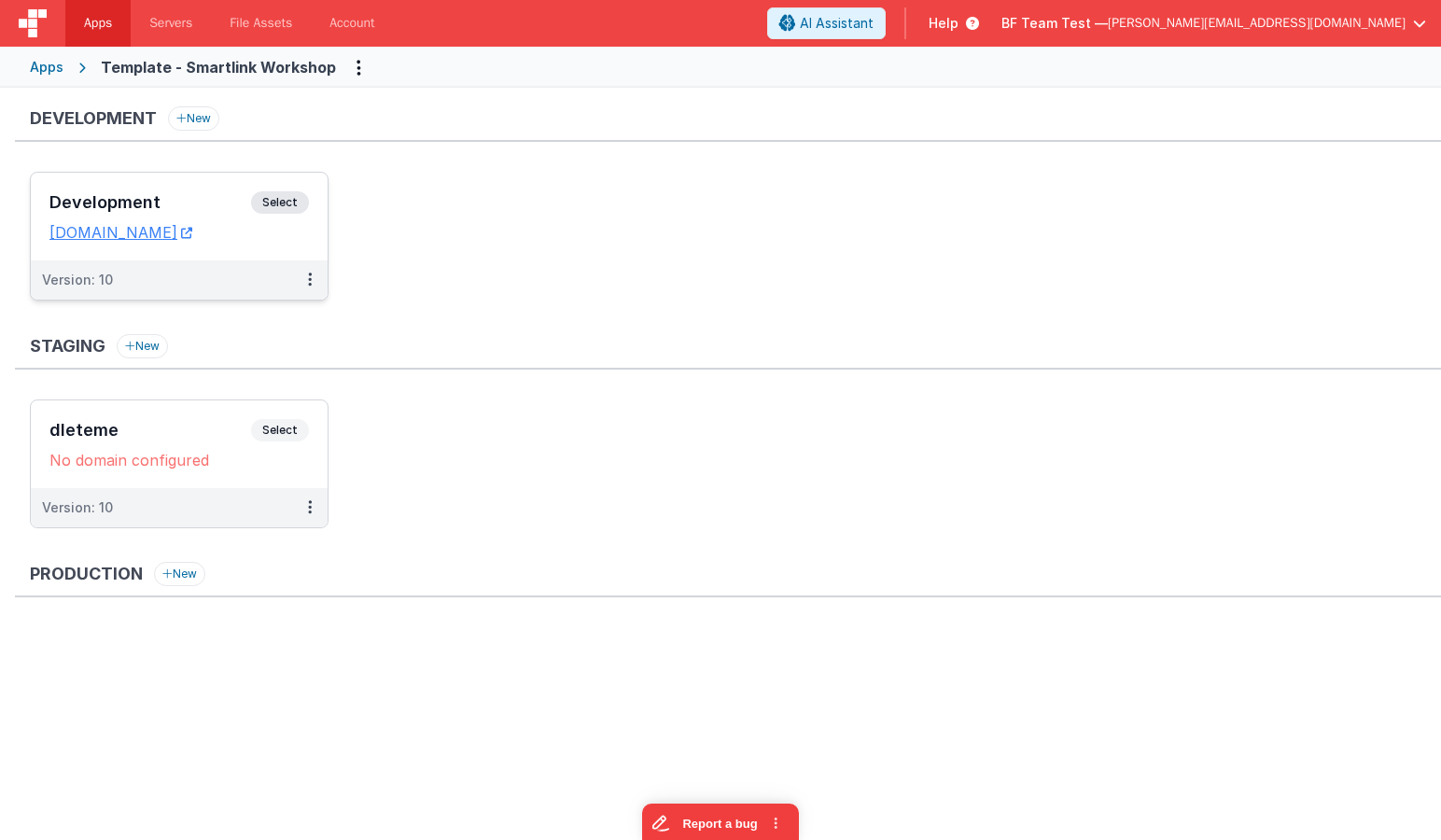 click on "Development" at bounding box center (150, 203) 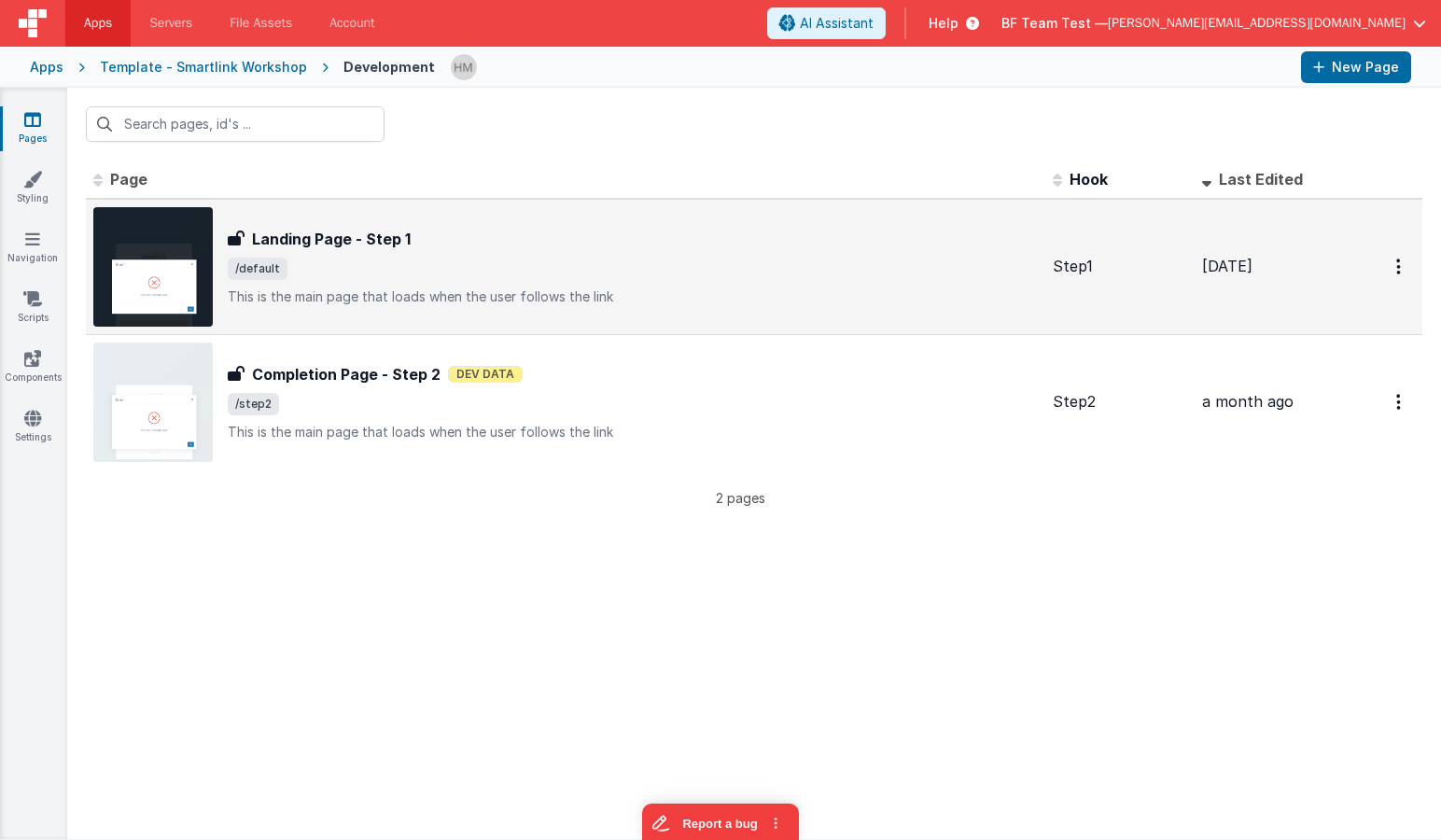 click on "Landing Page - Step 1" at bounding box center [633, 239] 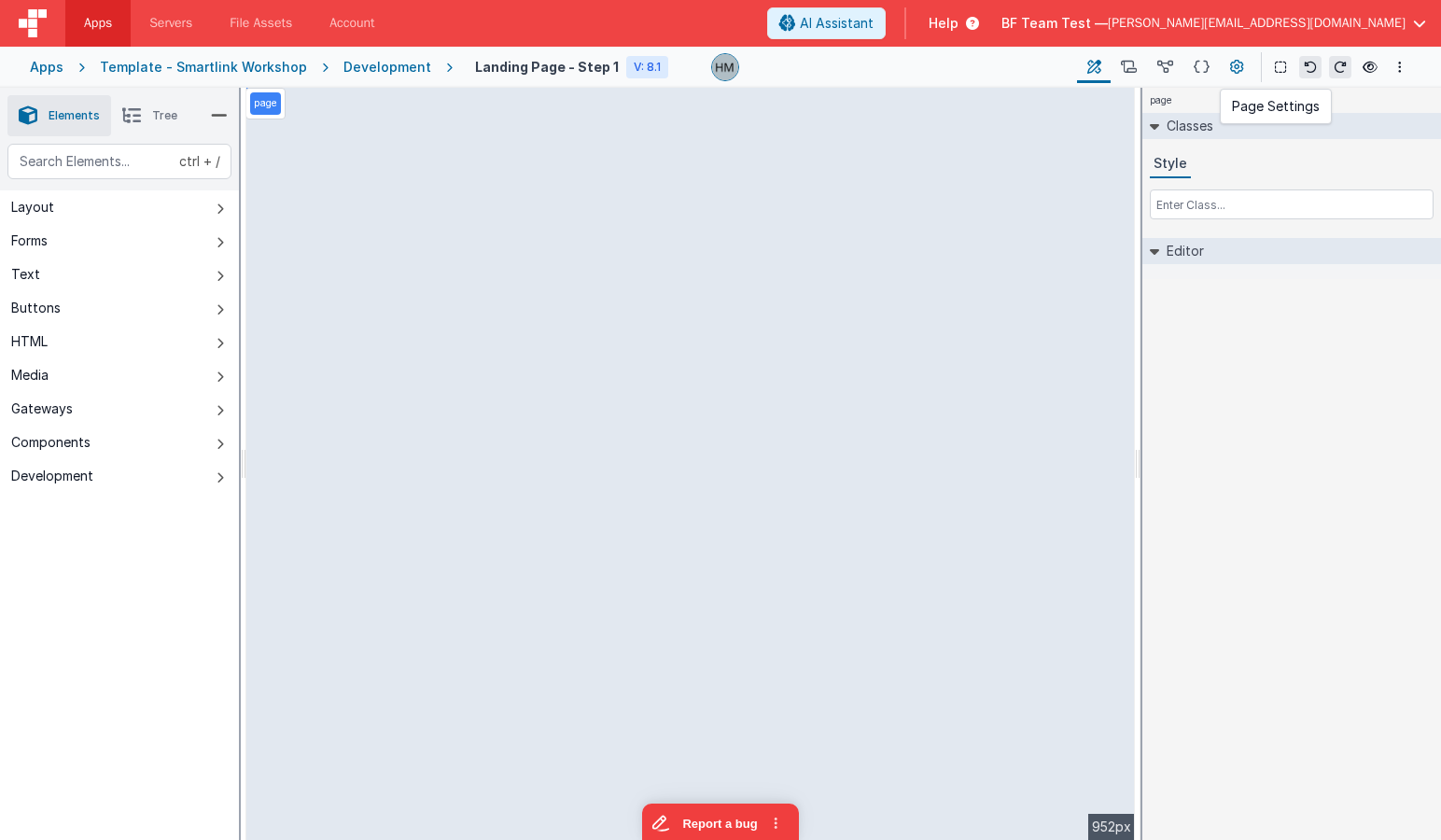 click at bounding box center (1237, 67) 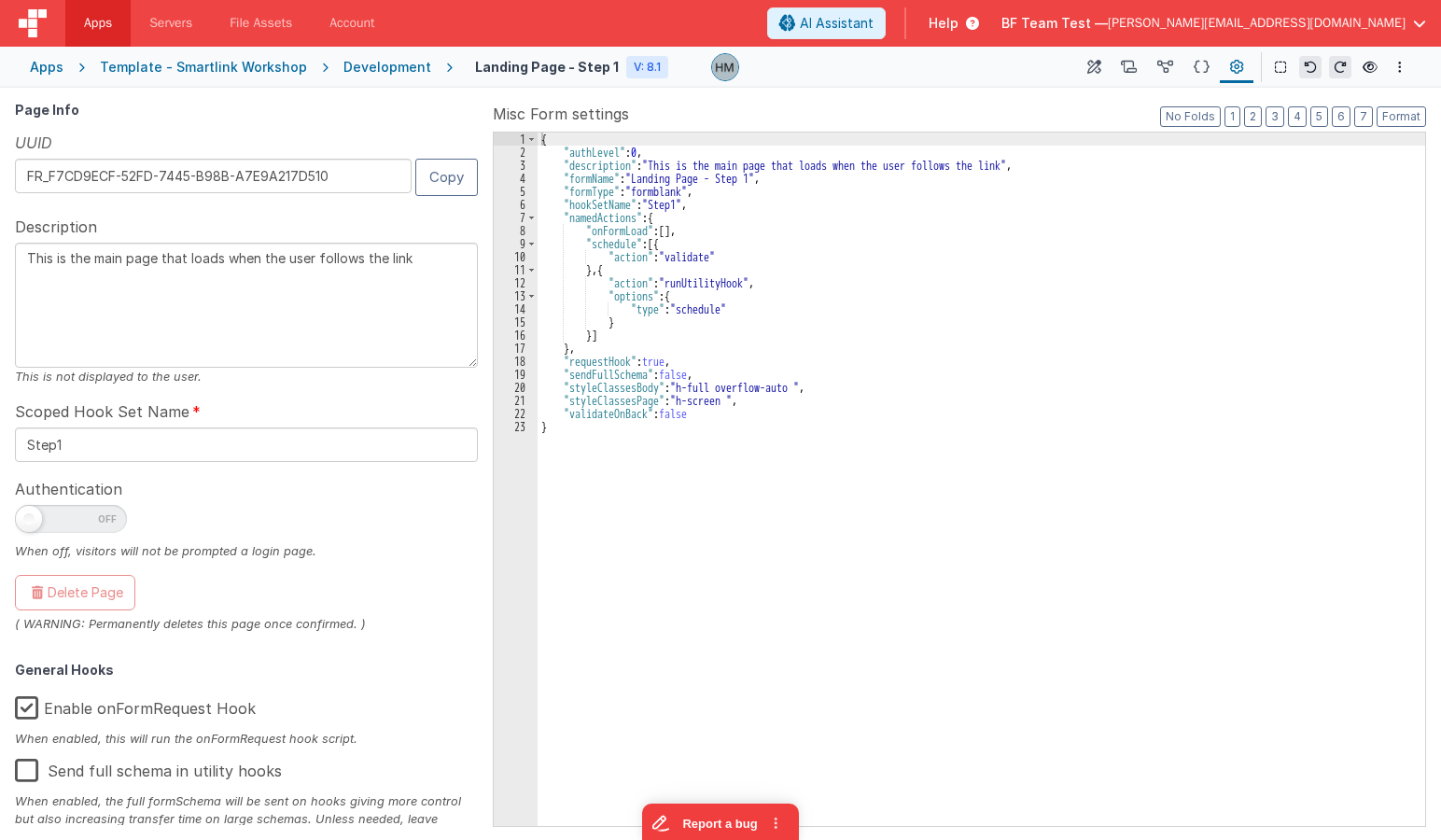 click on "This is the main page that loads when the user follows the link" at bounding box center [246, 305] 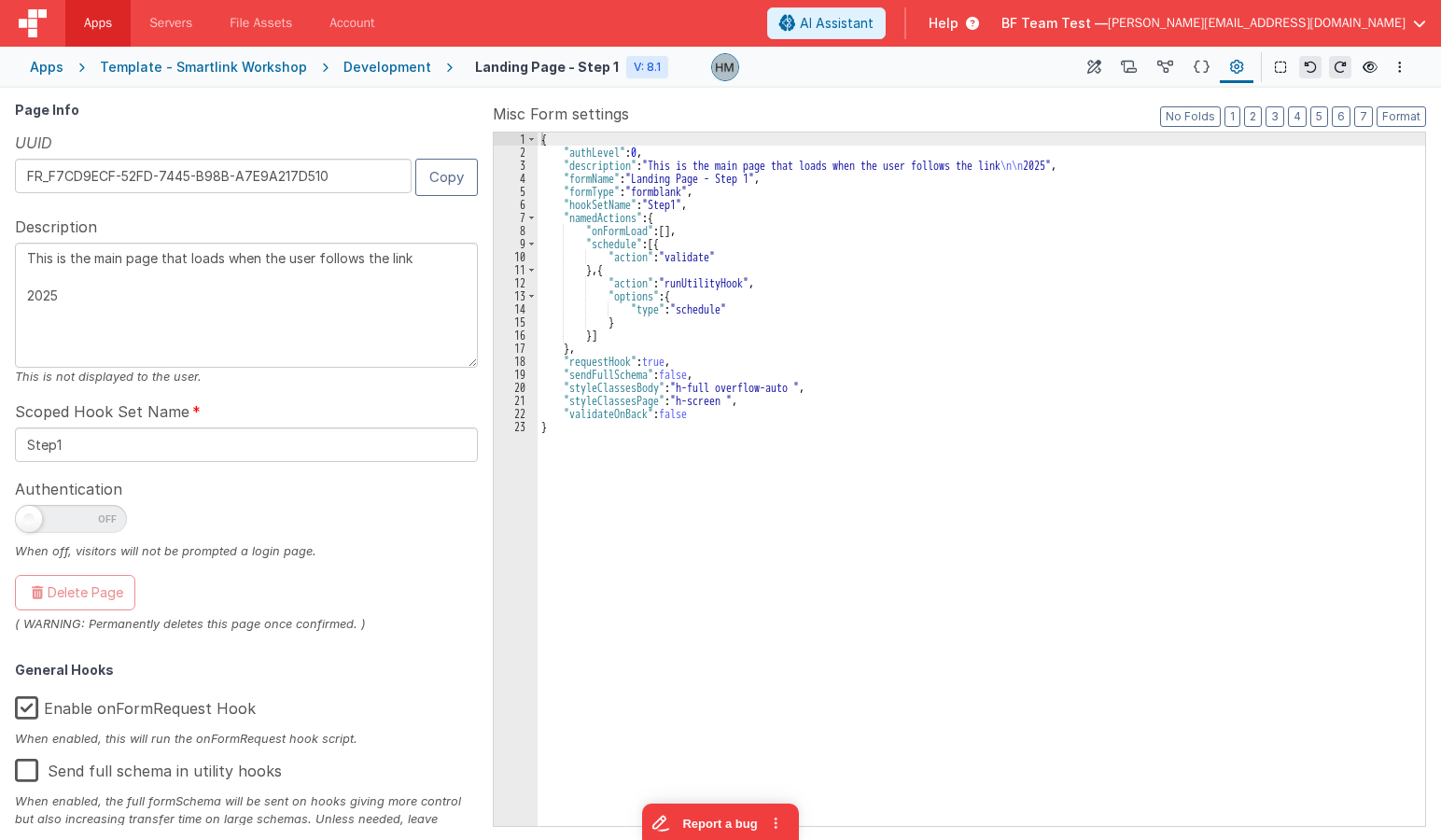 click on "This is the main page that loads when the user follows the link
2025" at bounding box center [246, 305] 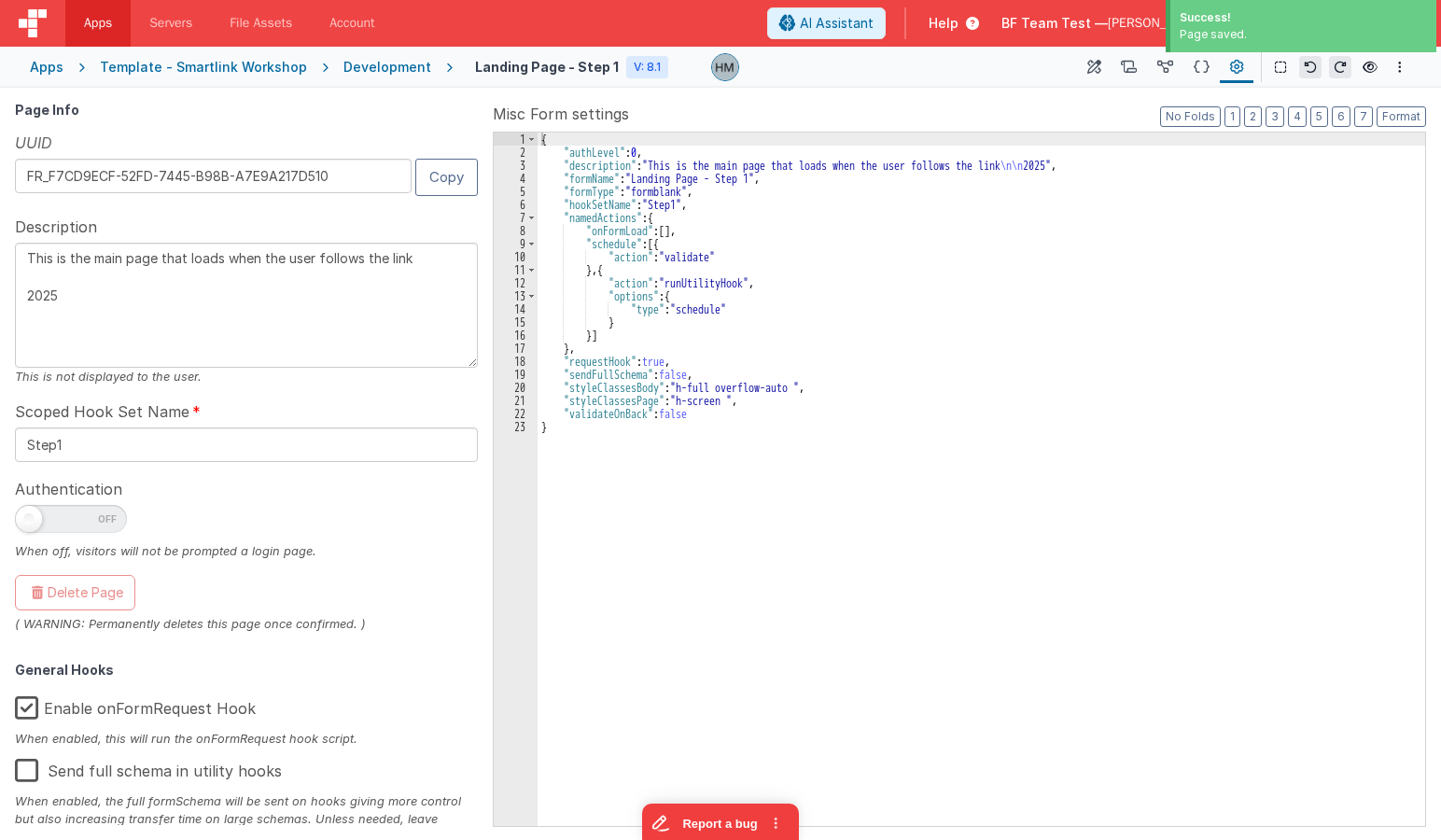 type on "This is the main page that loads when the user follows the link
2025" 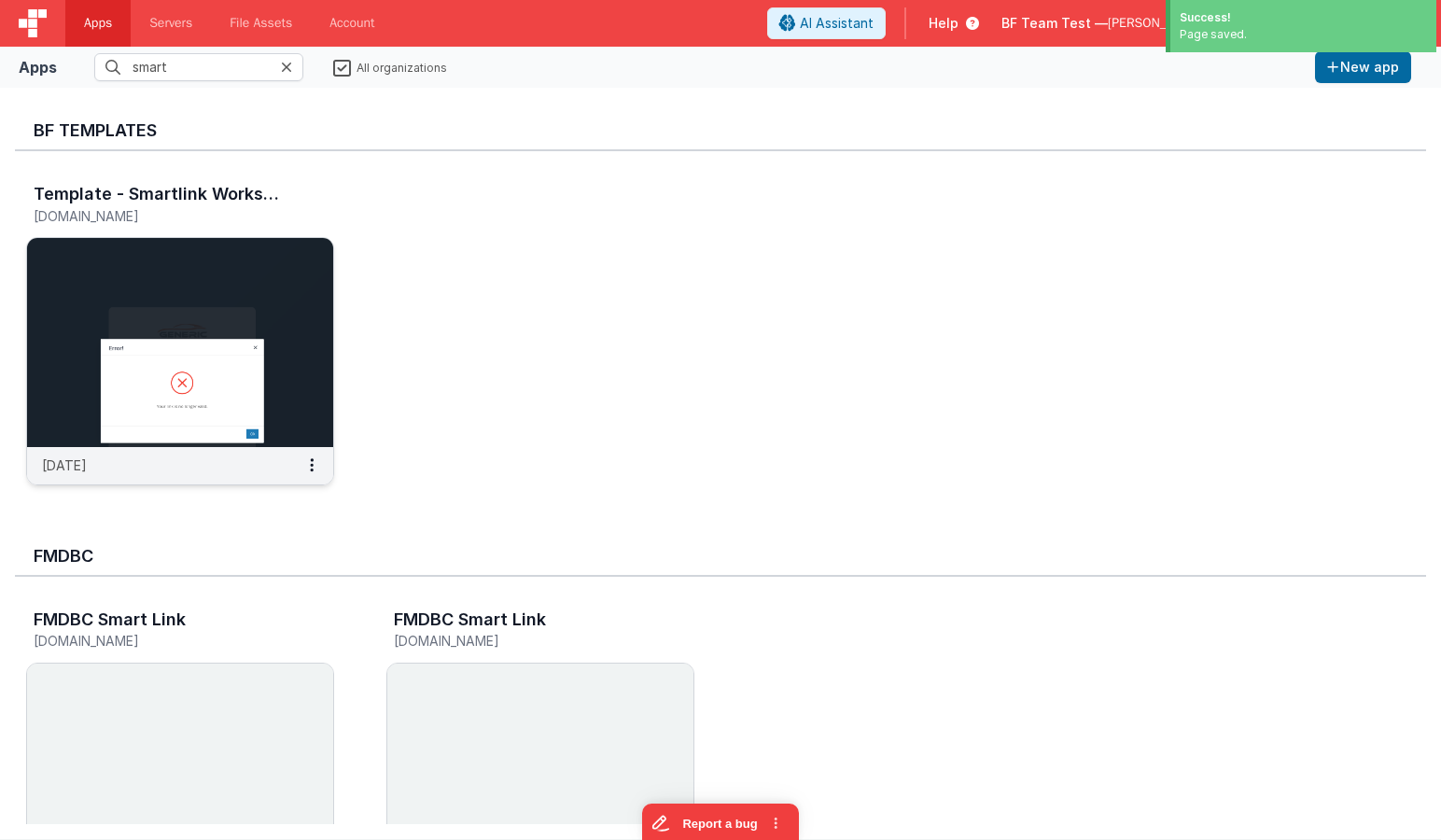 click at bounding box center (180, 343) 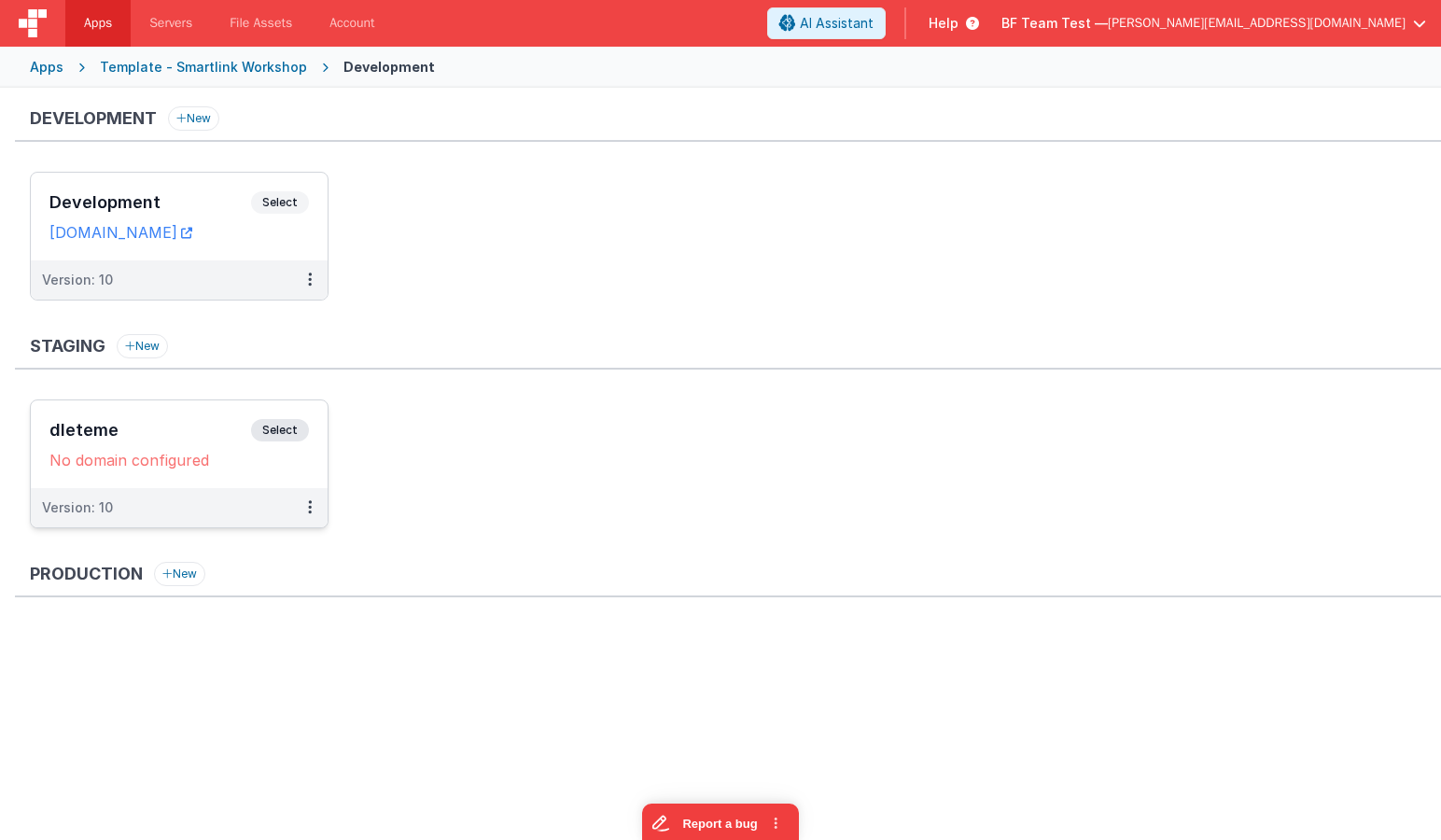 click on "dleteme" at bounding box center (150, 430) 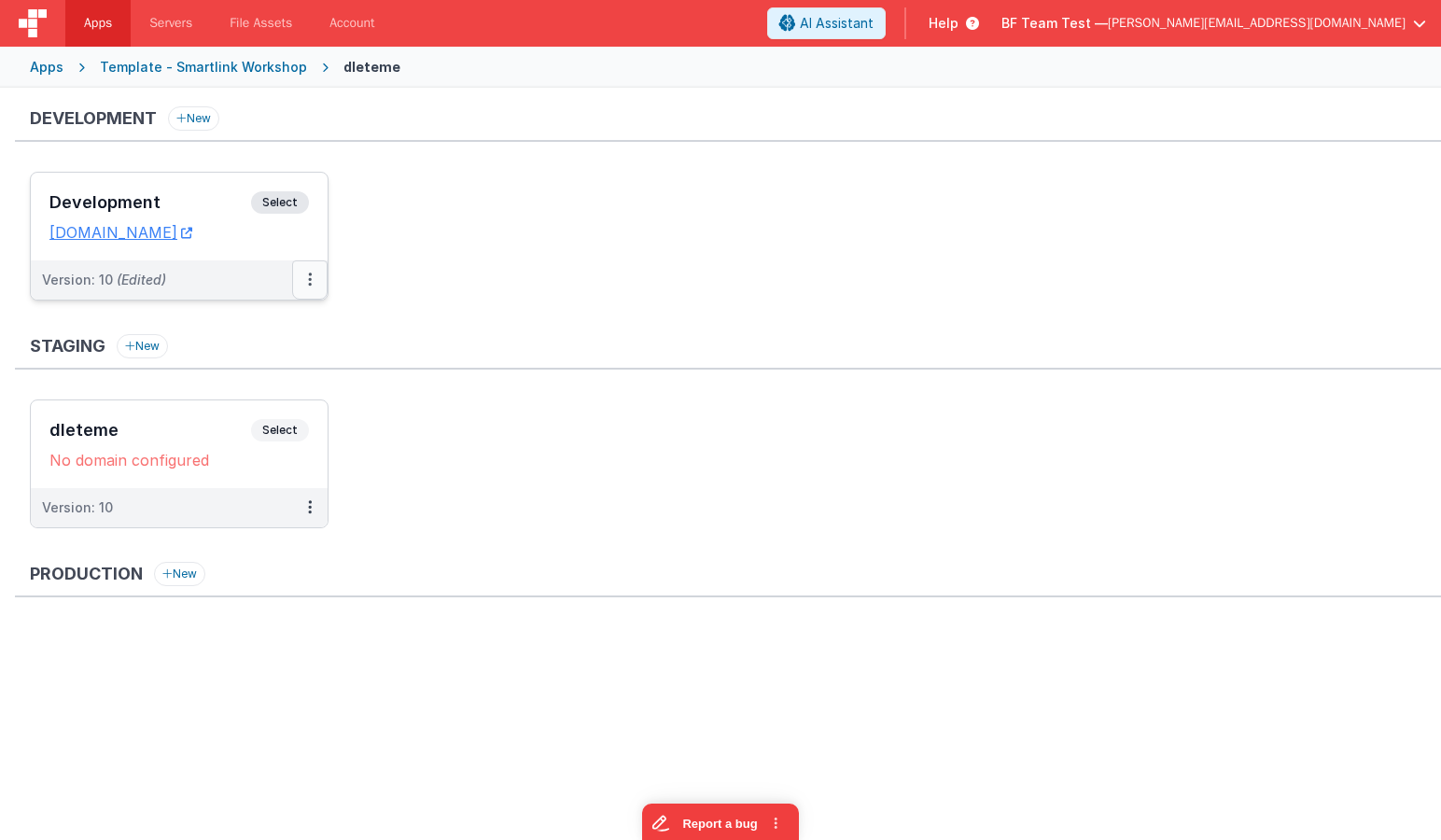 click at bounding box center (310, 280) 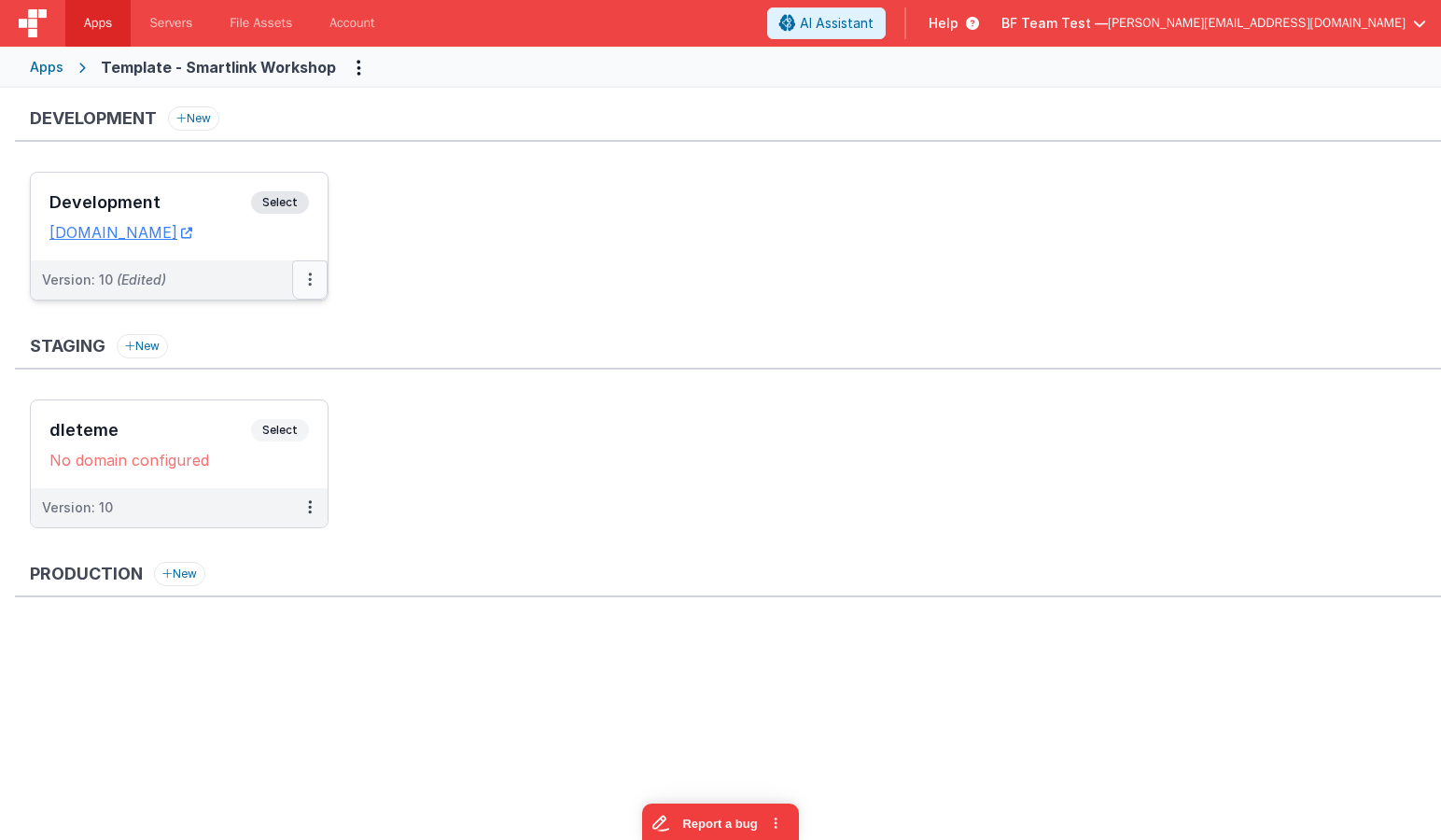 click at bounding box center (310, 280) 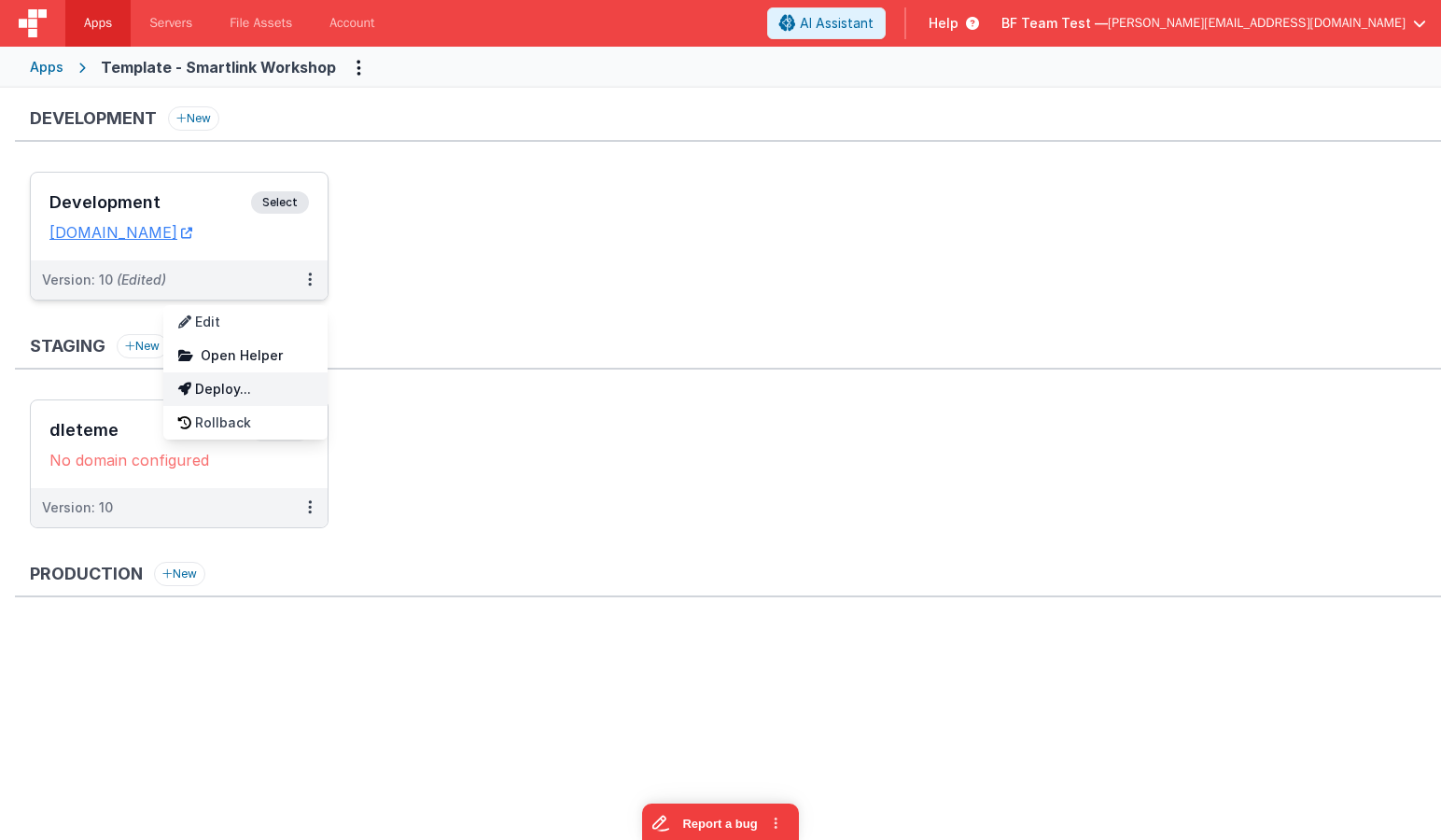 click on "Deploy..." at bounding box center [245, 389] 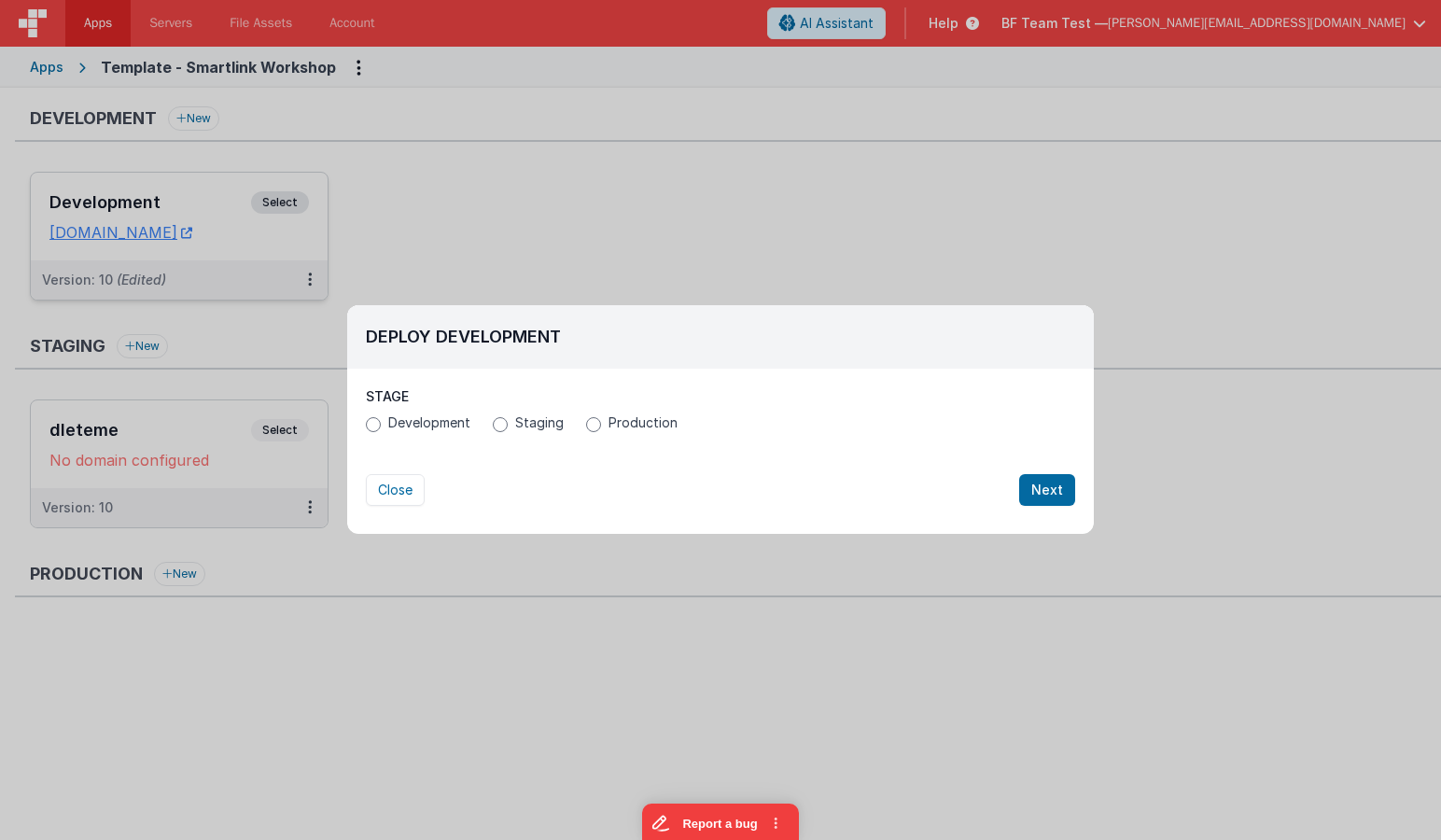 click on "Staging" at bounding box center [528, 423] 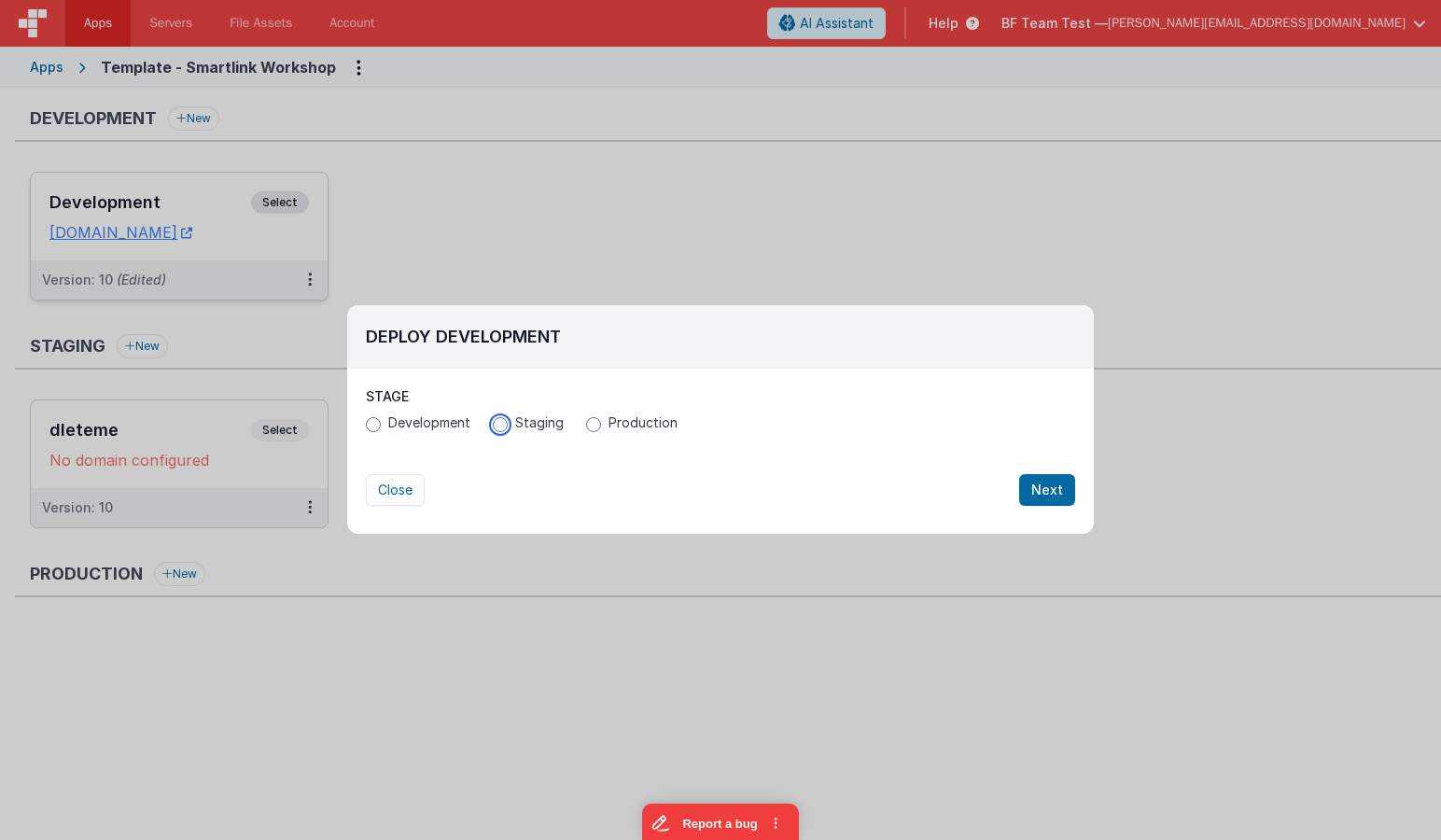 radio on "true" 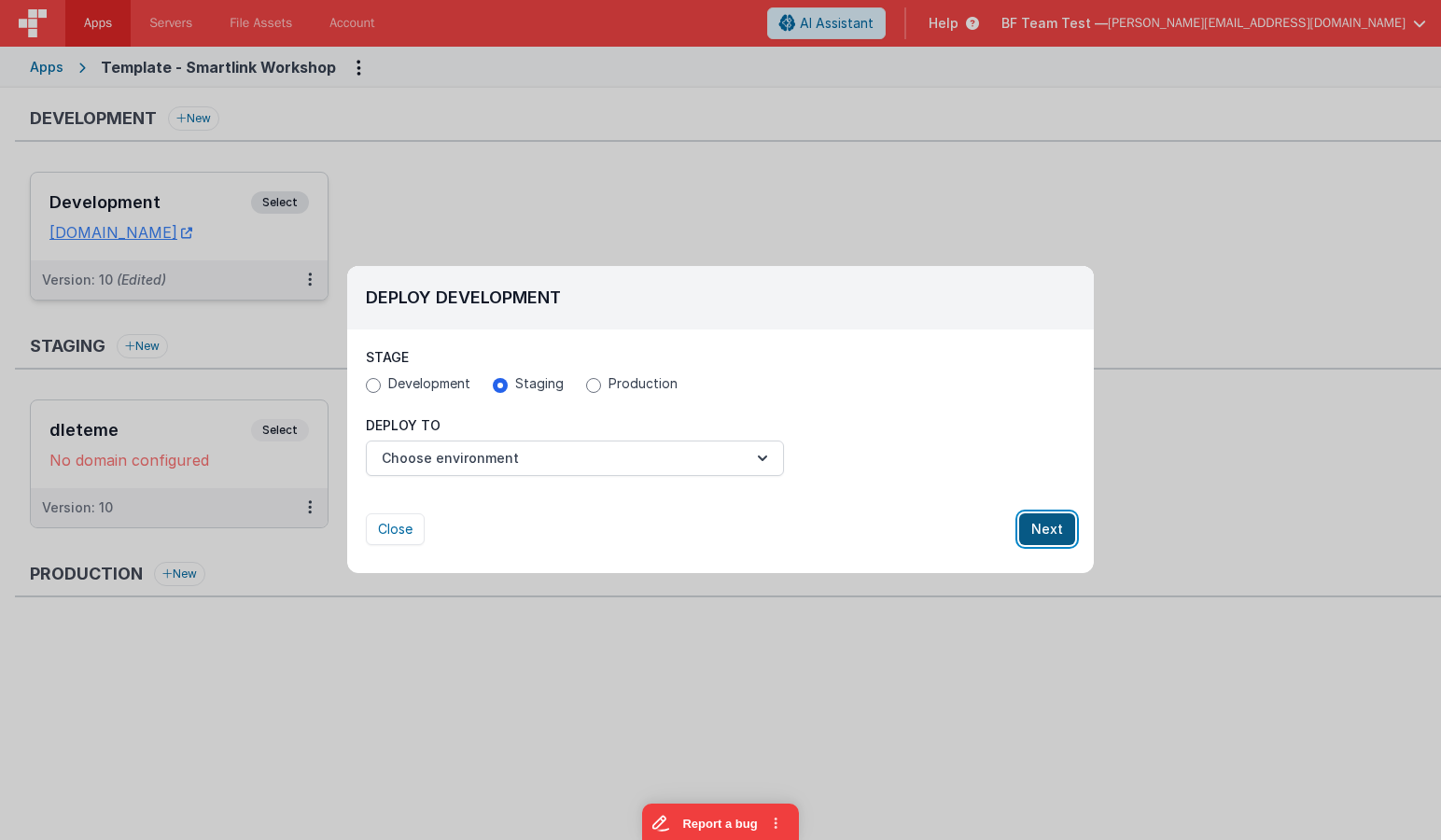 click on "Next" at bounding box center (1047, 529) 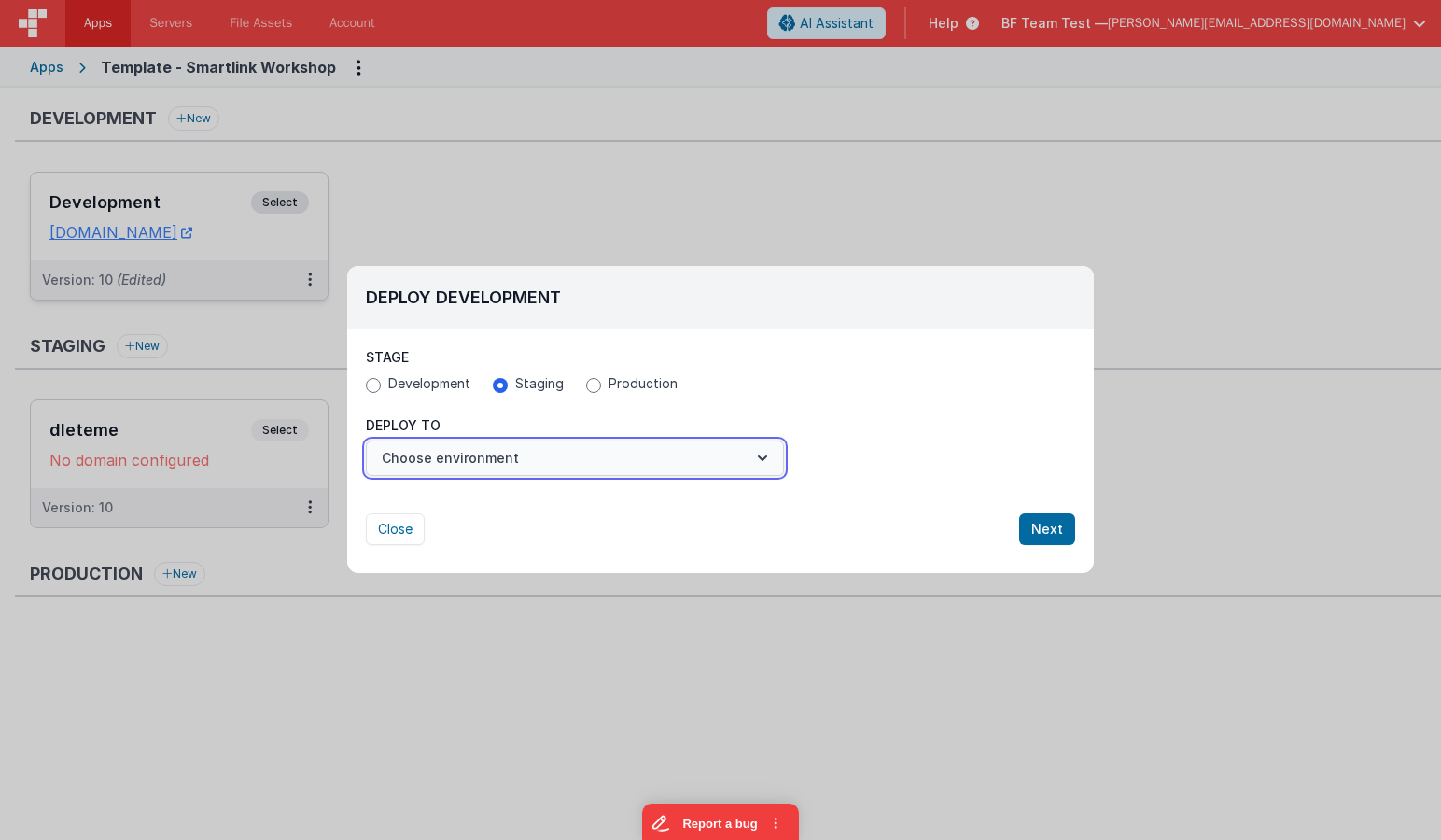 click on "Choose environment" at bounding box center (575, 458) 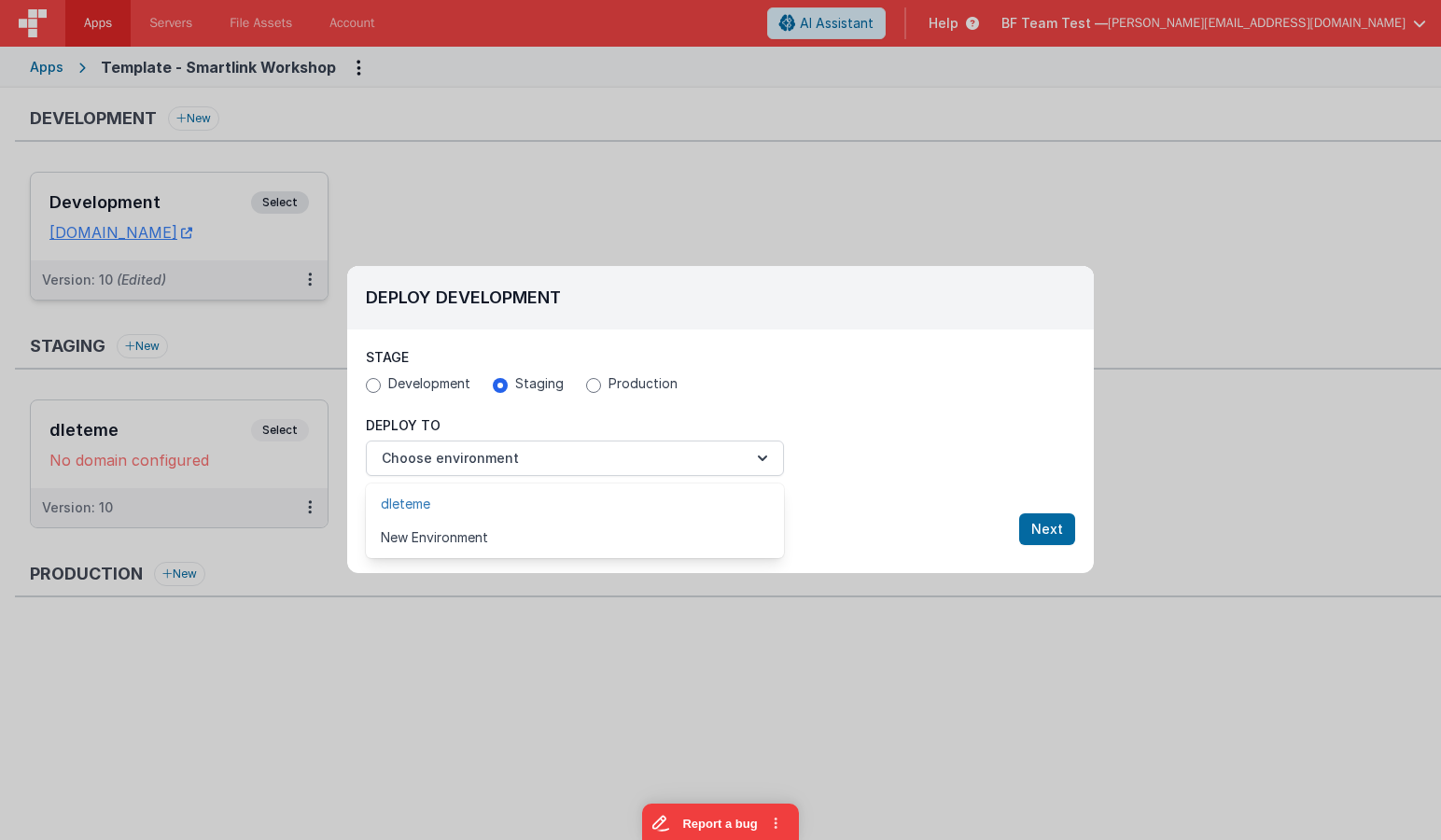 click on "dleteme" at bounding box center (575, 504) 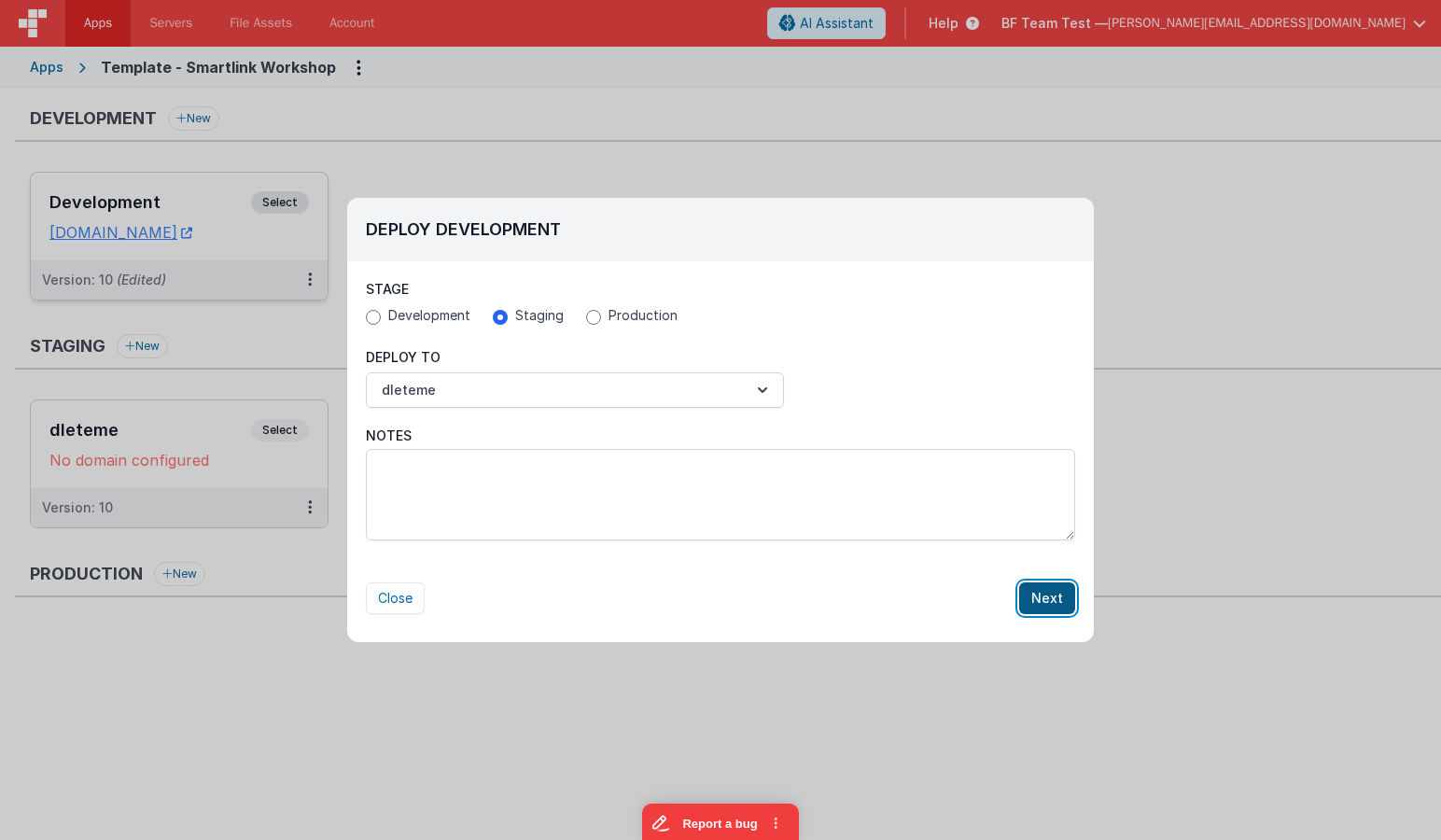 click on "Next" at bounding box center [1047, 598] 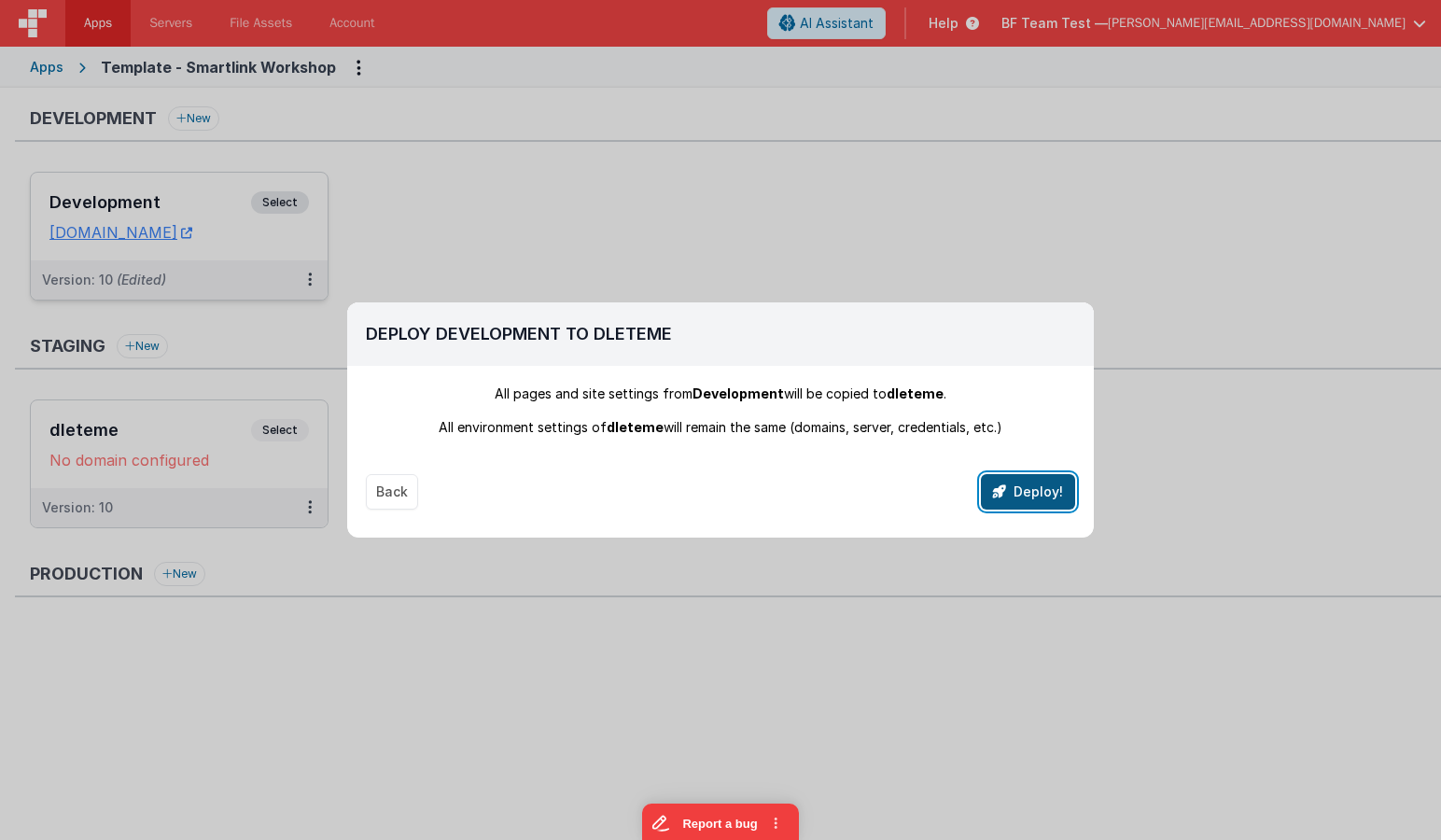click on "Deploy!" at bounding box center (1028, 492) 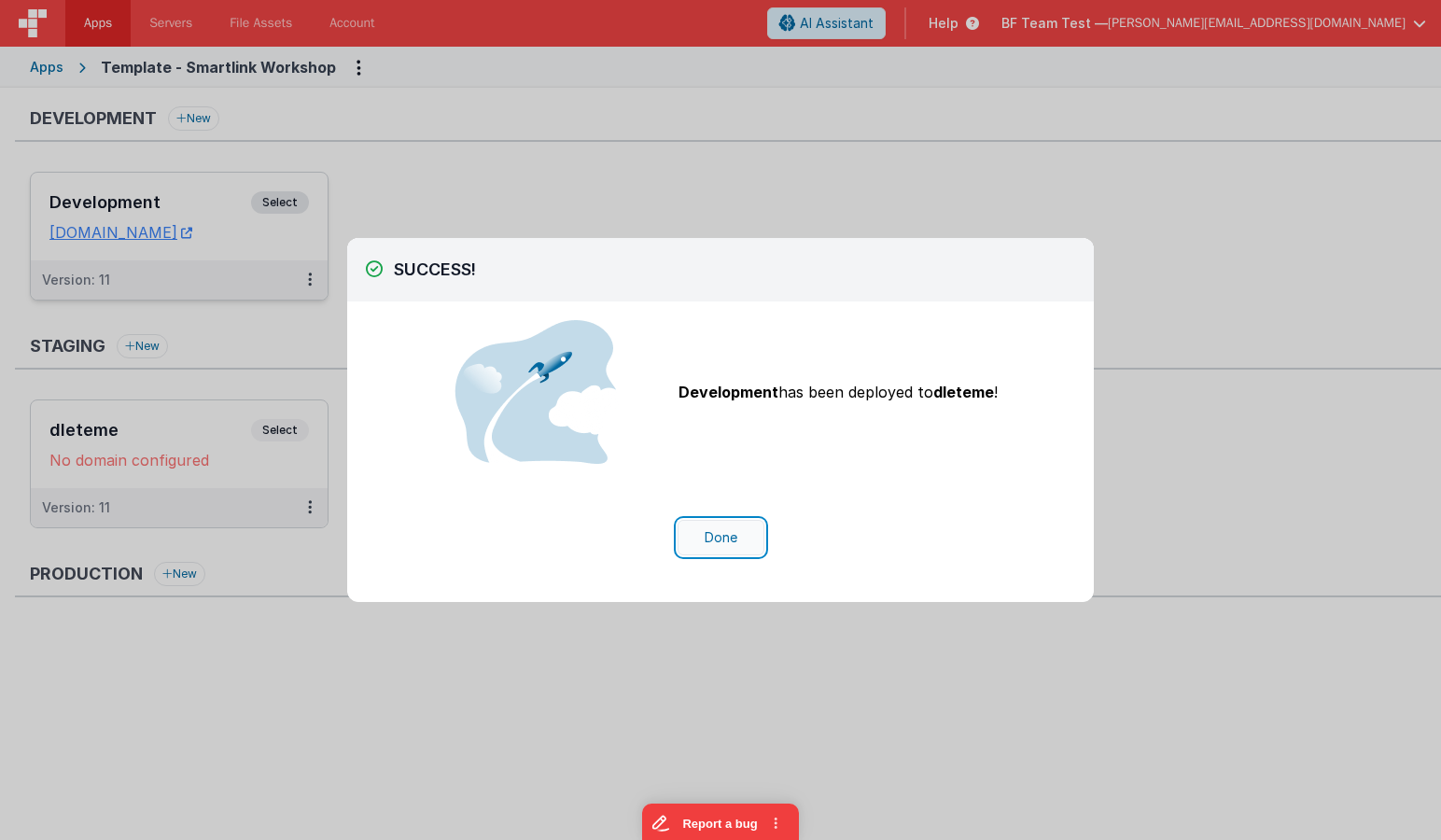 click on "Done" at bounding box center (720, 538) 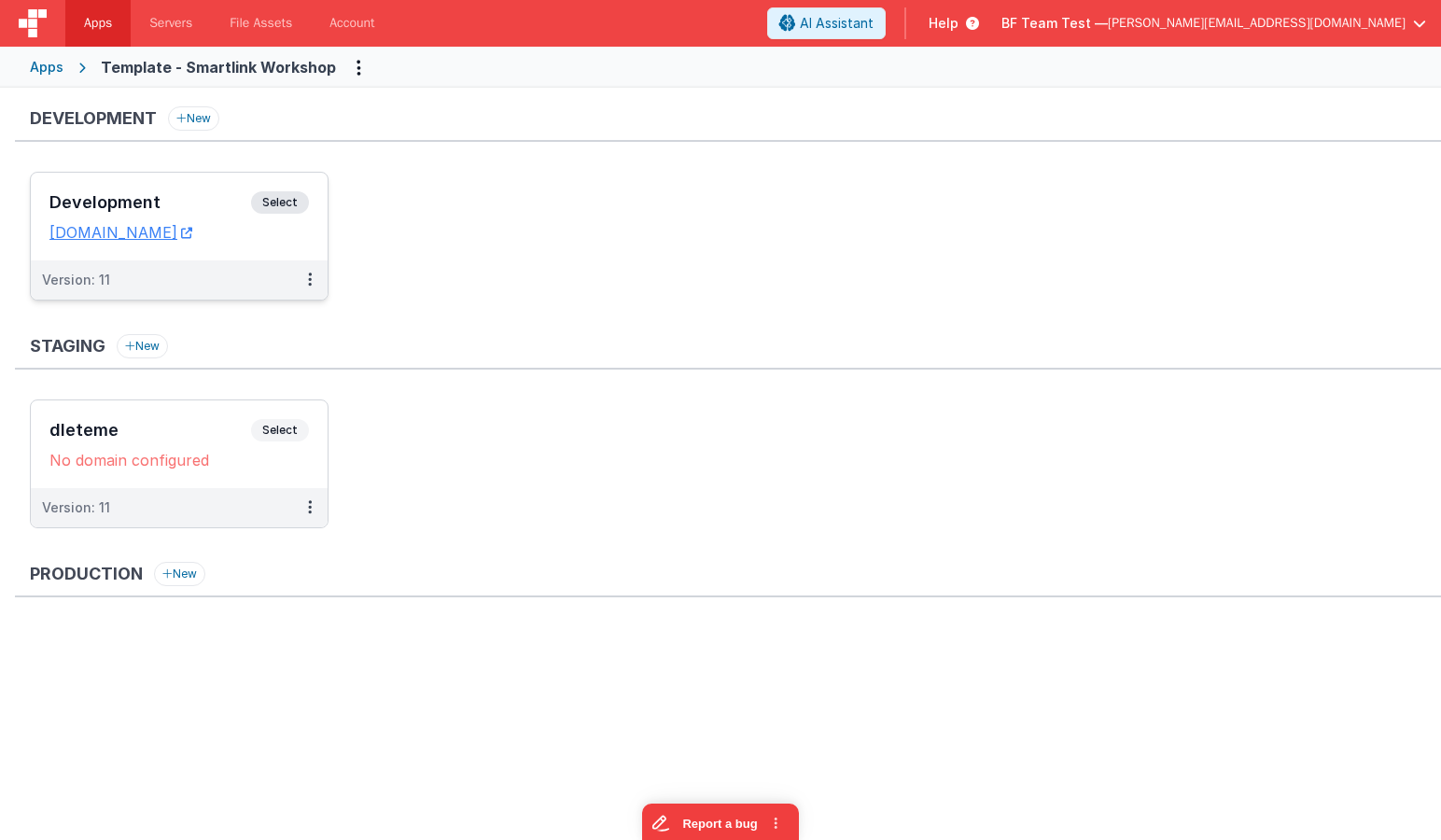 click on "Apps" at bounding box center [47, 67] 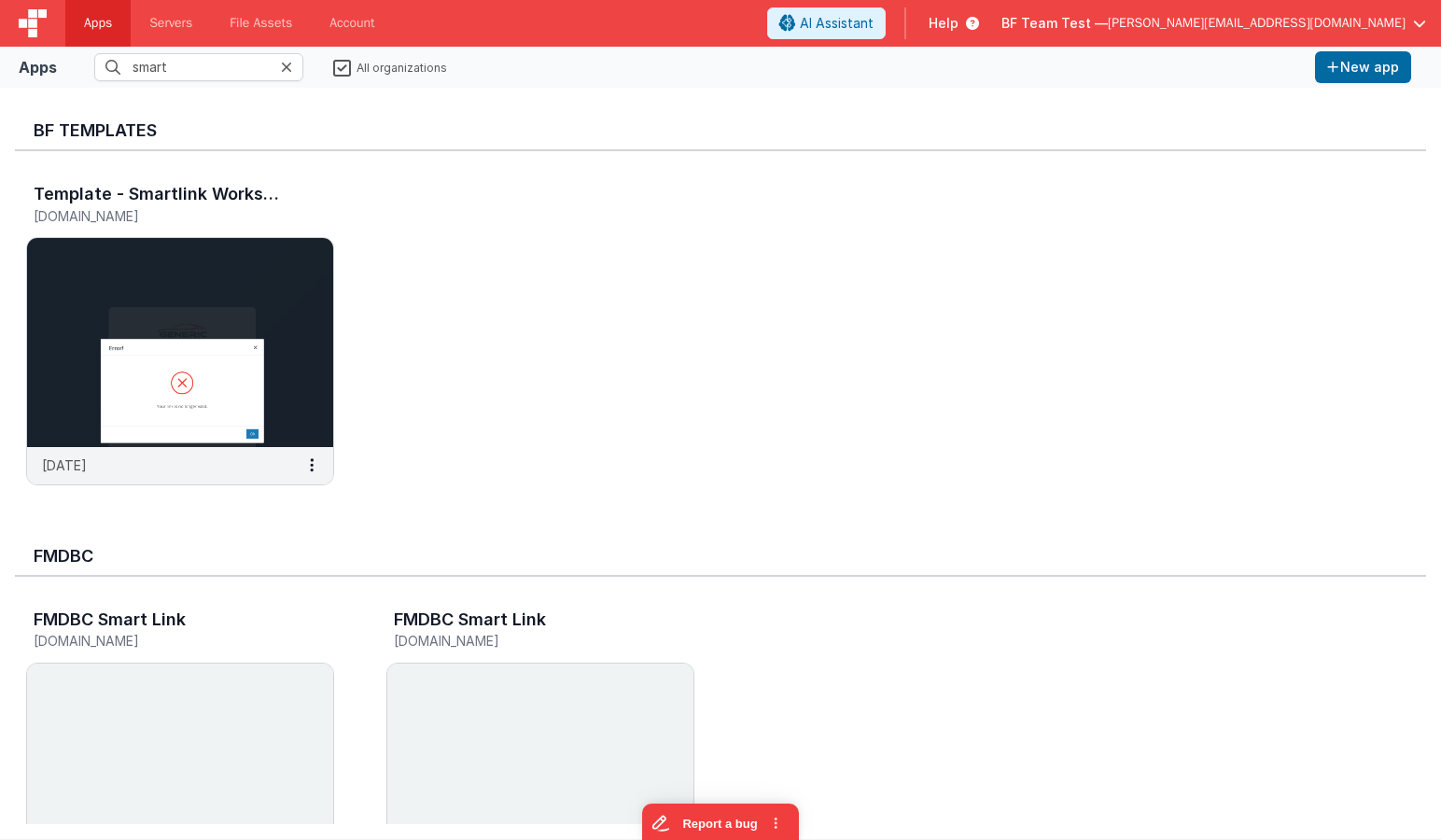 click at bounding box center (287, 67) 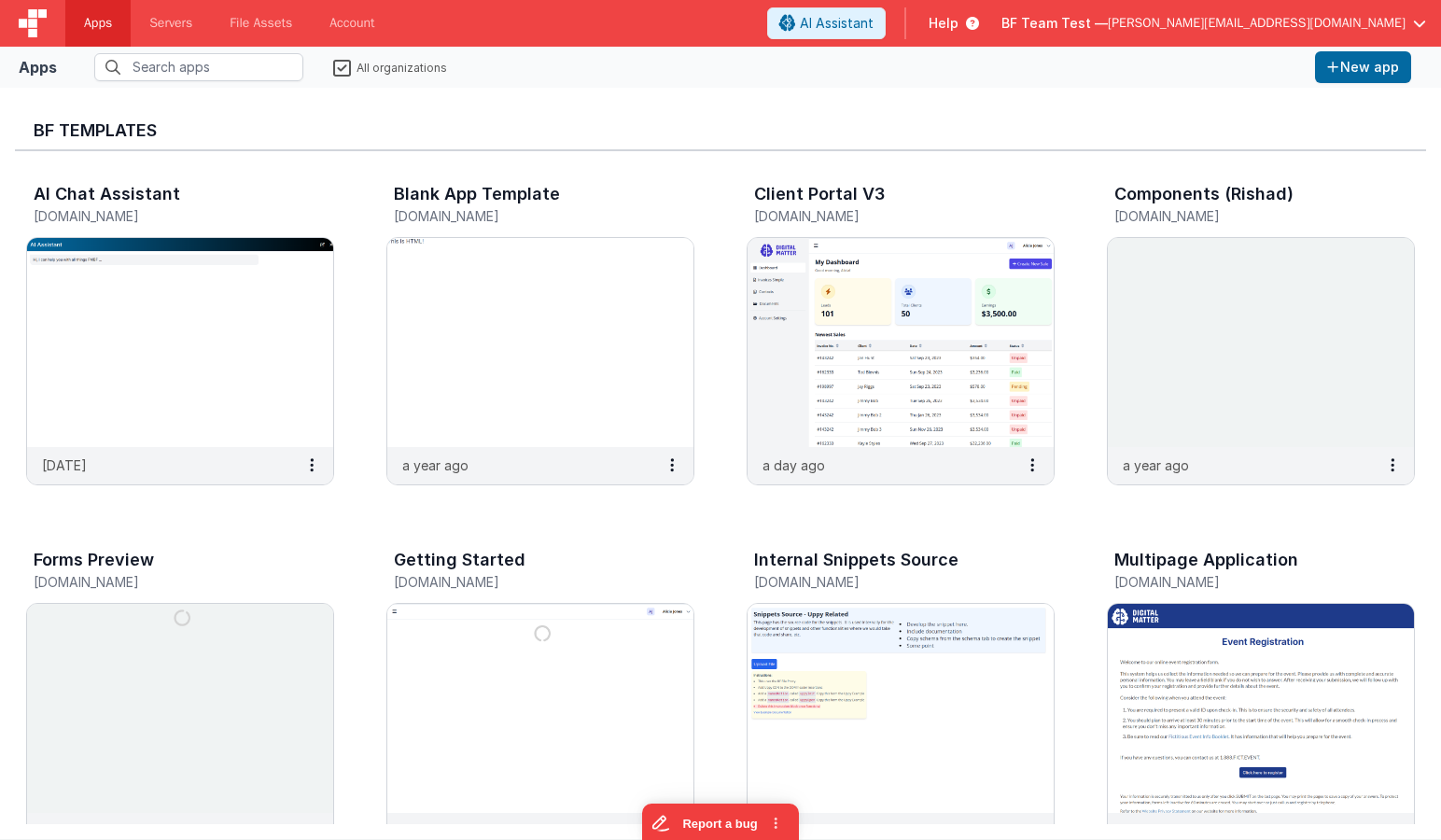click on "All organizations" at bounding box center [390, 66] 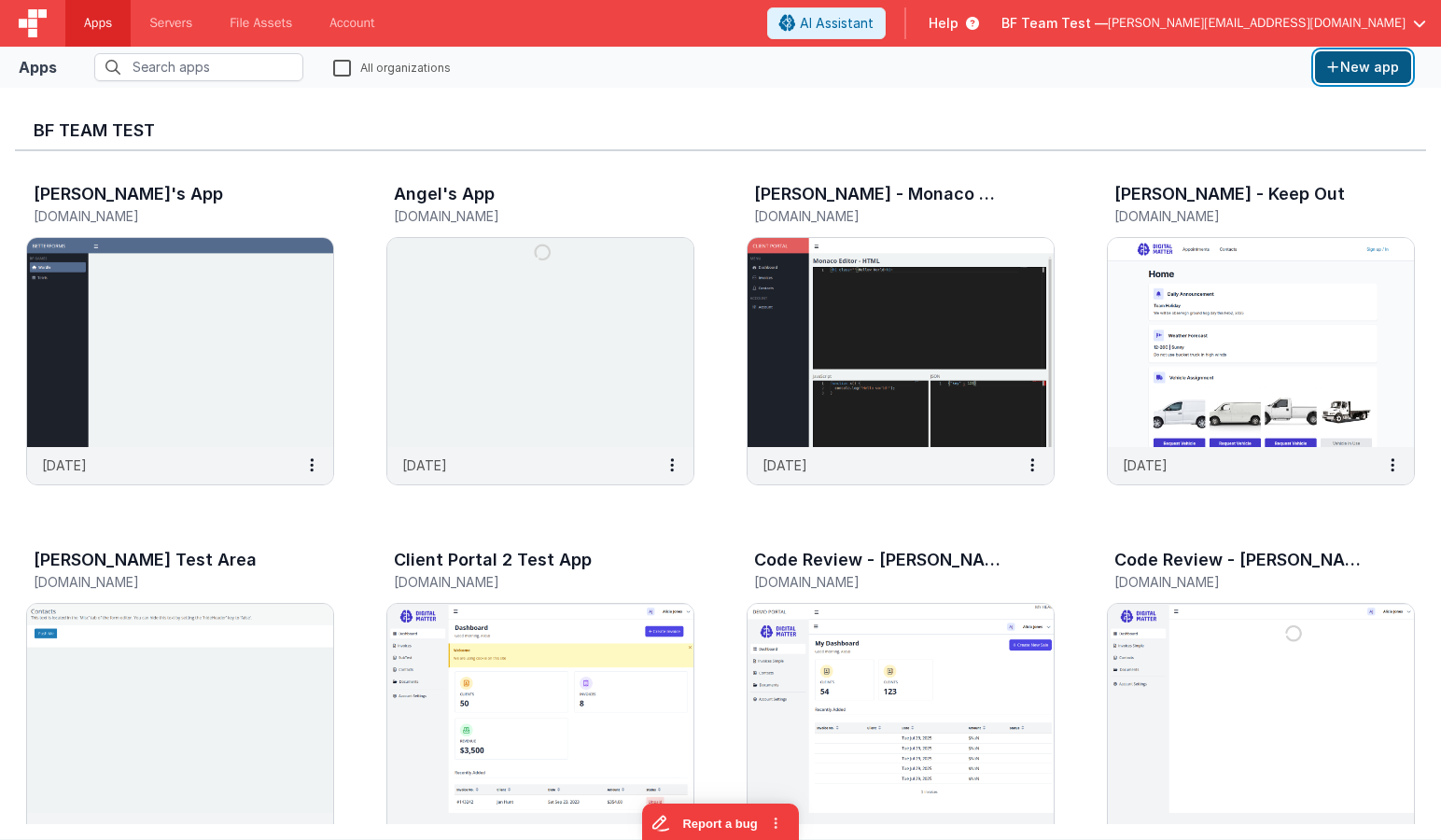 click on "New app" at bounding box center [1363, 67] 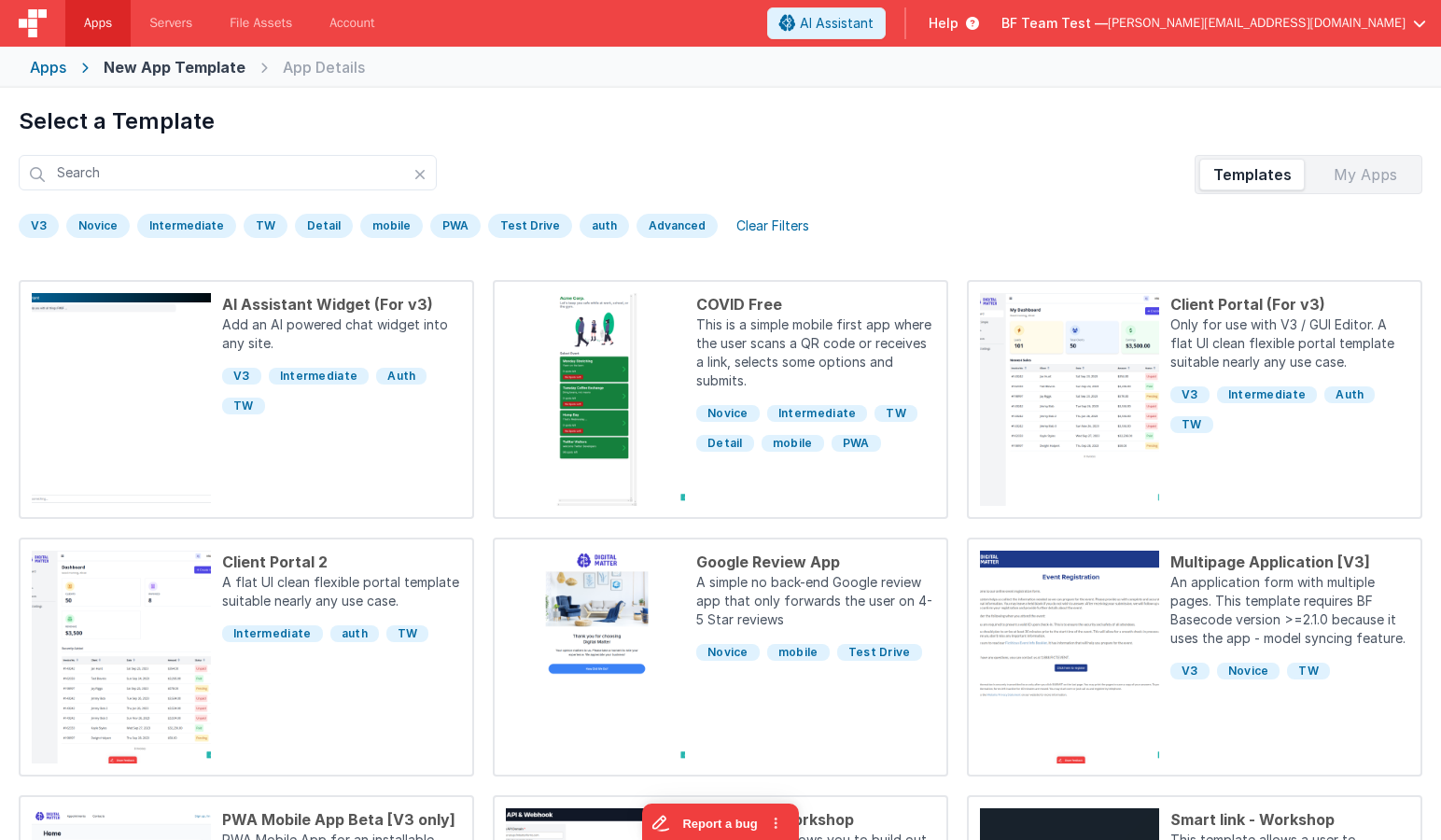 click on "My Apps" at bounding box center [1364, 175] 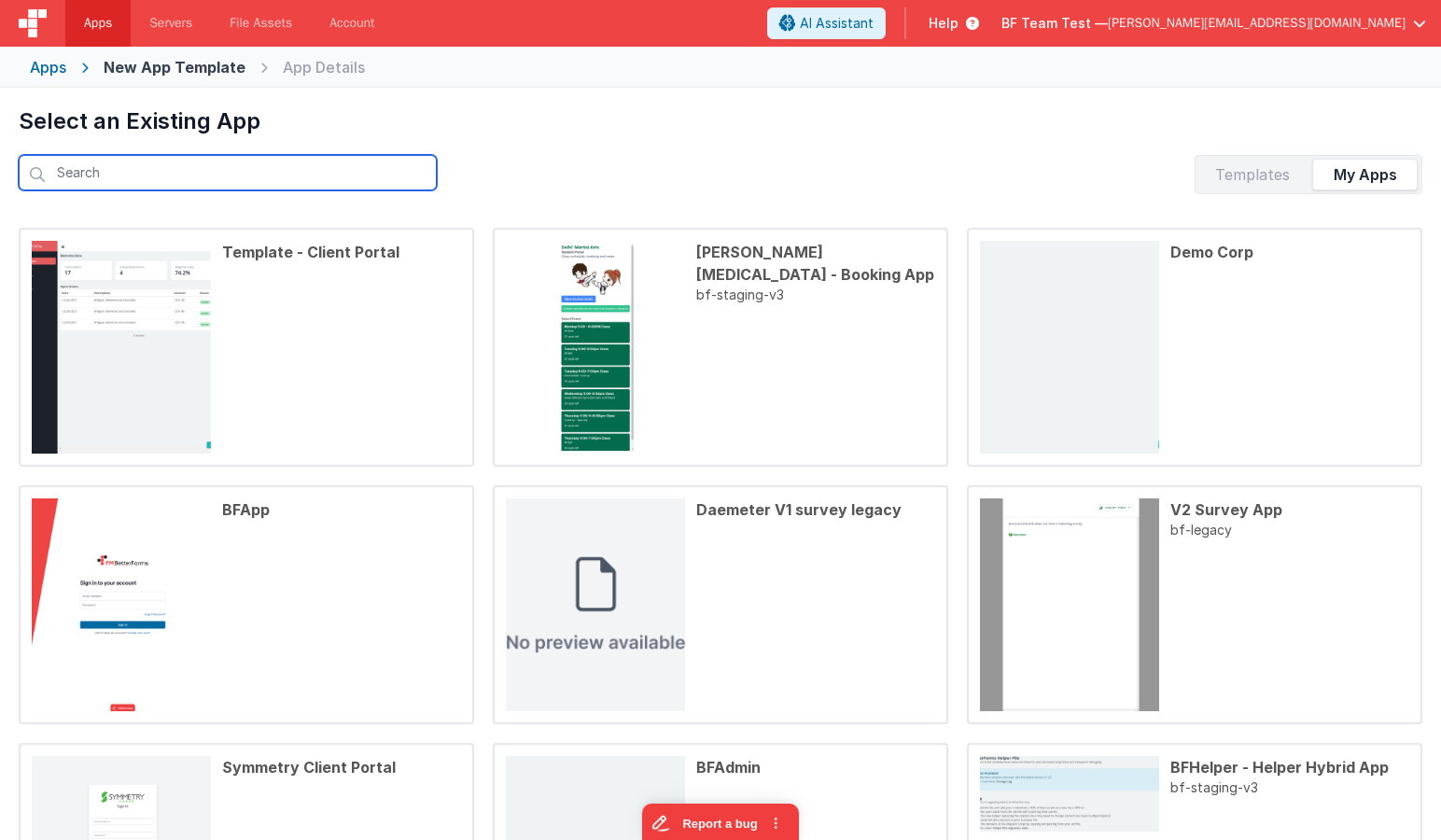 click at bounding box center (228, 173) 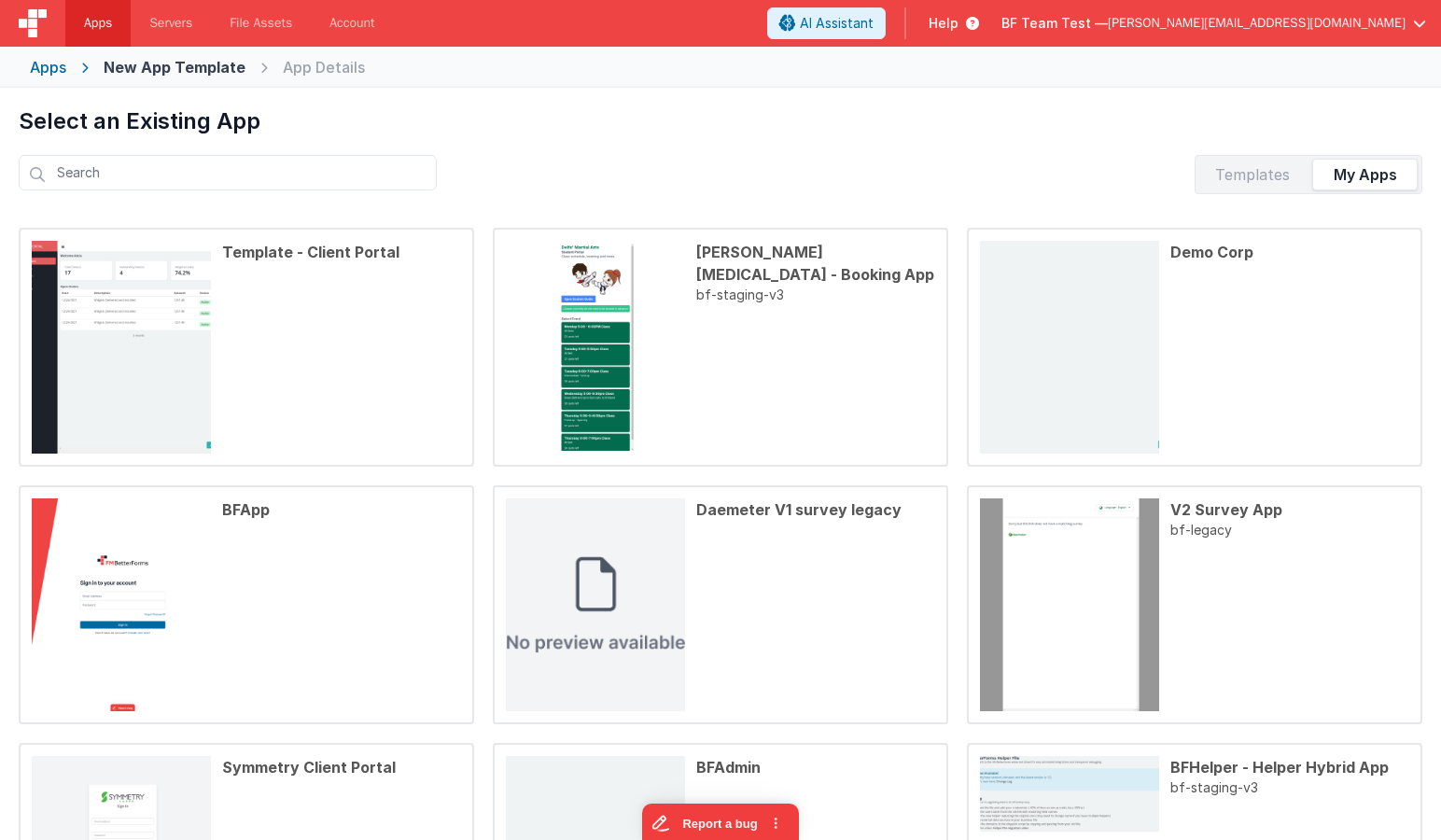 click on "Templates" at bounding box center [1252, 175] 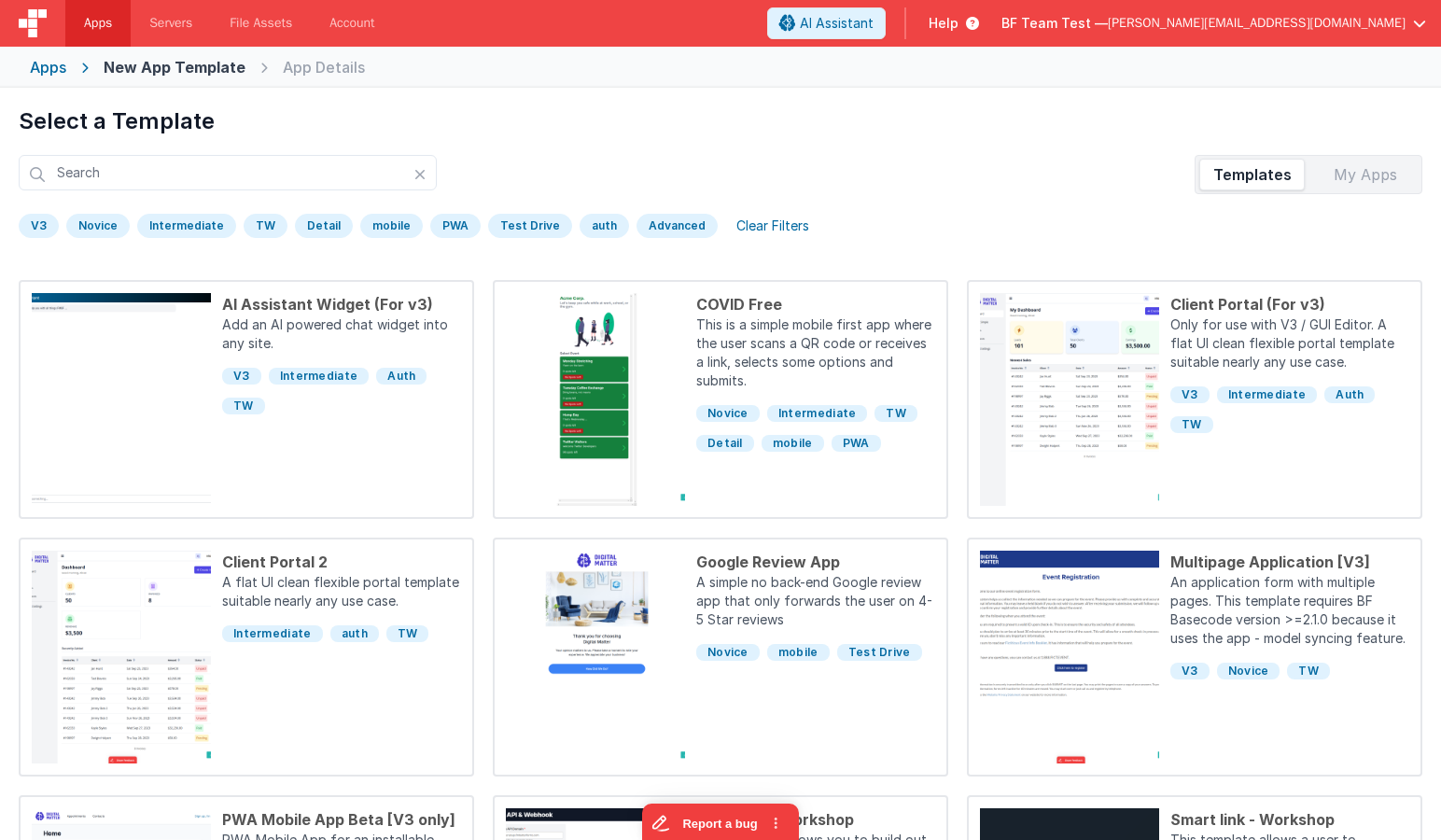 click on "My Apps" at bounding box center [1364, 175] 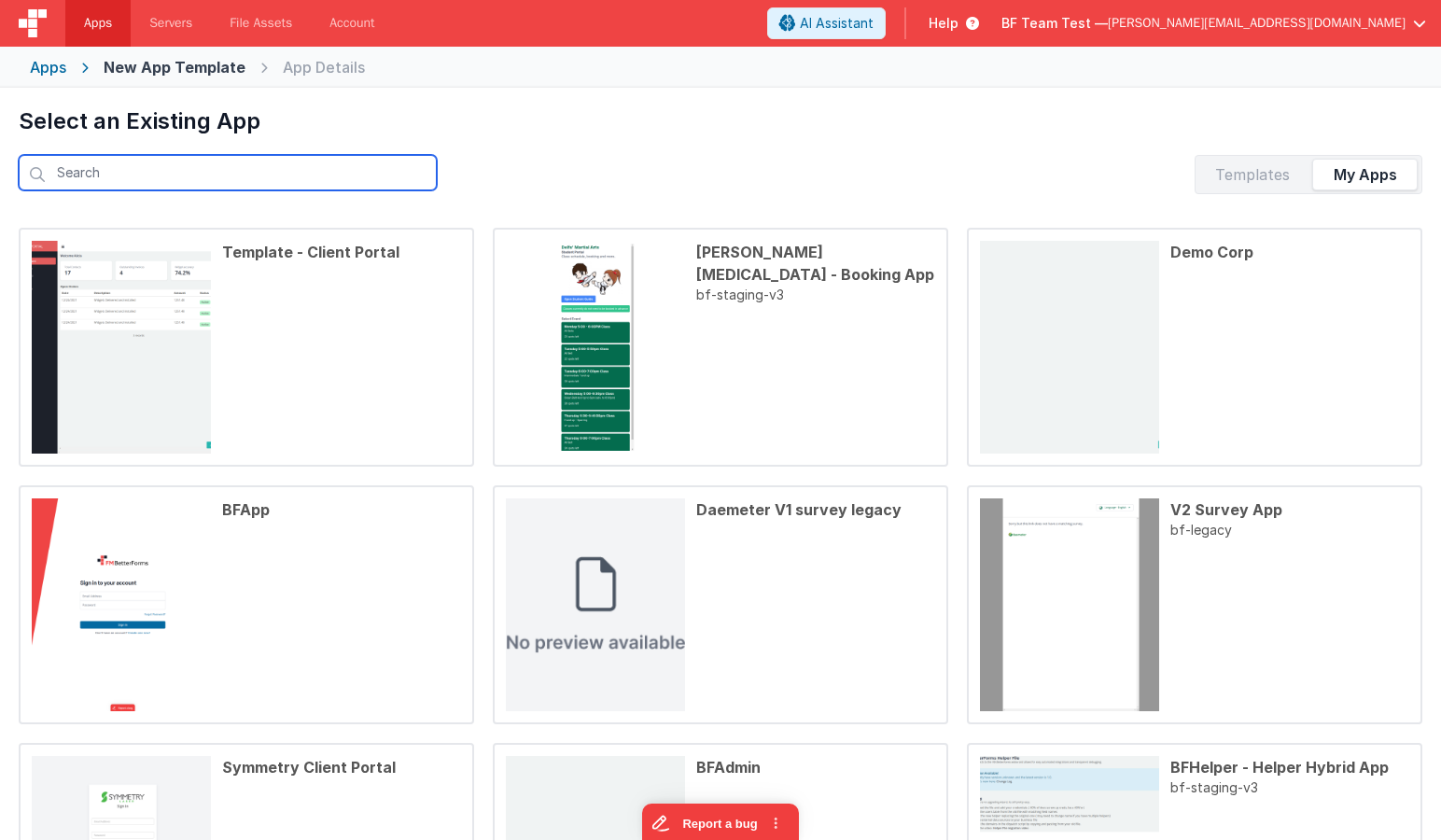 click at bounding box center [228, 173] 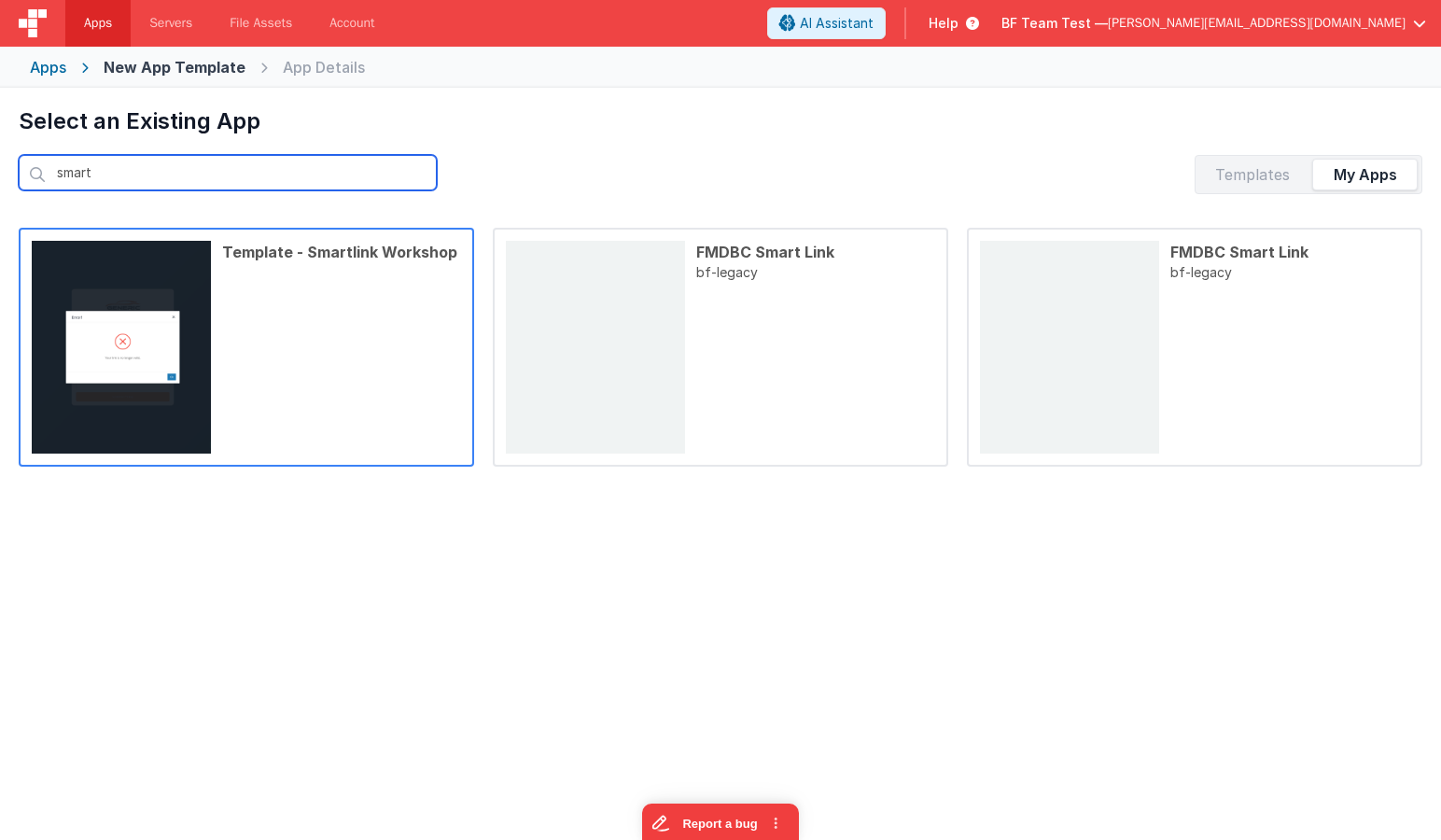 type on "smart" 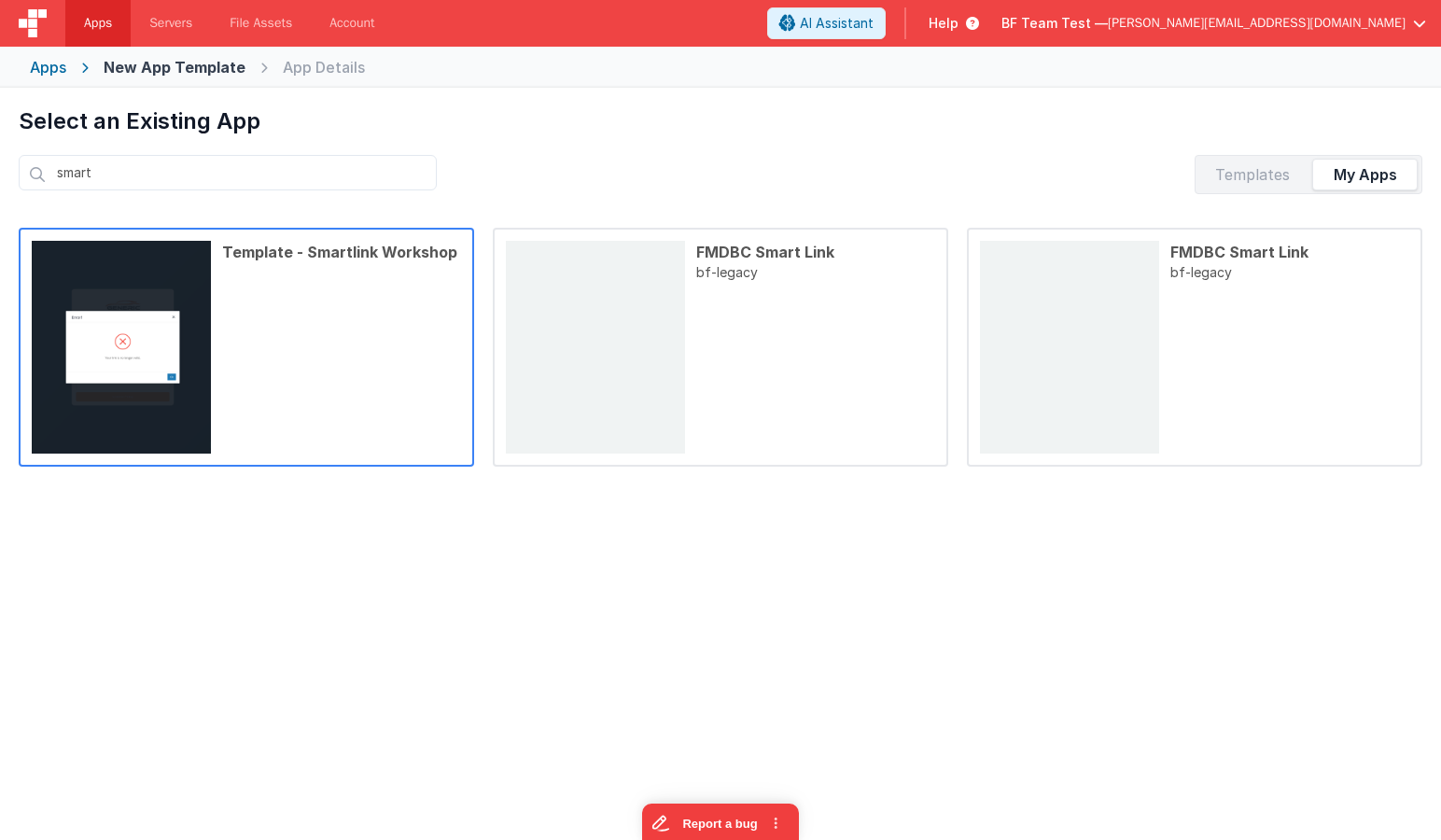 click at bounding box center [342, 358] 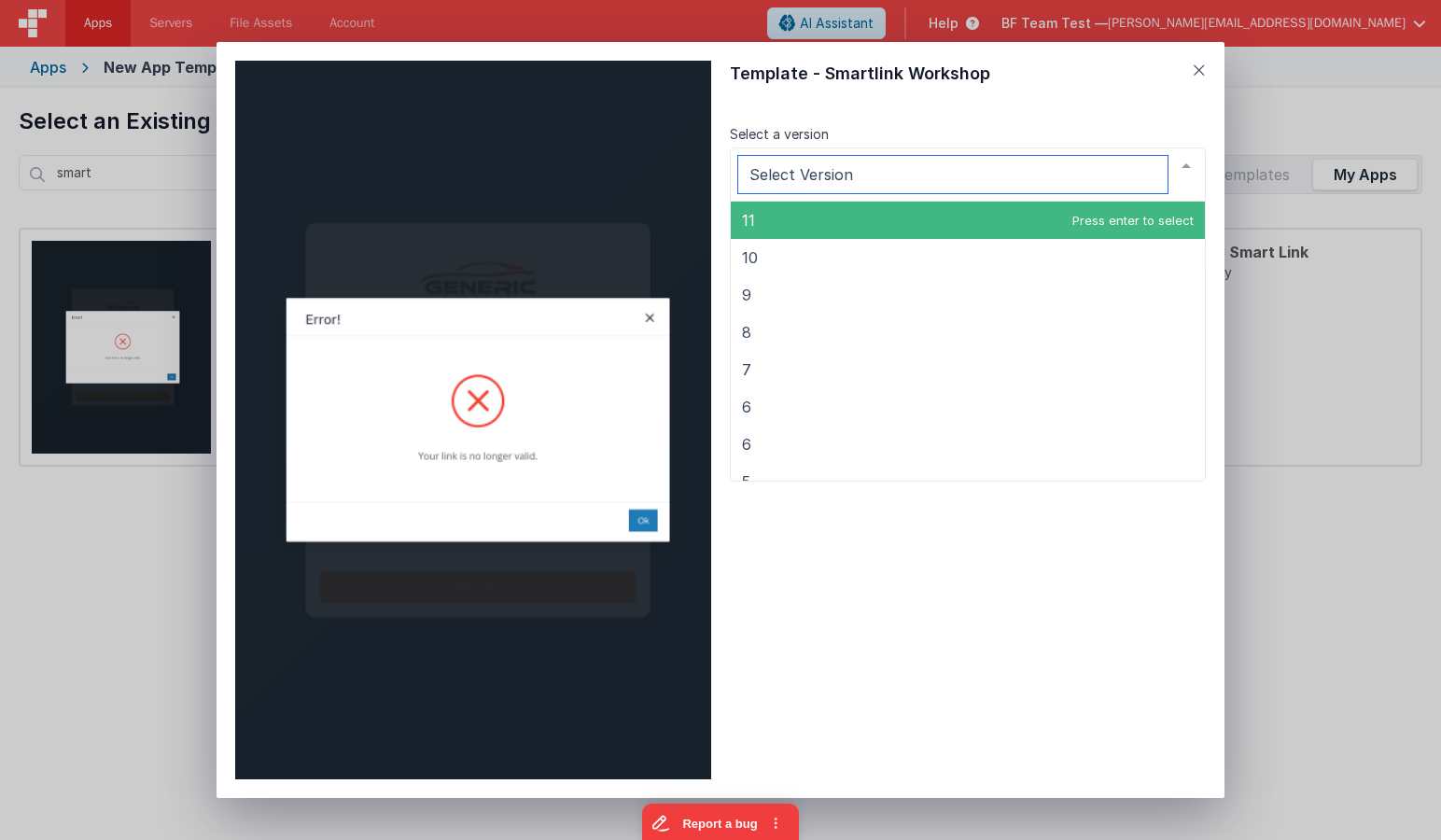 click on "11" at bounding box center [968, 220] 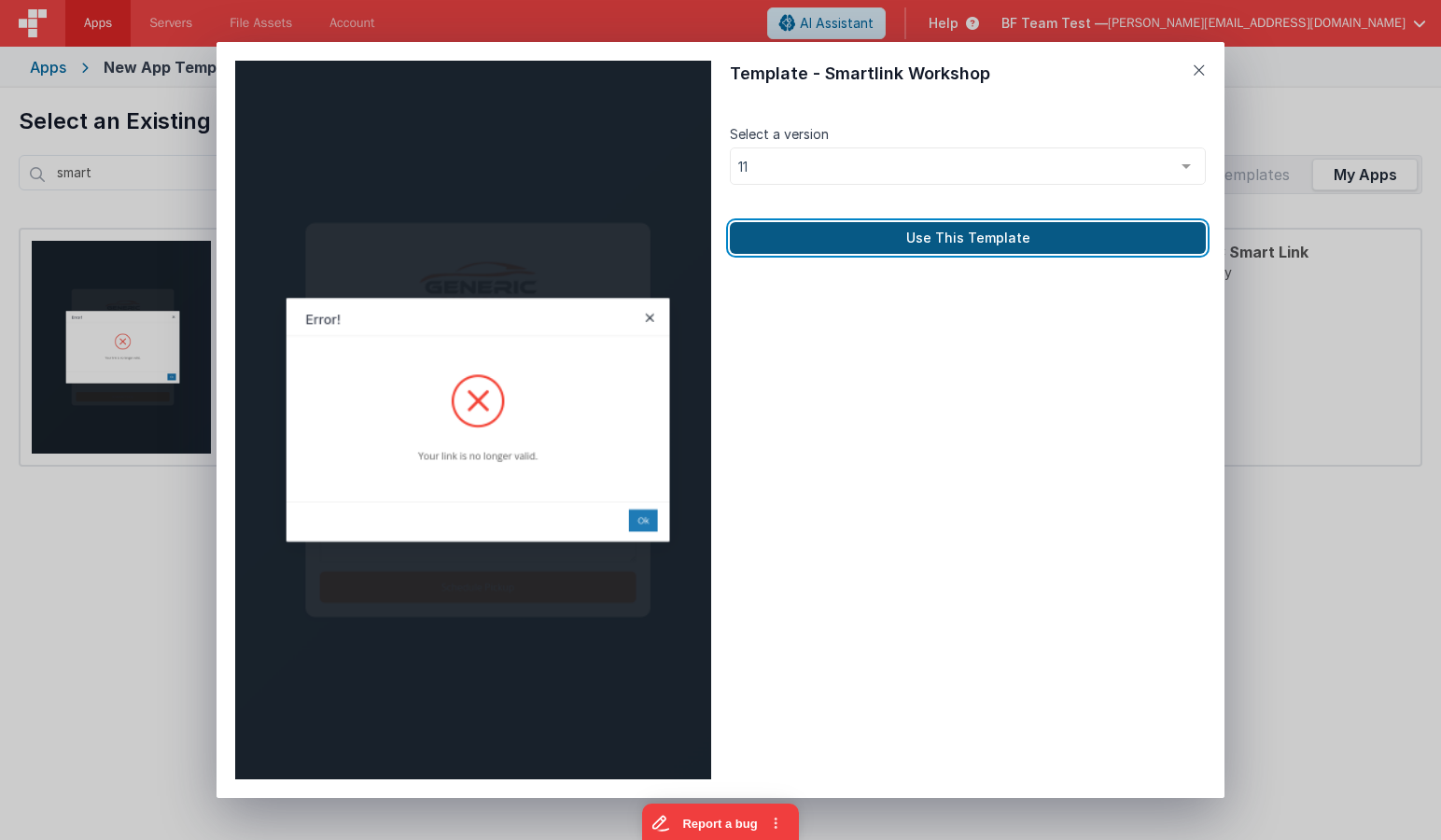 click on "Use This Template" at bounding box center [968, 238] 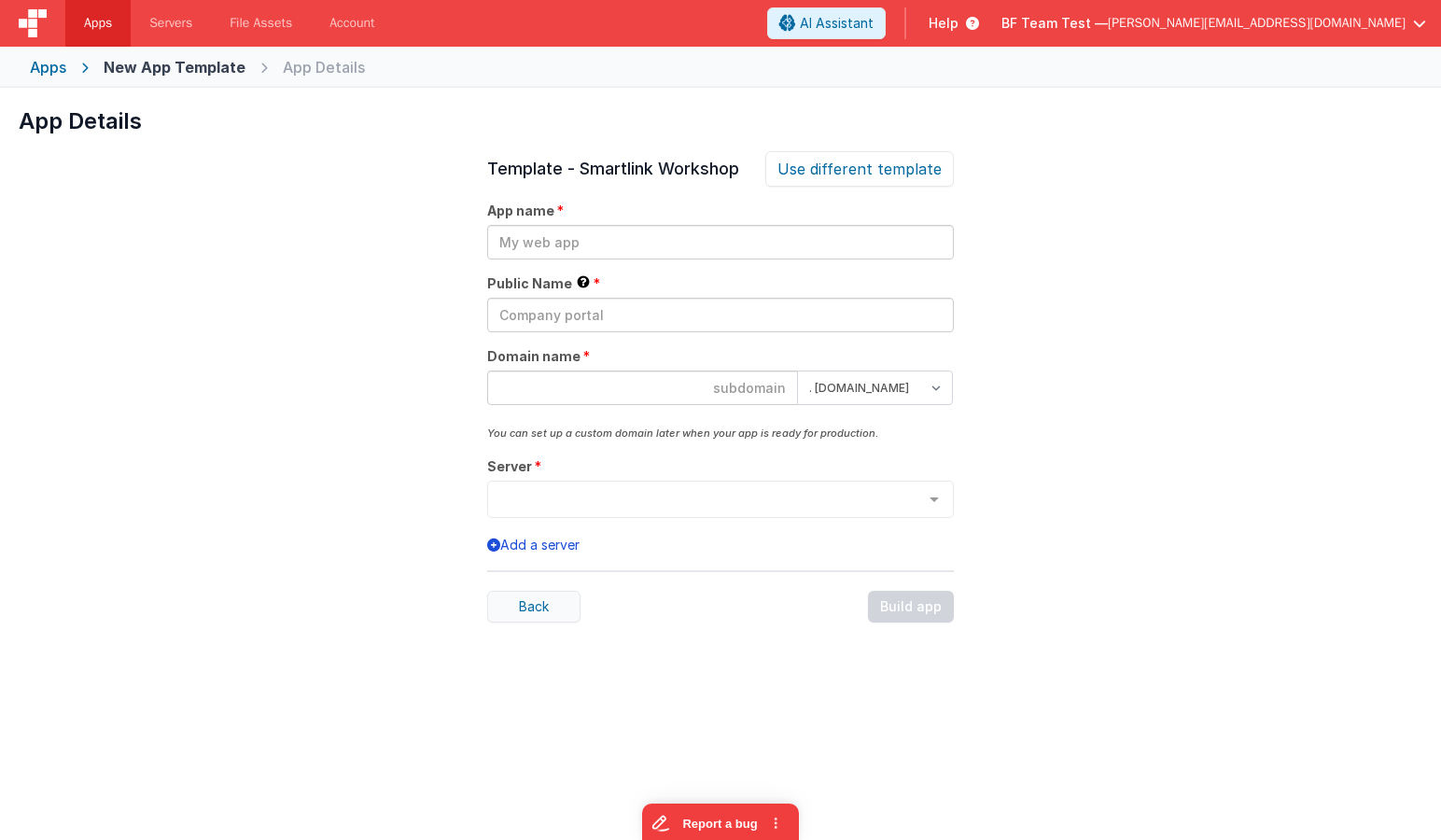 click on "Back" at bounding box center (534, 607) 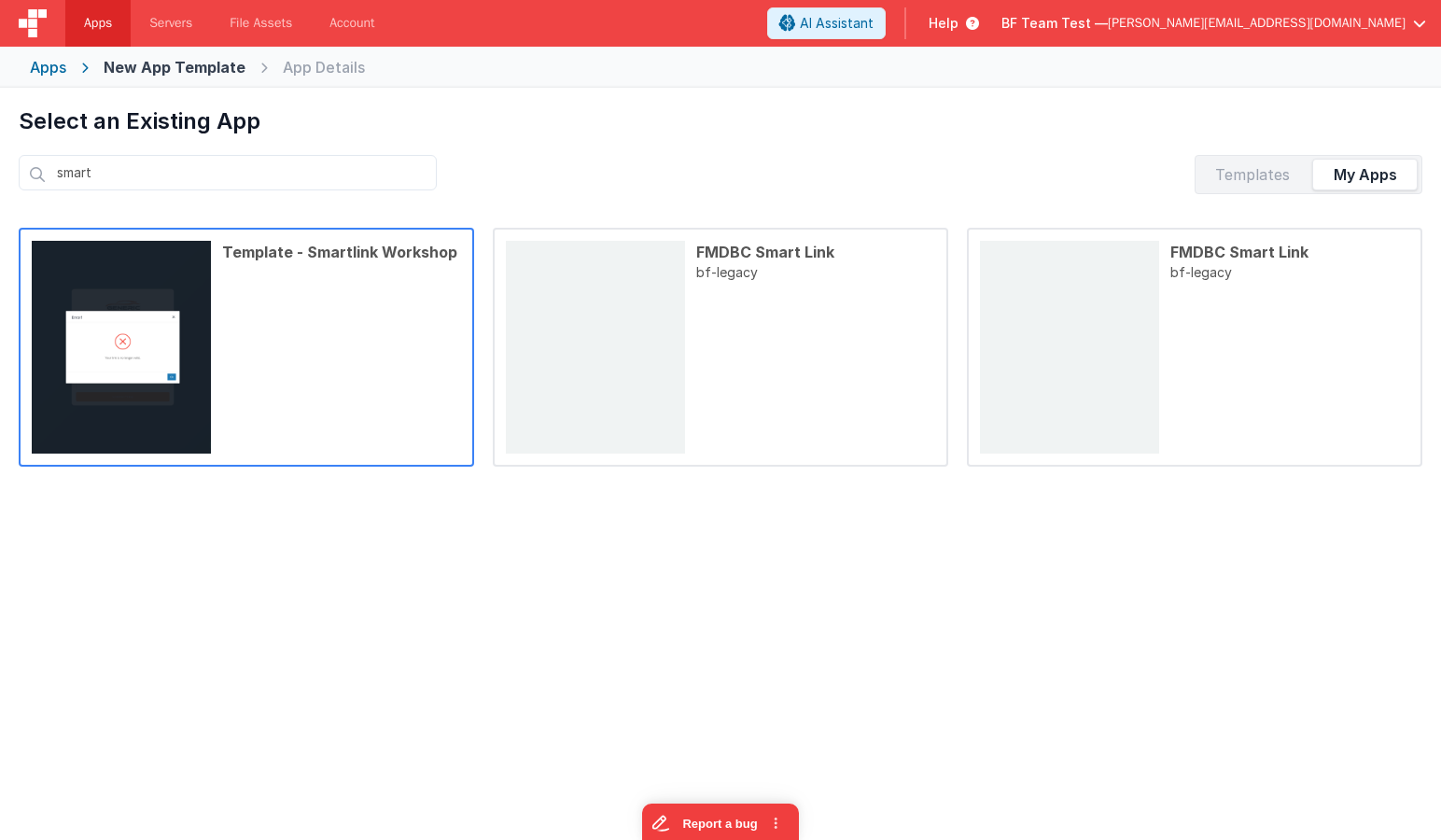 click at bounding box center [342, 358] 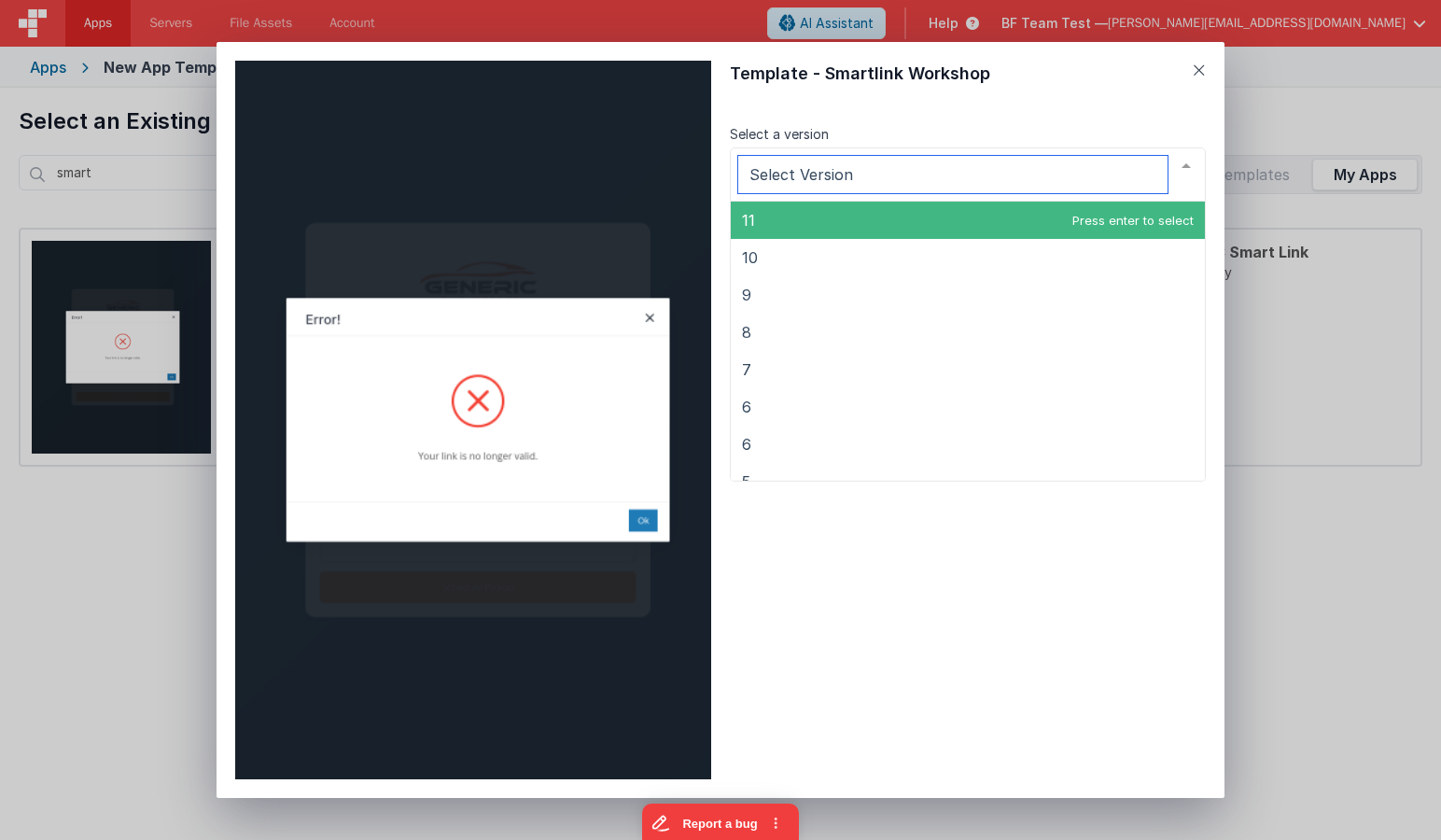 click at bounding box center [968, 175] 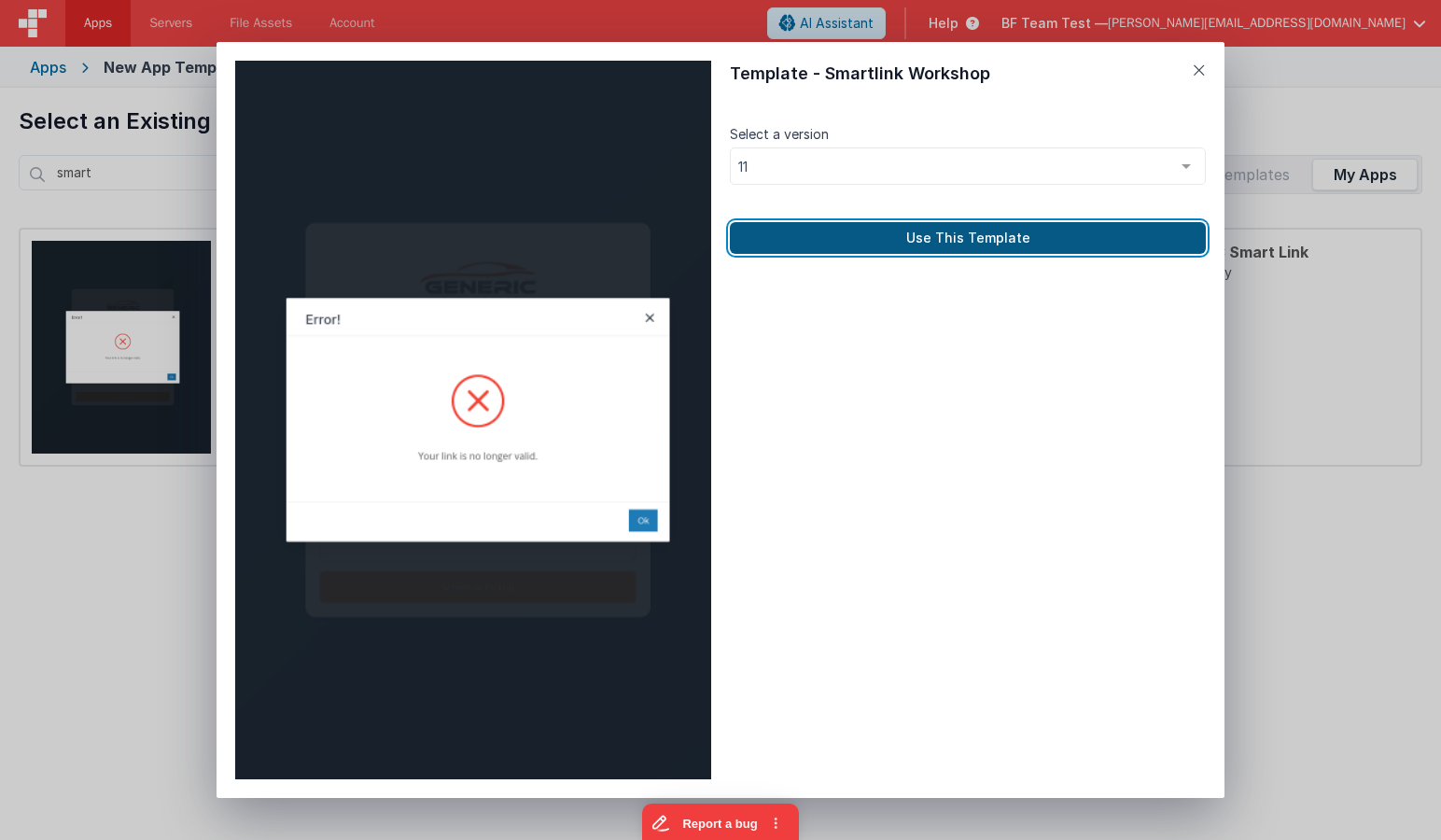 click on "Use This Template" at bounding box center [968, 238] 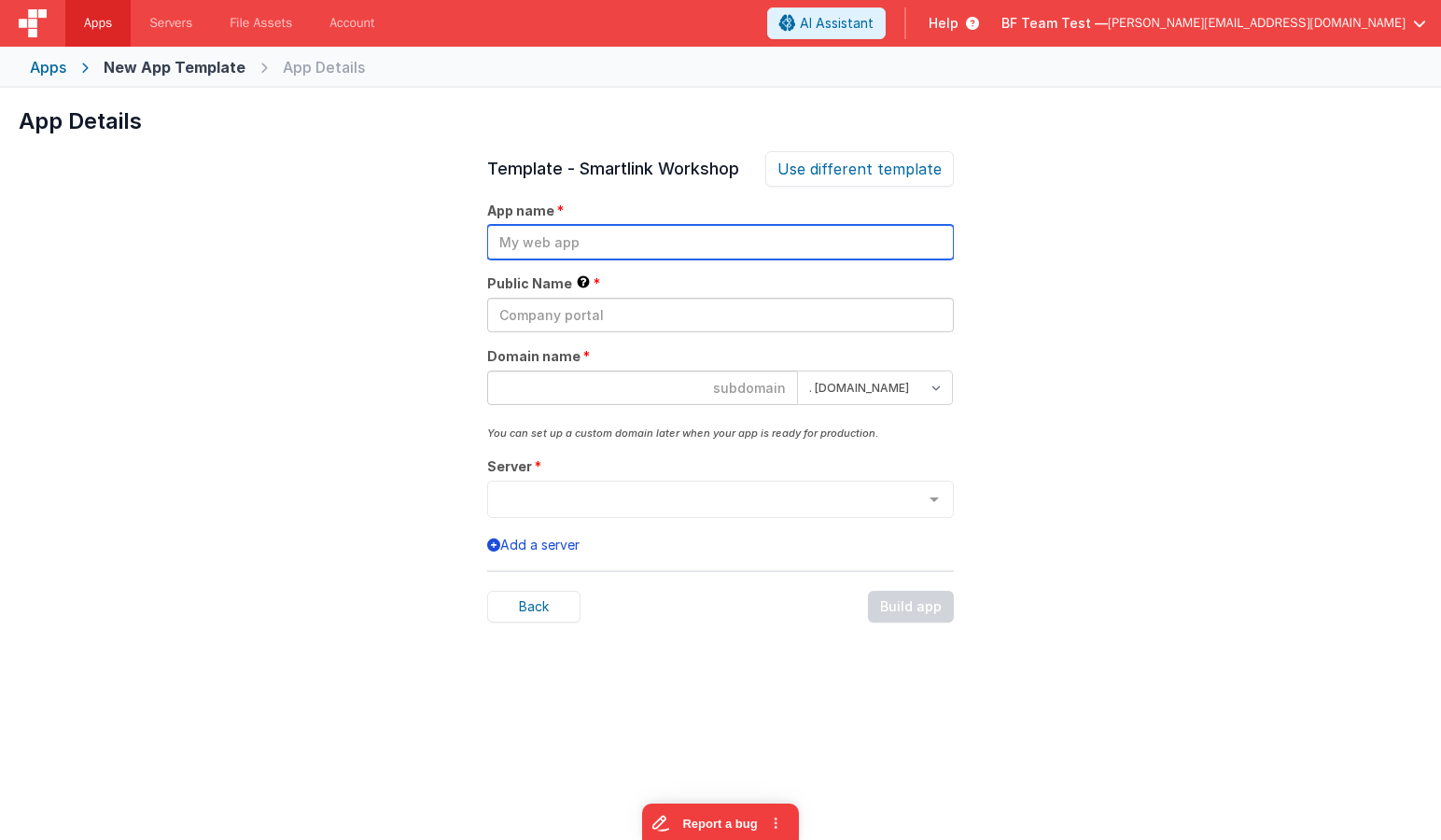 click at bounding box center [720, 242] 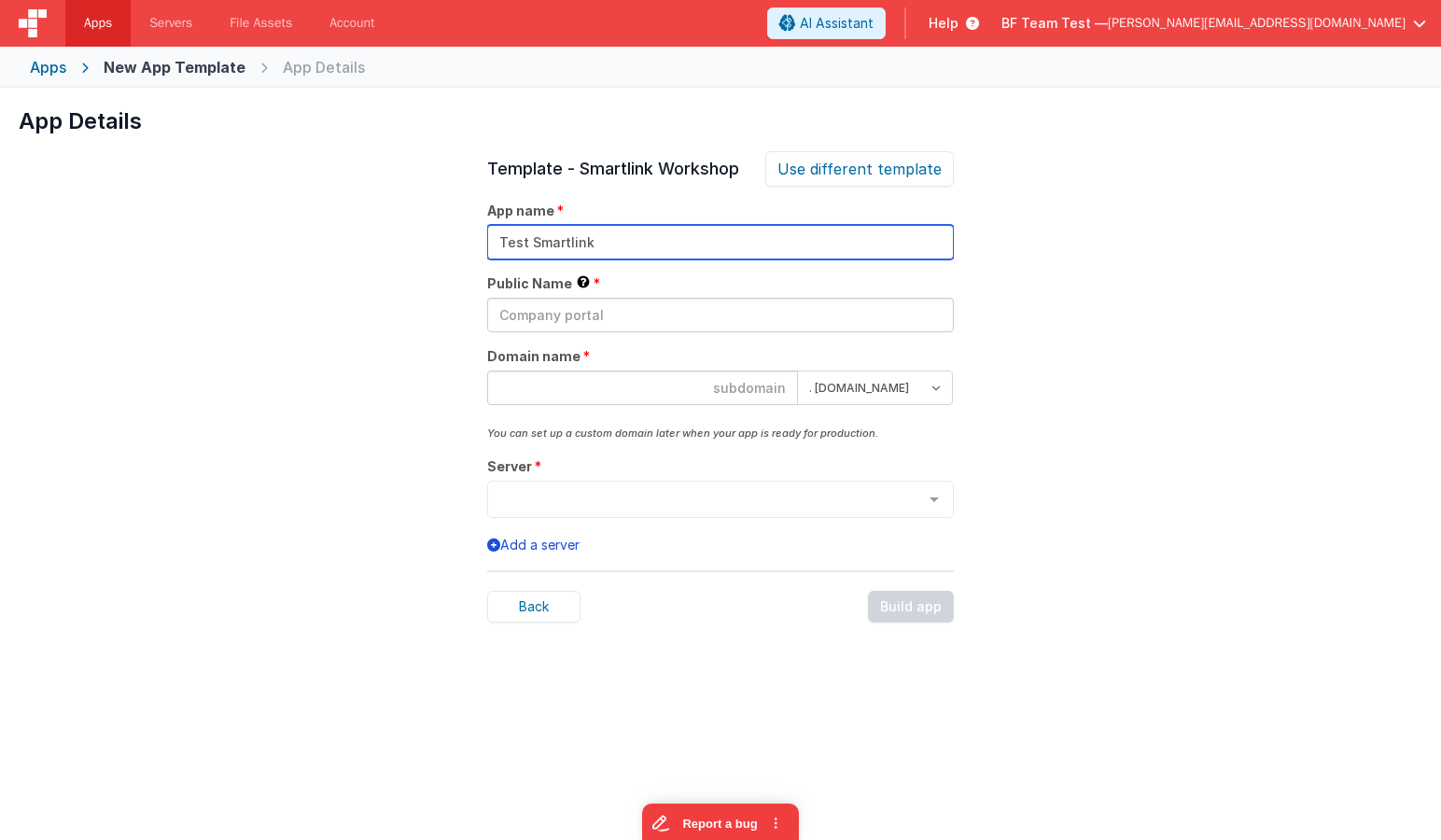 type on "Test Smartlink" 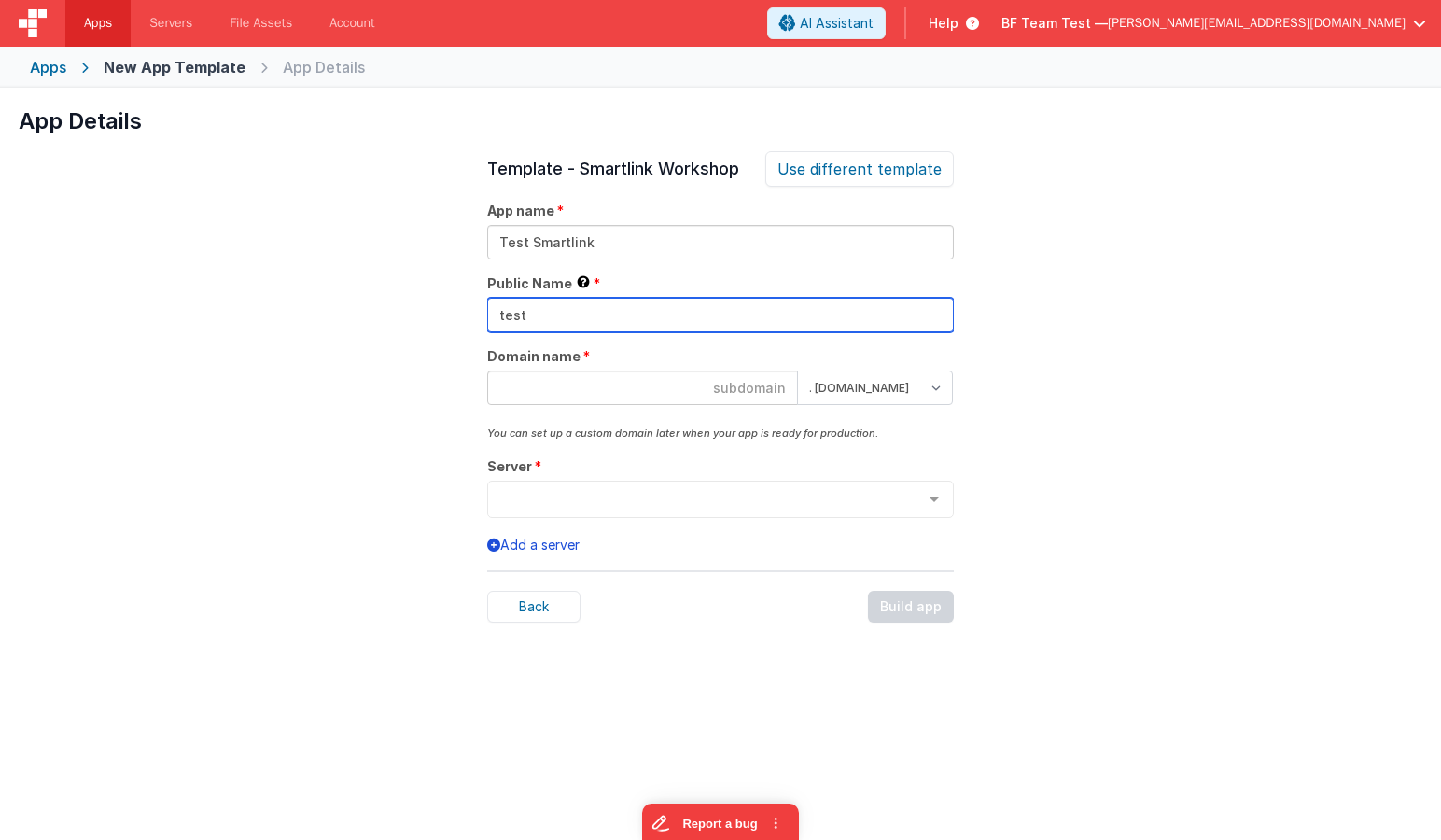 type on "test" 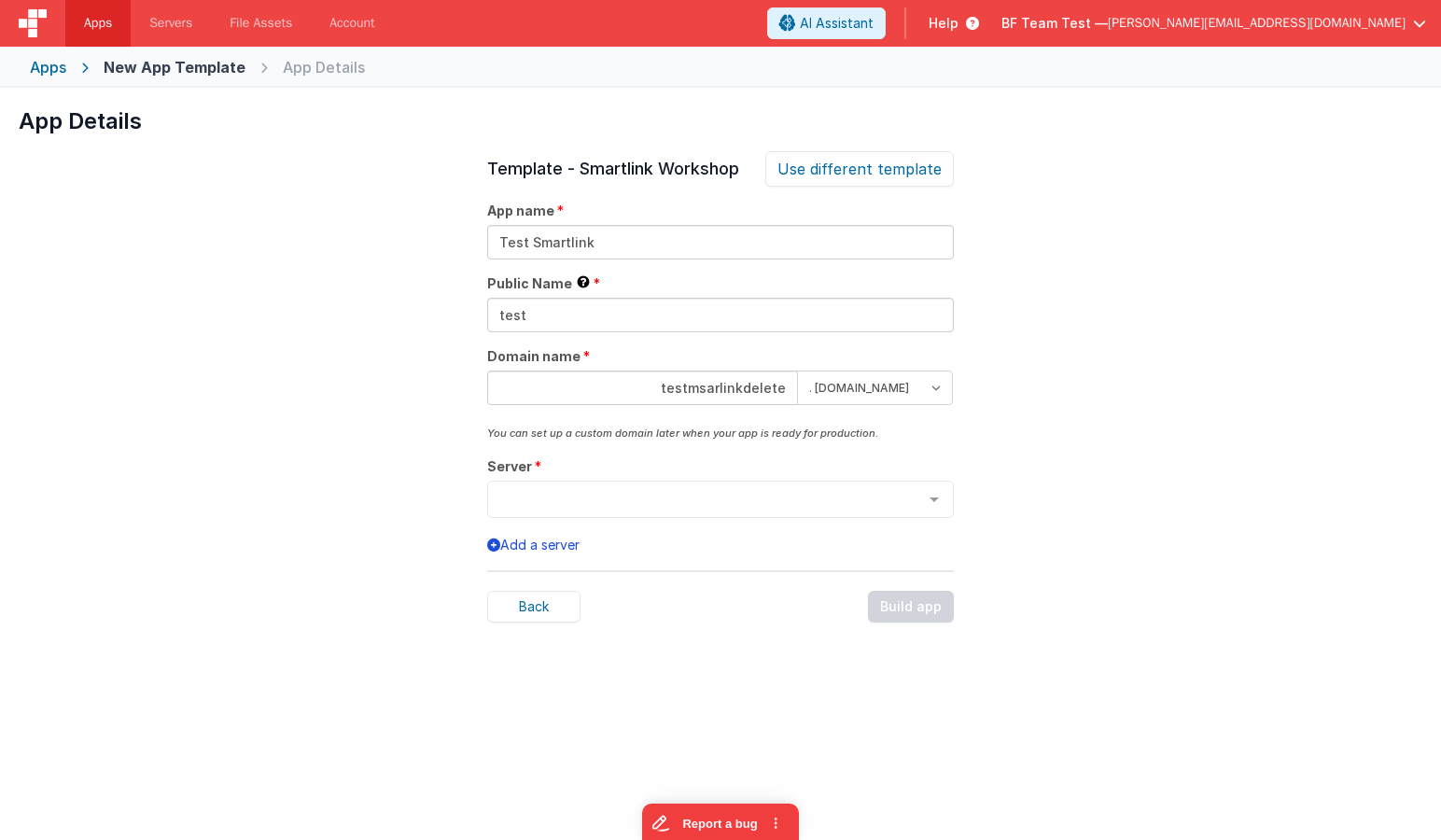 type on "testmsarlinkdelete" 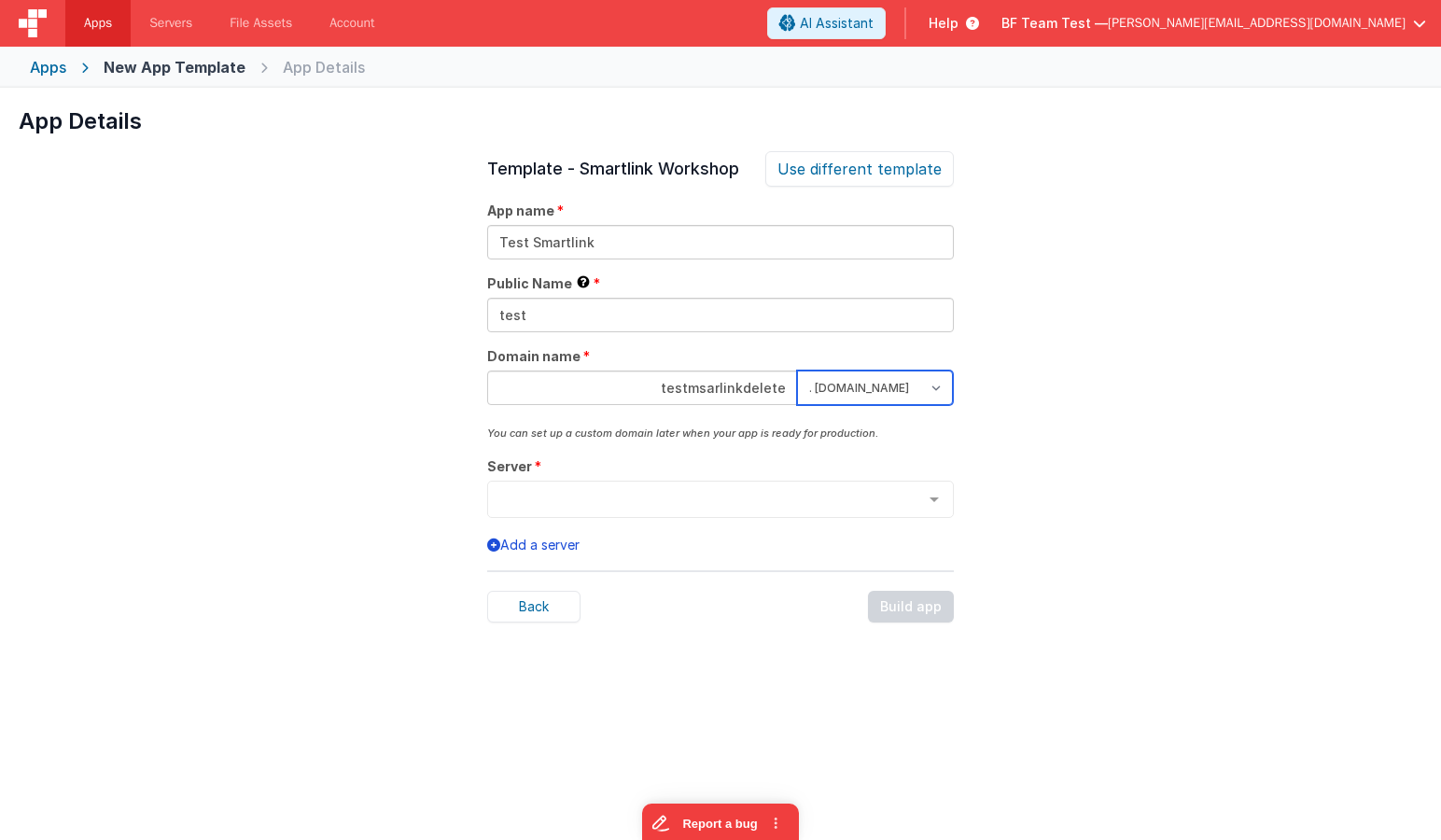 click on ". [DOMAIN_NAME] . [DOMAIN_NAME]" at bounding box center [874, 387] 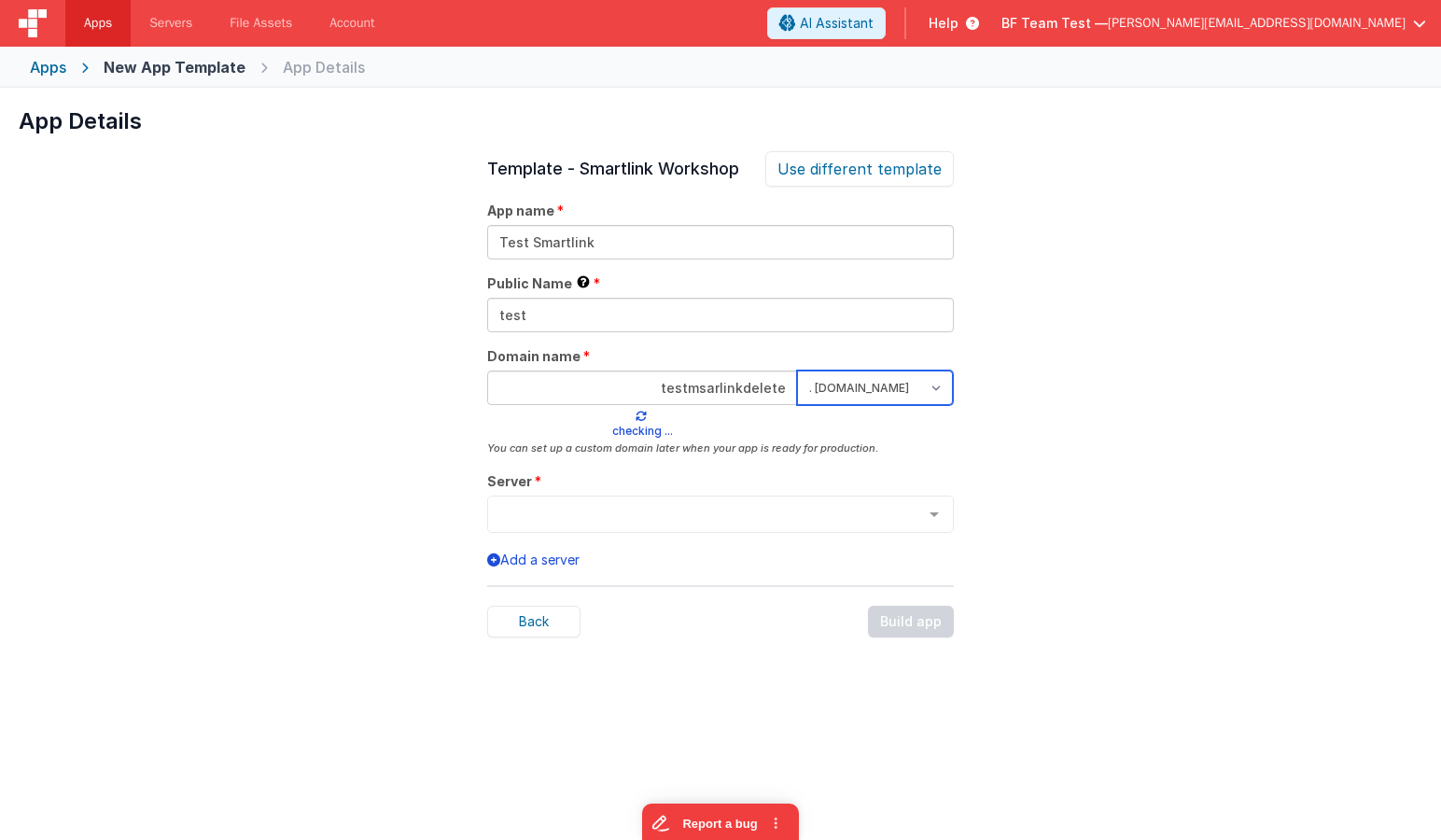 select on "[DOMAIN_NAME]" 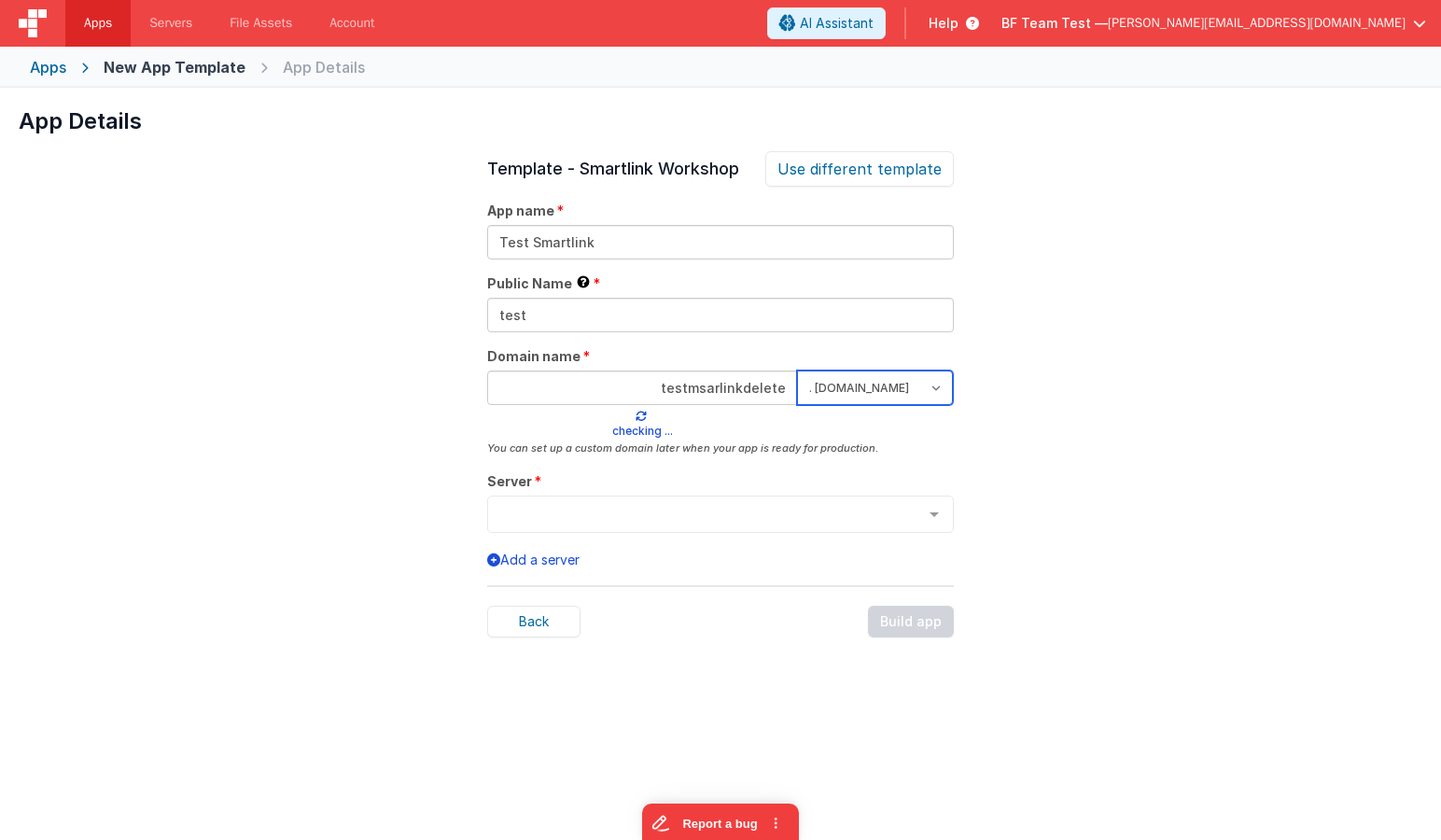 click on ". [DOMAIN_NAME]" at bounding box center [0, 0] 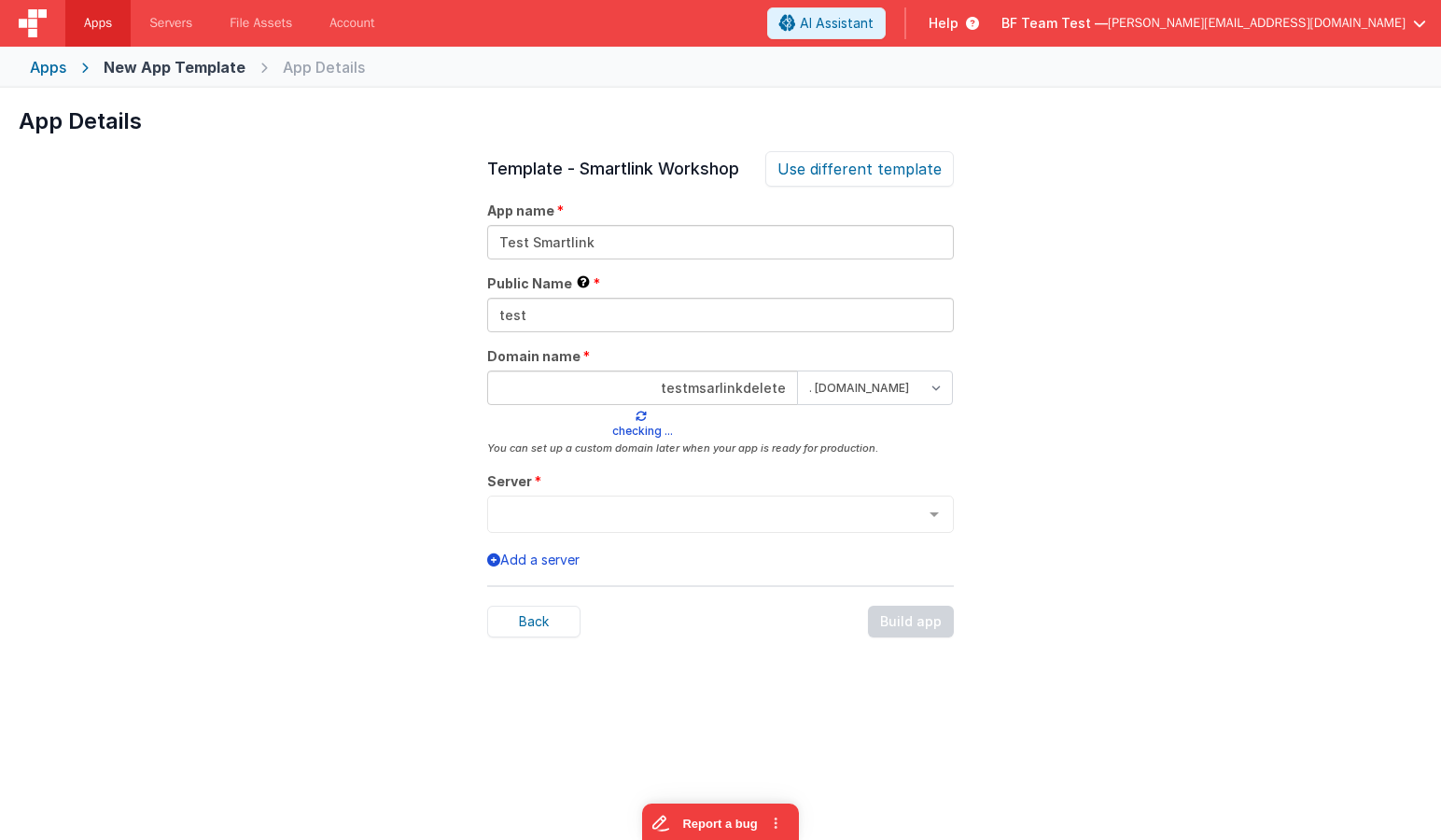 click on "Server                    Deng3   Enviros - staging   Deng3 - XML
List is empty." at bounding box center [720, 502] 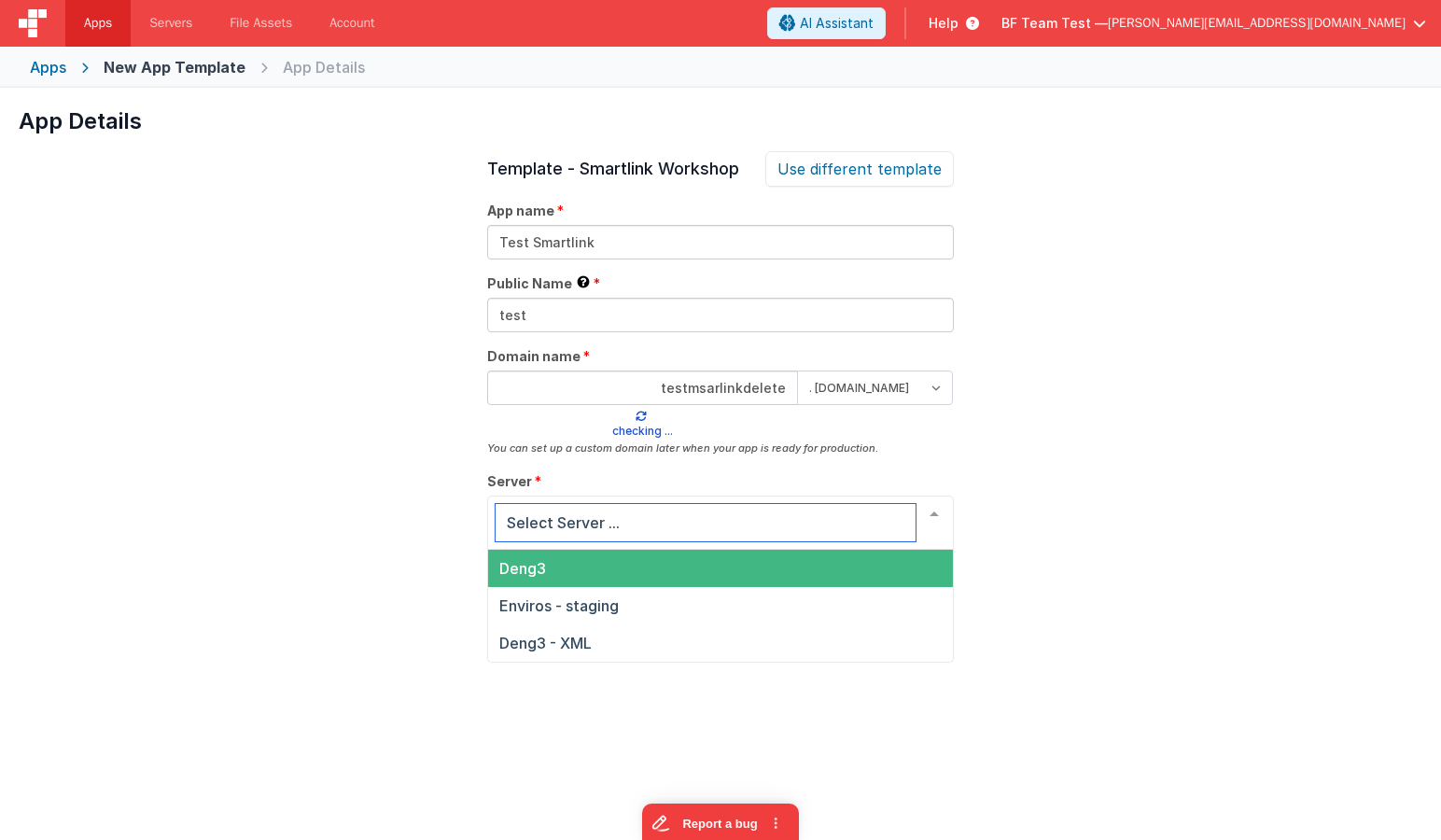 click on "Deng3" at bounding box center [720, 568] 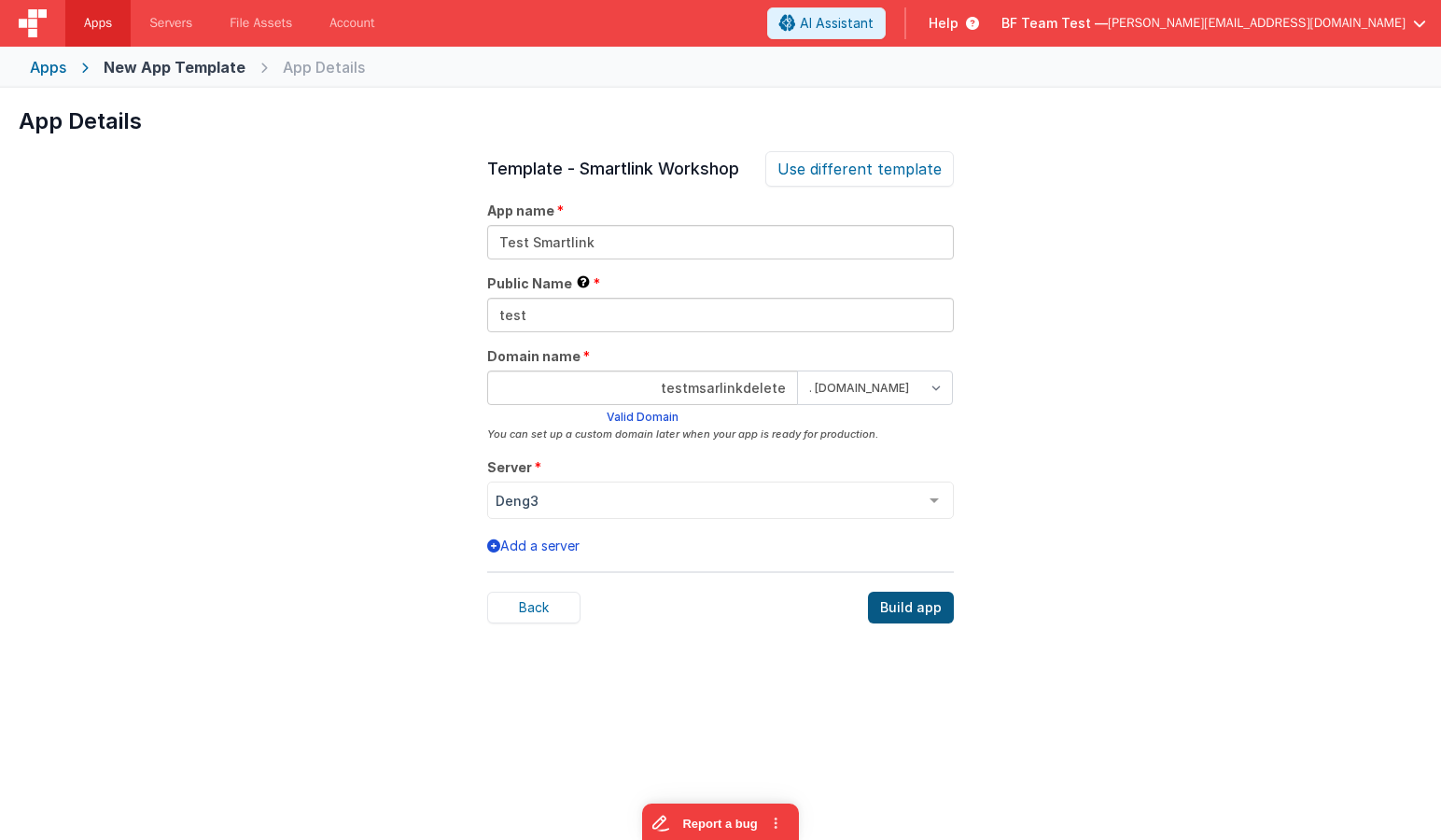 click on "Build app" at bounding box center [911, 608] 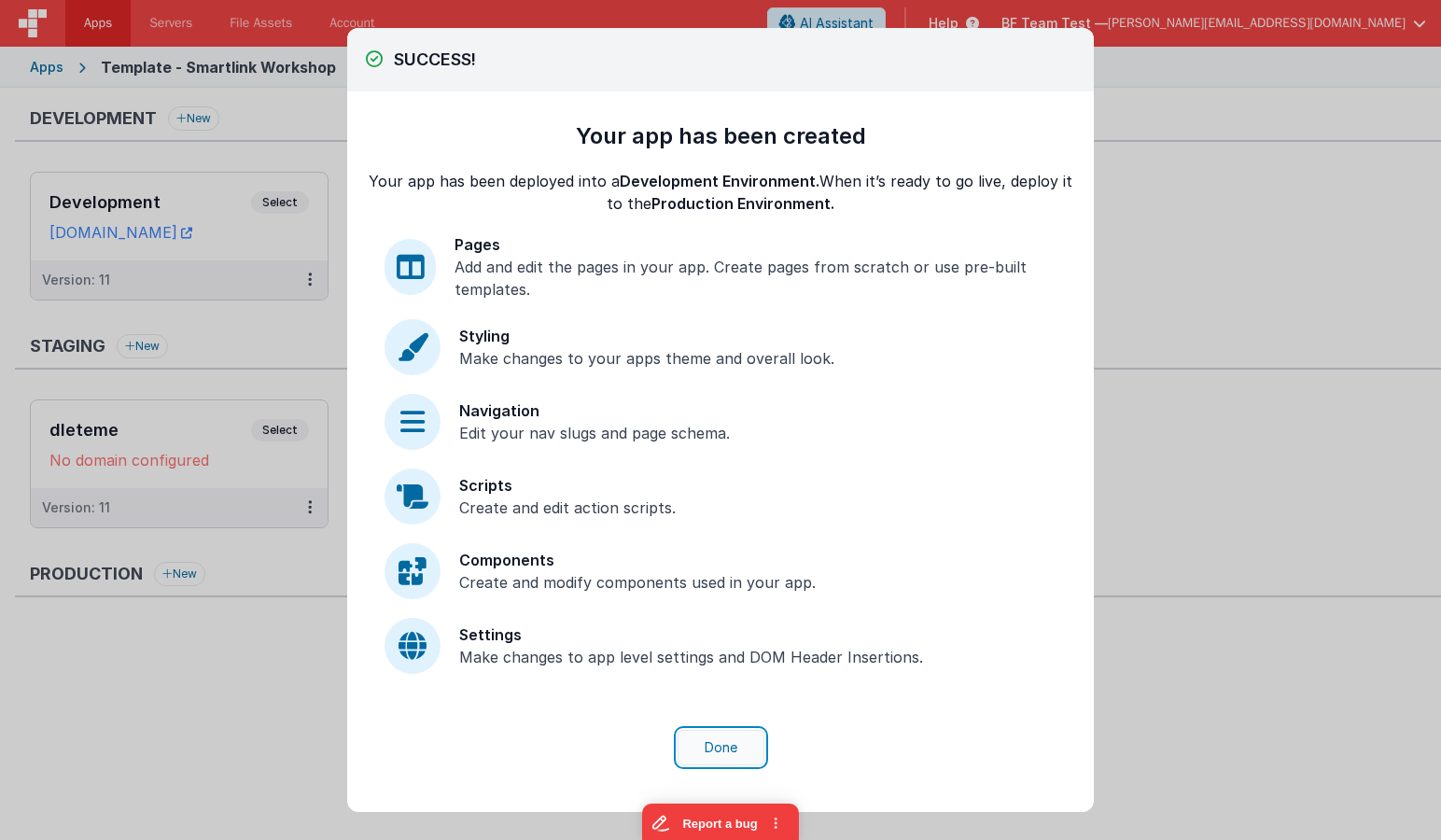 click on "Done" at bounding box center [720, 748] 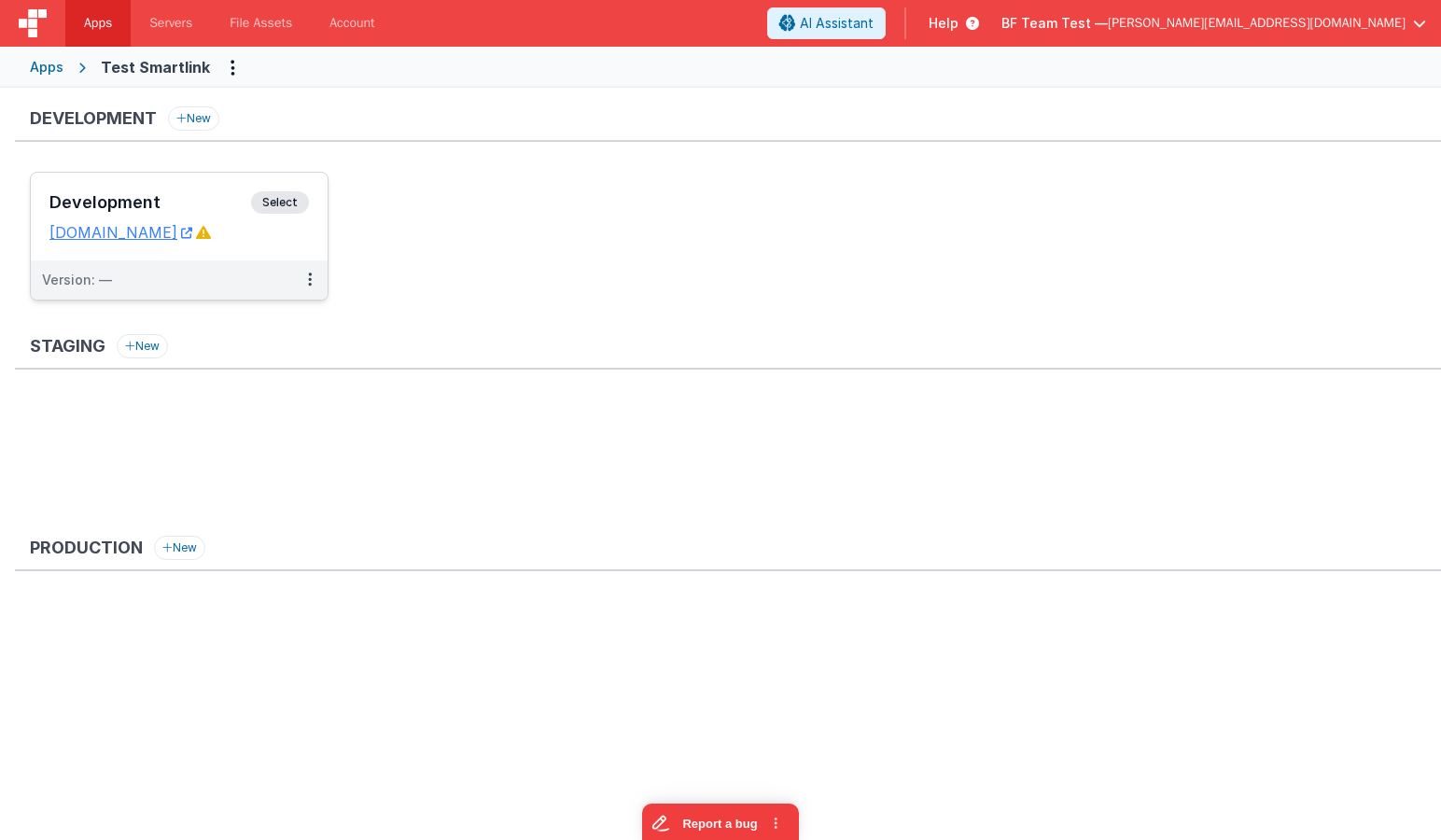 click on "Development" at bounding box center [150, 203] 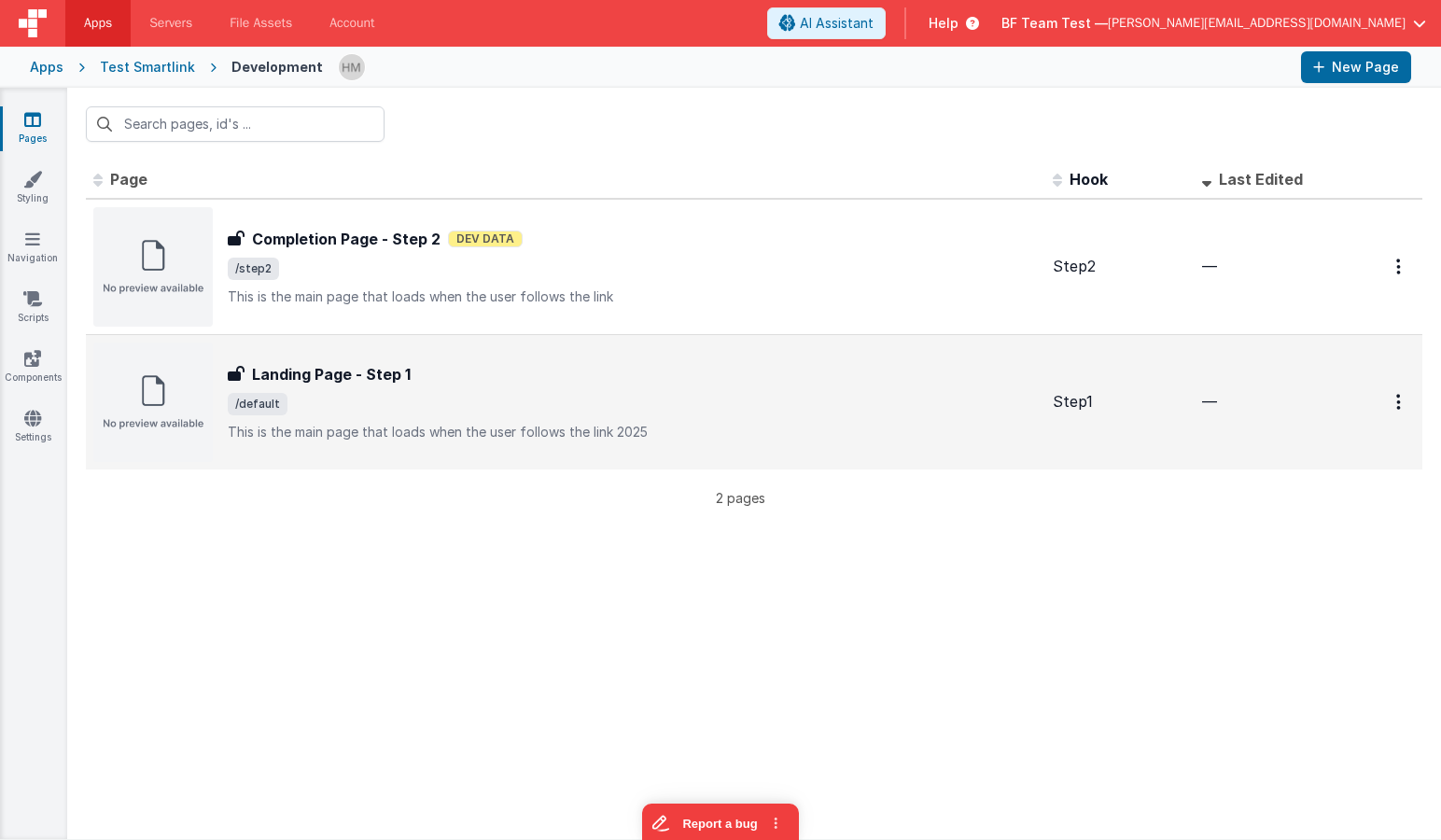 click on "Landing Page - Step 1
Landing Page - Step 1
/default   This is the main page that loads when the user follows the link2025" at bounding box center (633, 402) 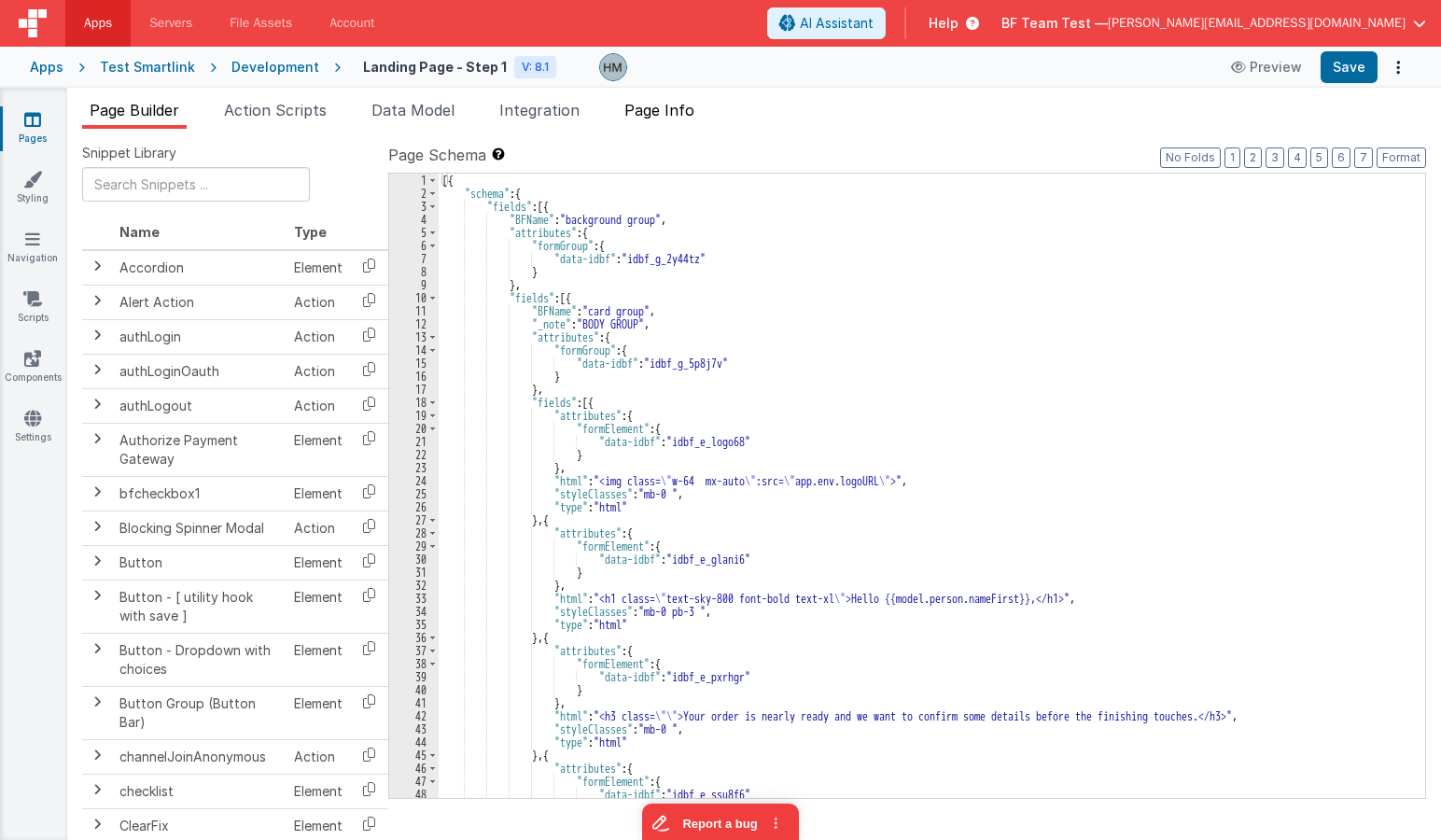 click on "Page Info" at bounding box center [659, 110] 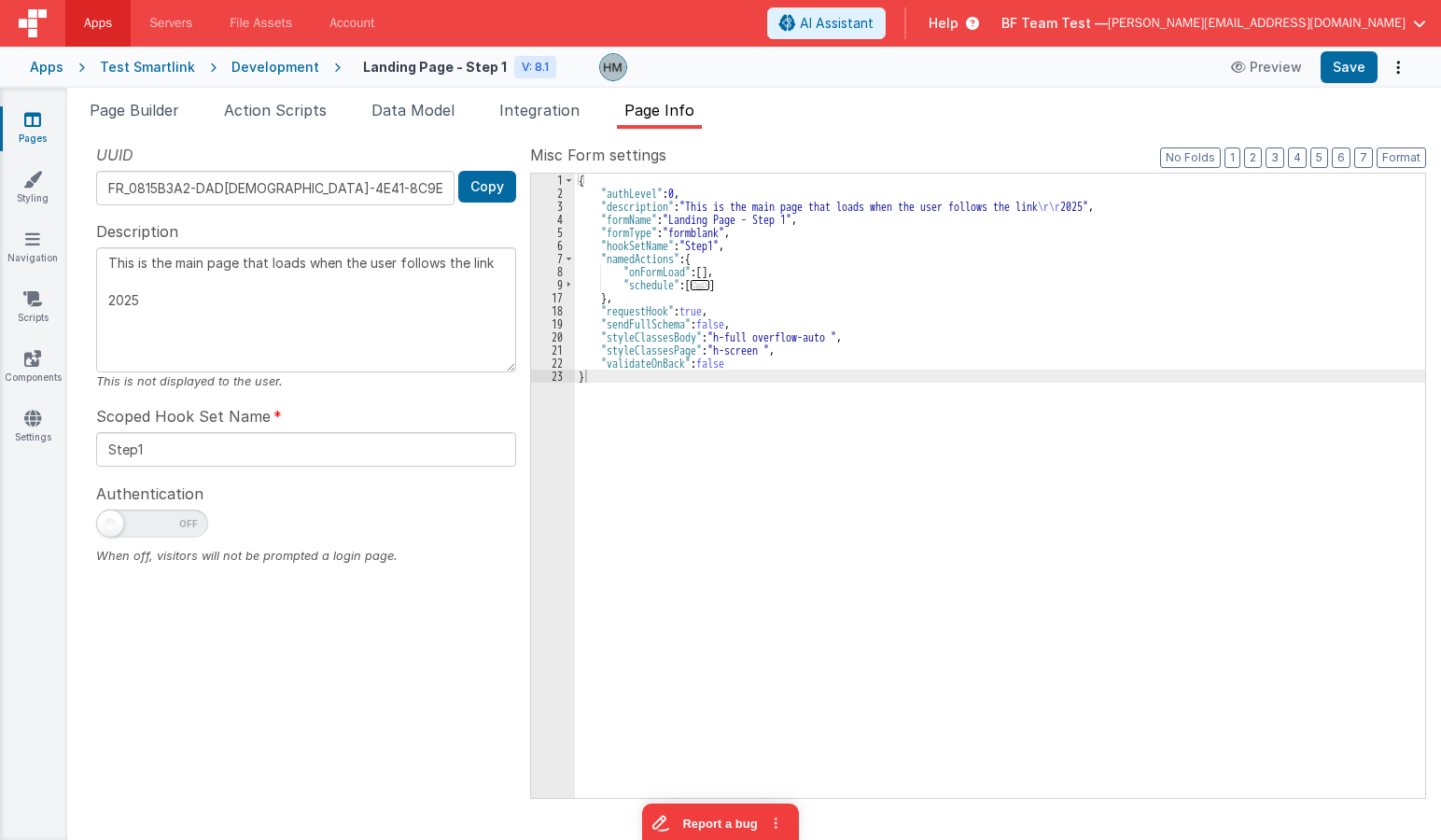 click on "Pages
Styling
Navigation
Scripts
Components
Settings" at bounding box center (34, 464) 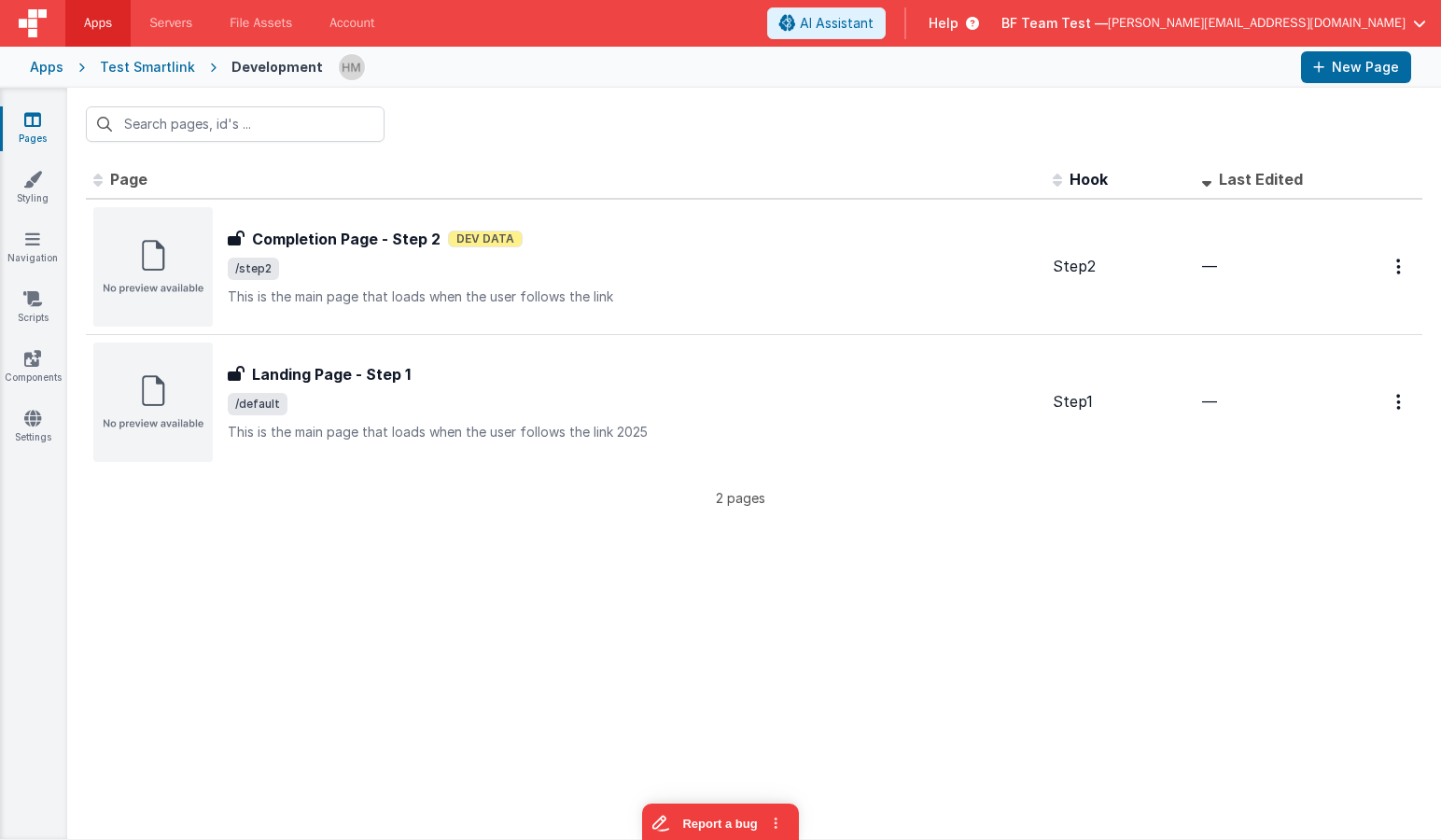 click on "Test Smartlink" at bounding box center (147, 67) 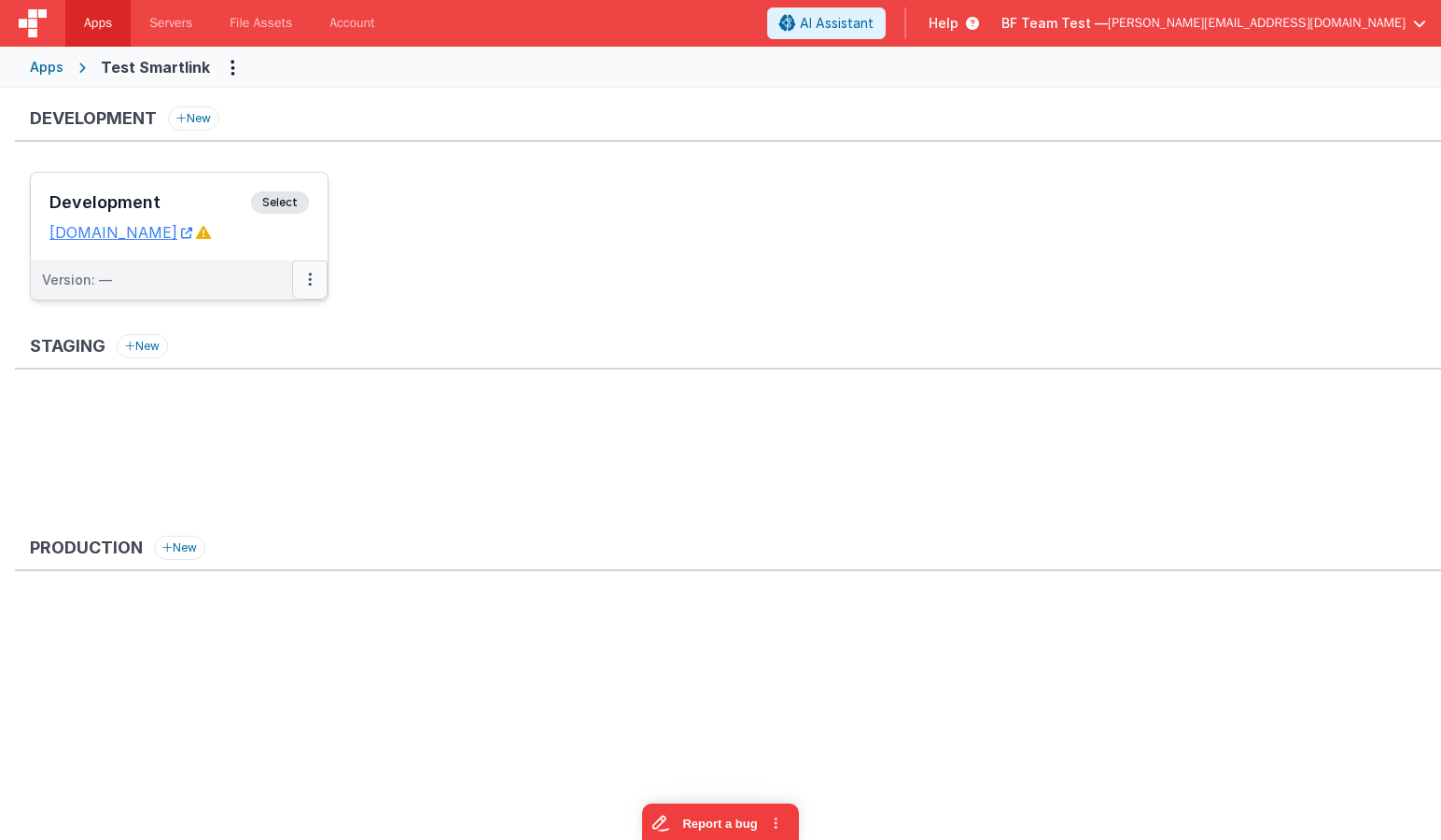 click at bounding box center (310, 279) 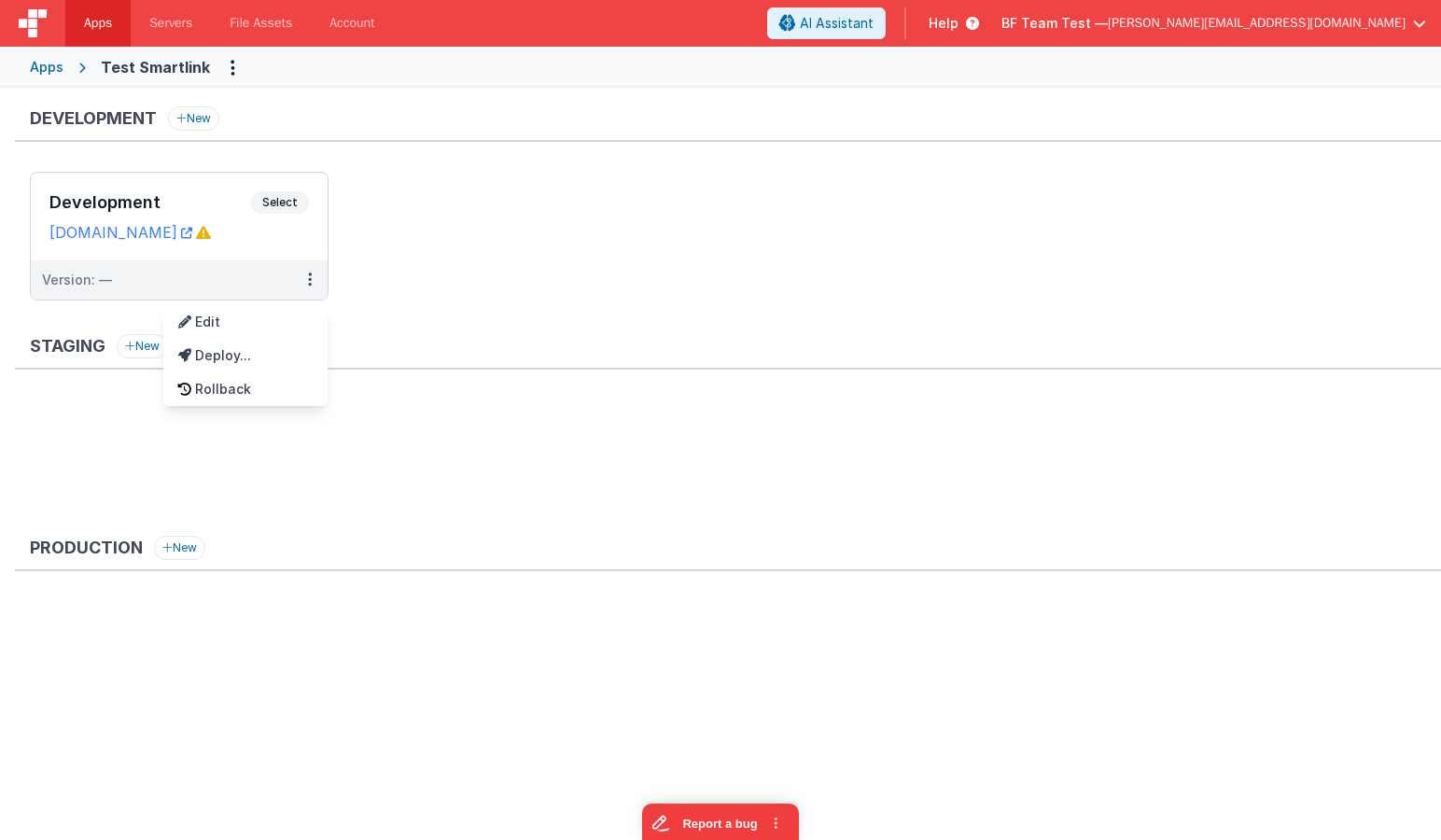 click at bounding box center (720, 420) 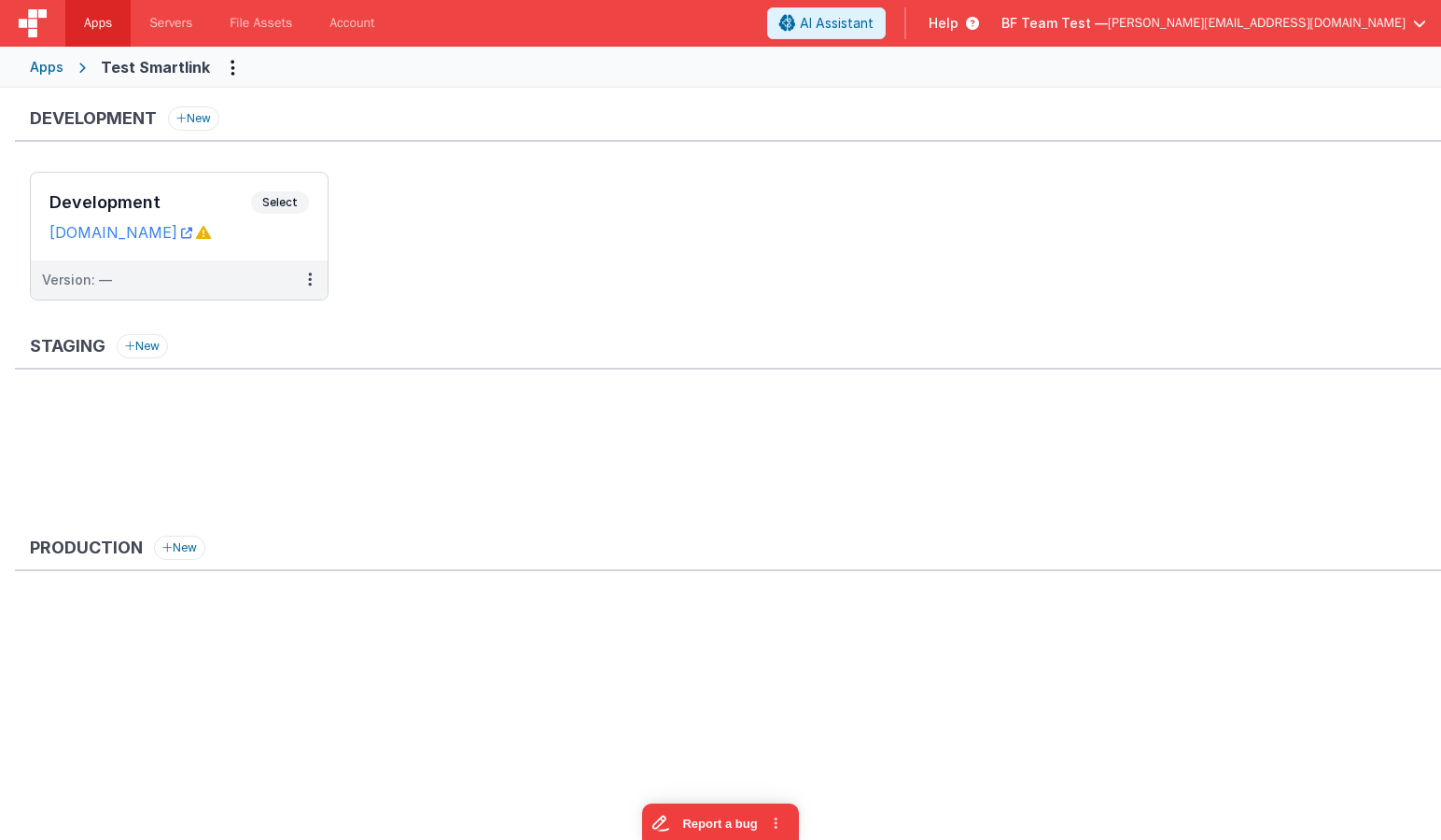 click on "Apps" at bounding box center (47, 67) 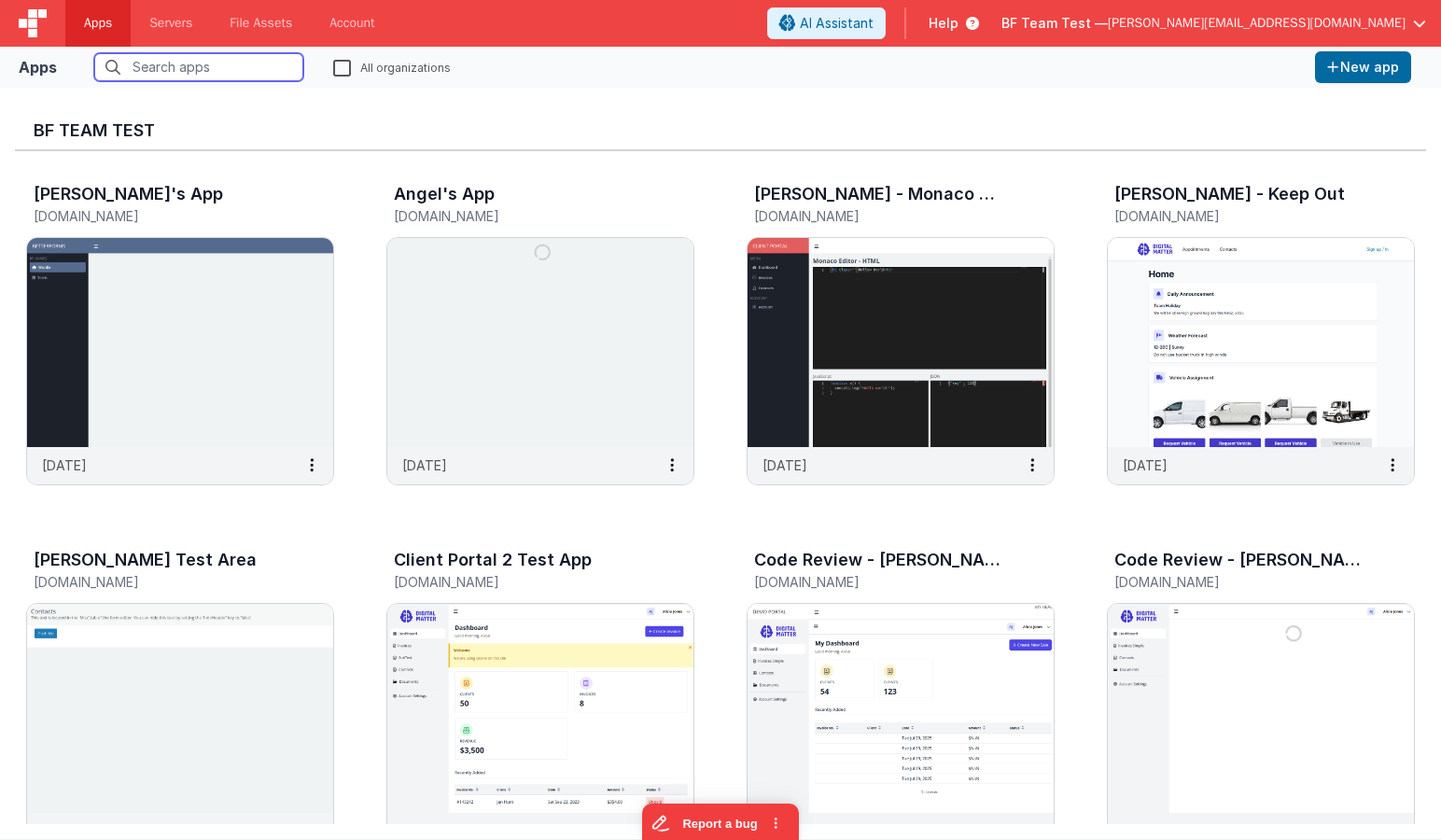 click at bounding box center (199, 67) 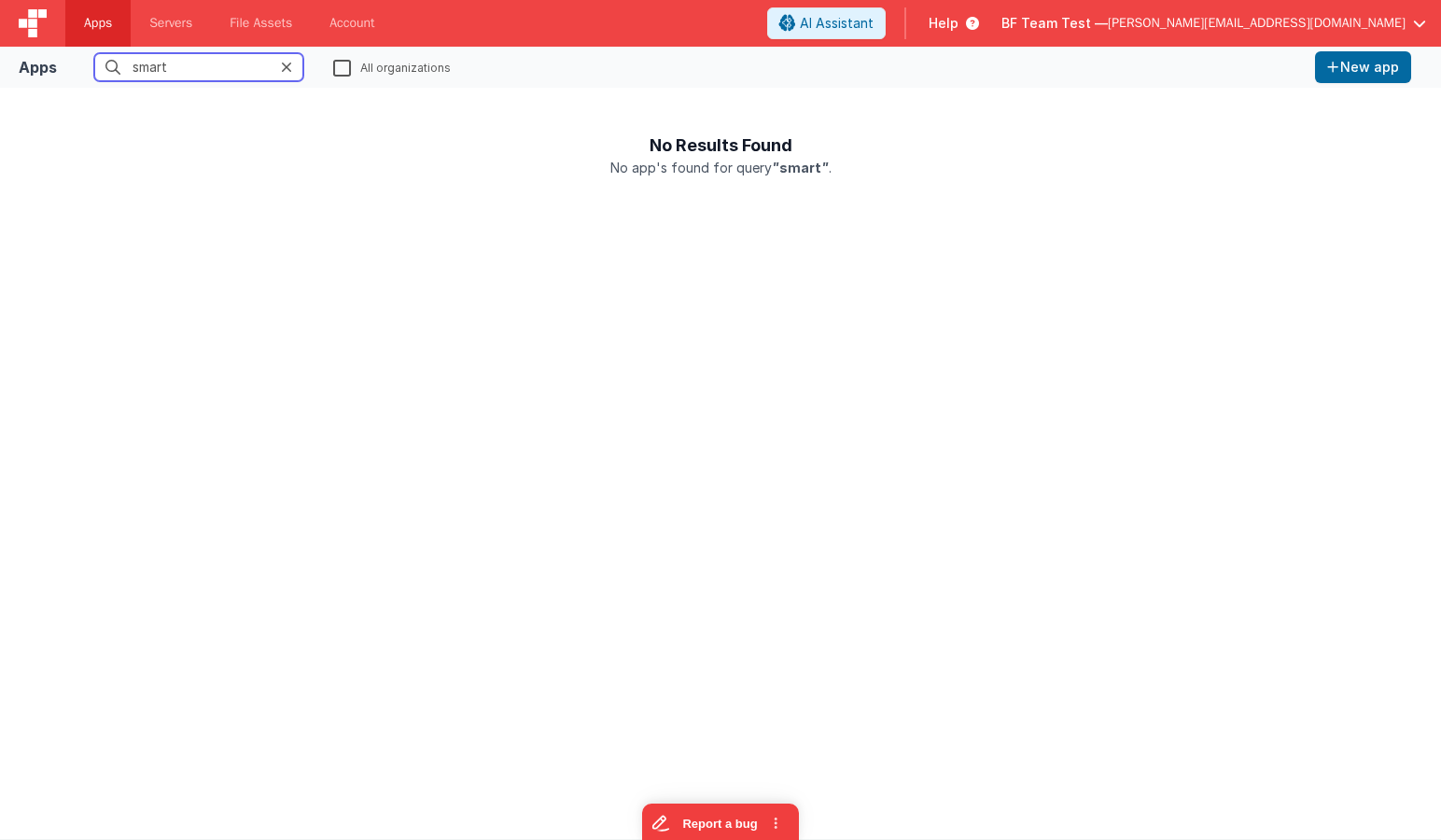 type on "smart" 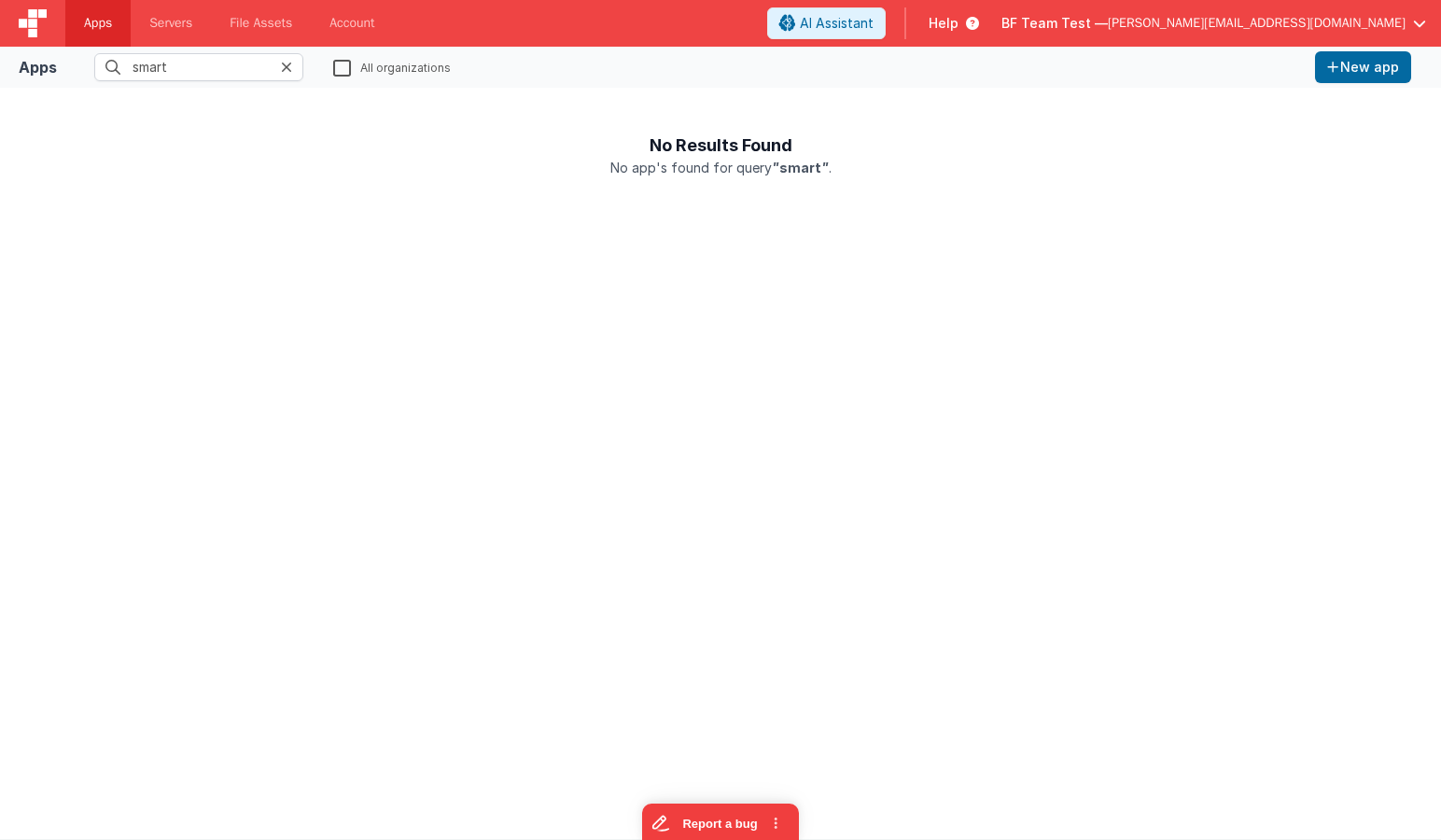click on "All organizations" at bounding box center (392, 66) 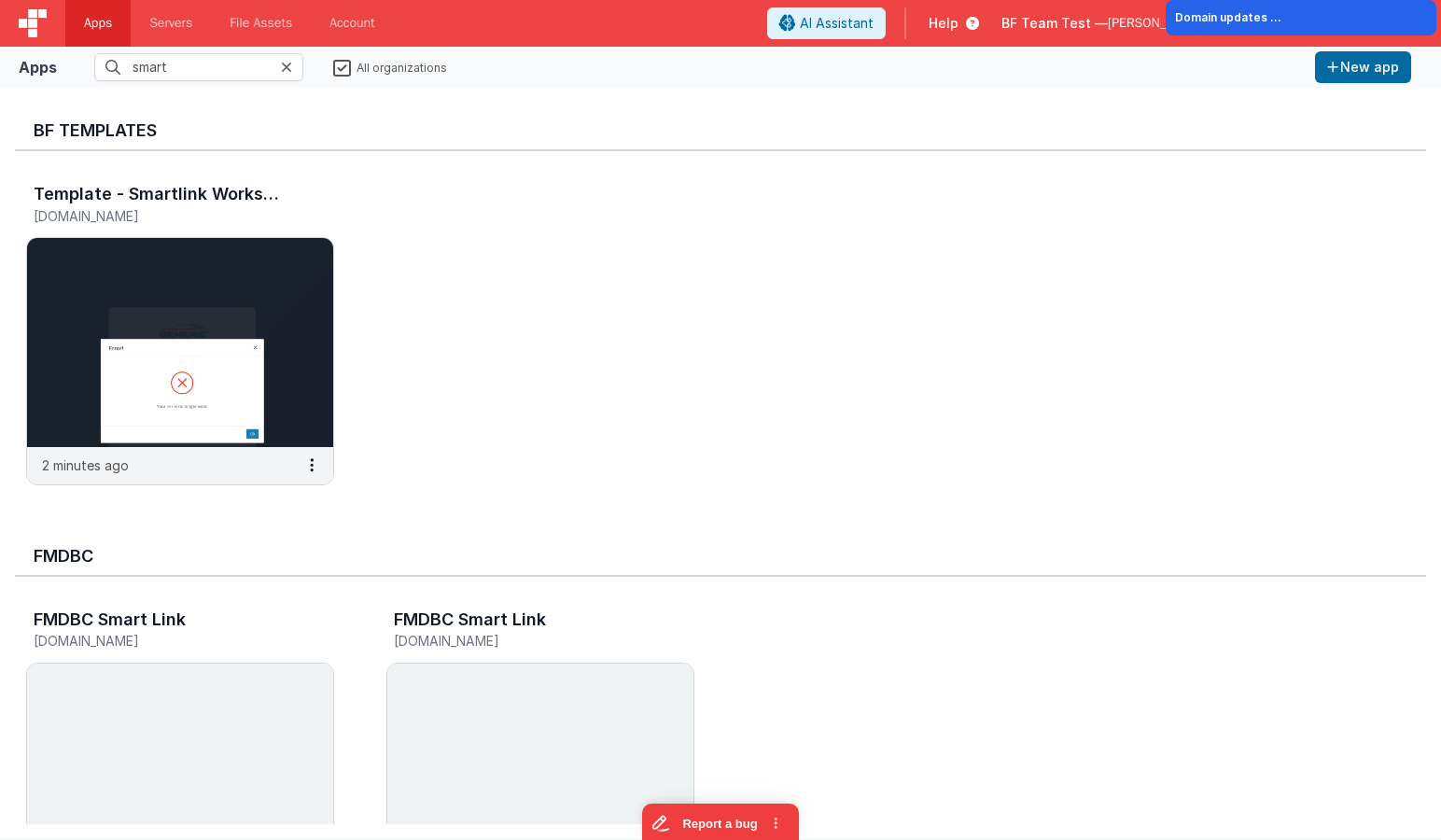 click at bounding box center (287, 67) 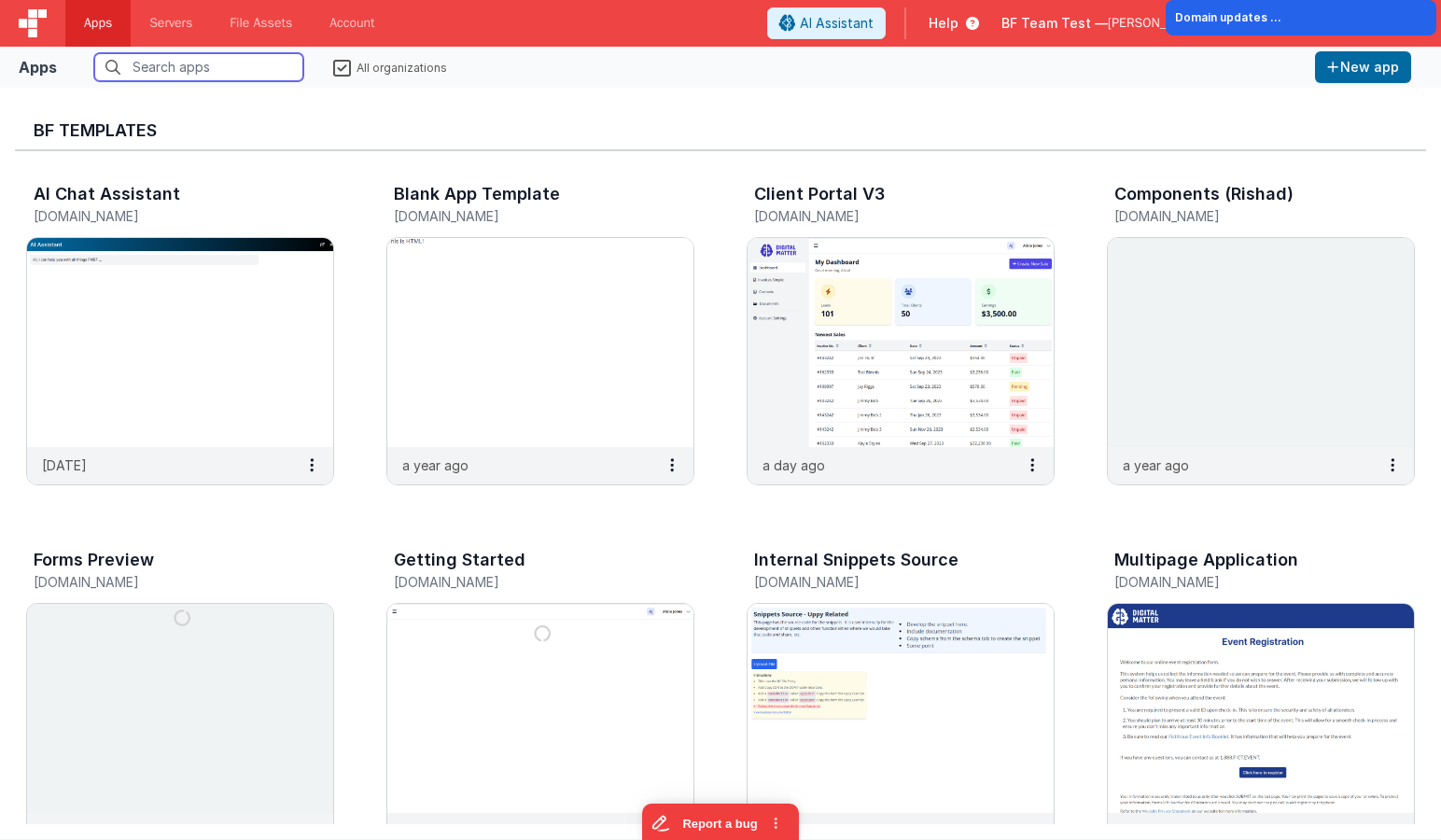 click at bounding box center [199, 67] 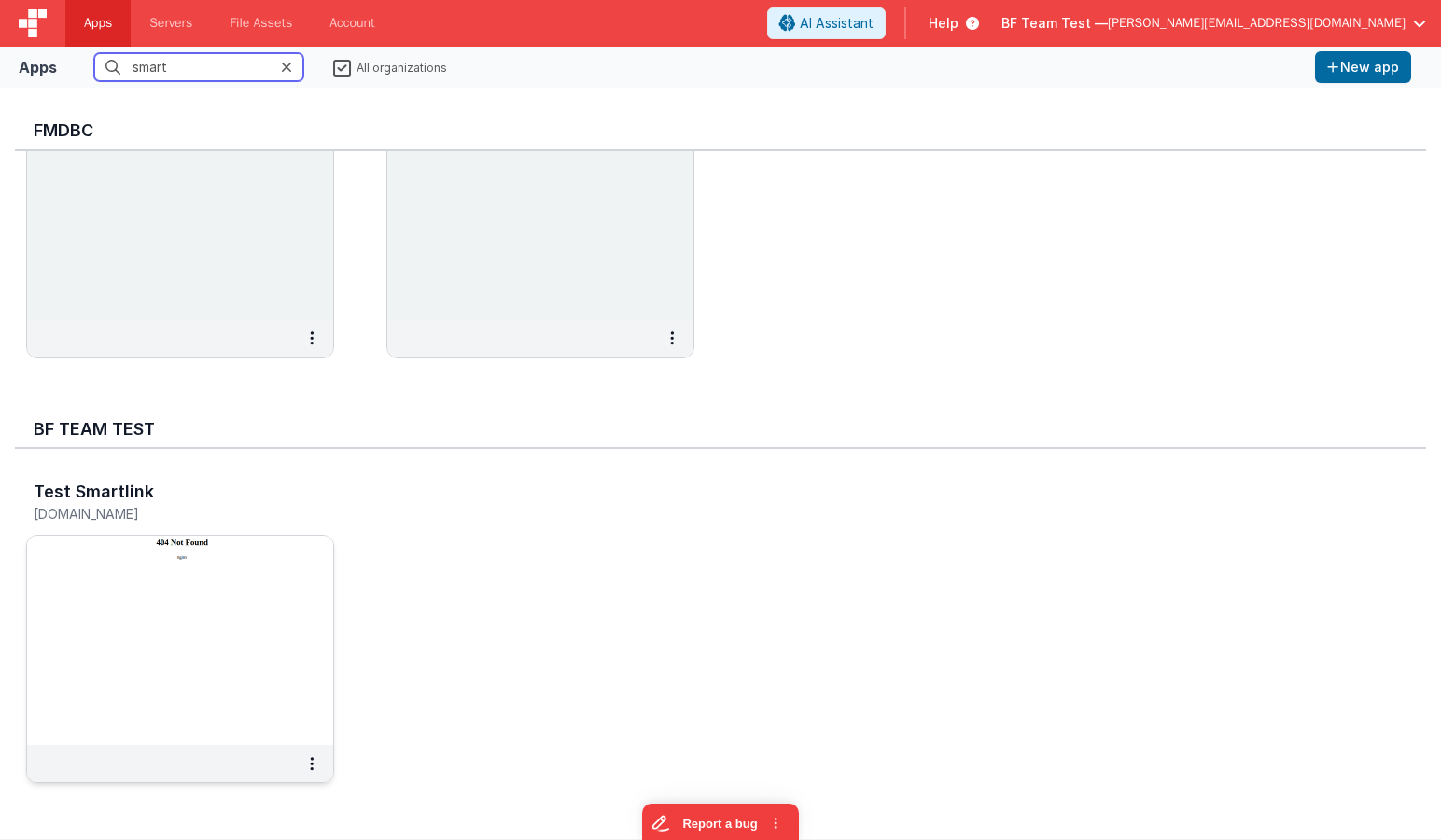 scroll, scrollTop: 554, scrollLeft: 0, axis: vertical 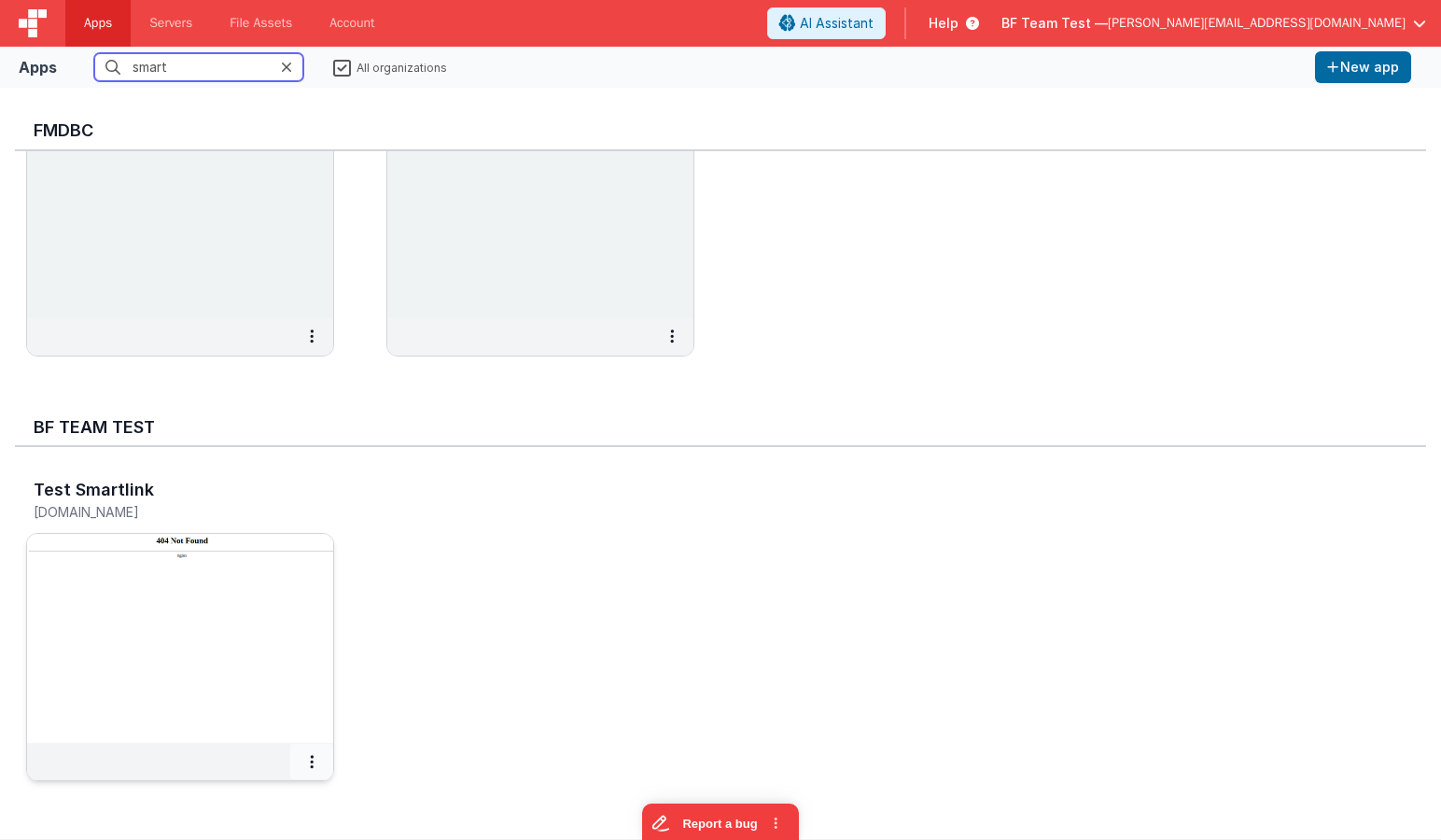 type on "smart" 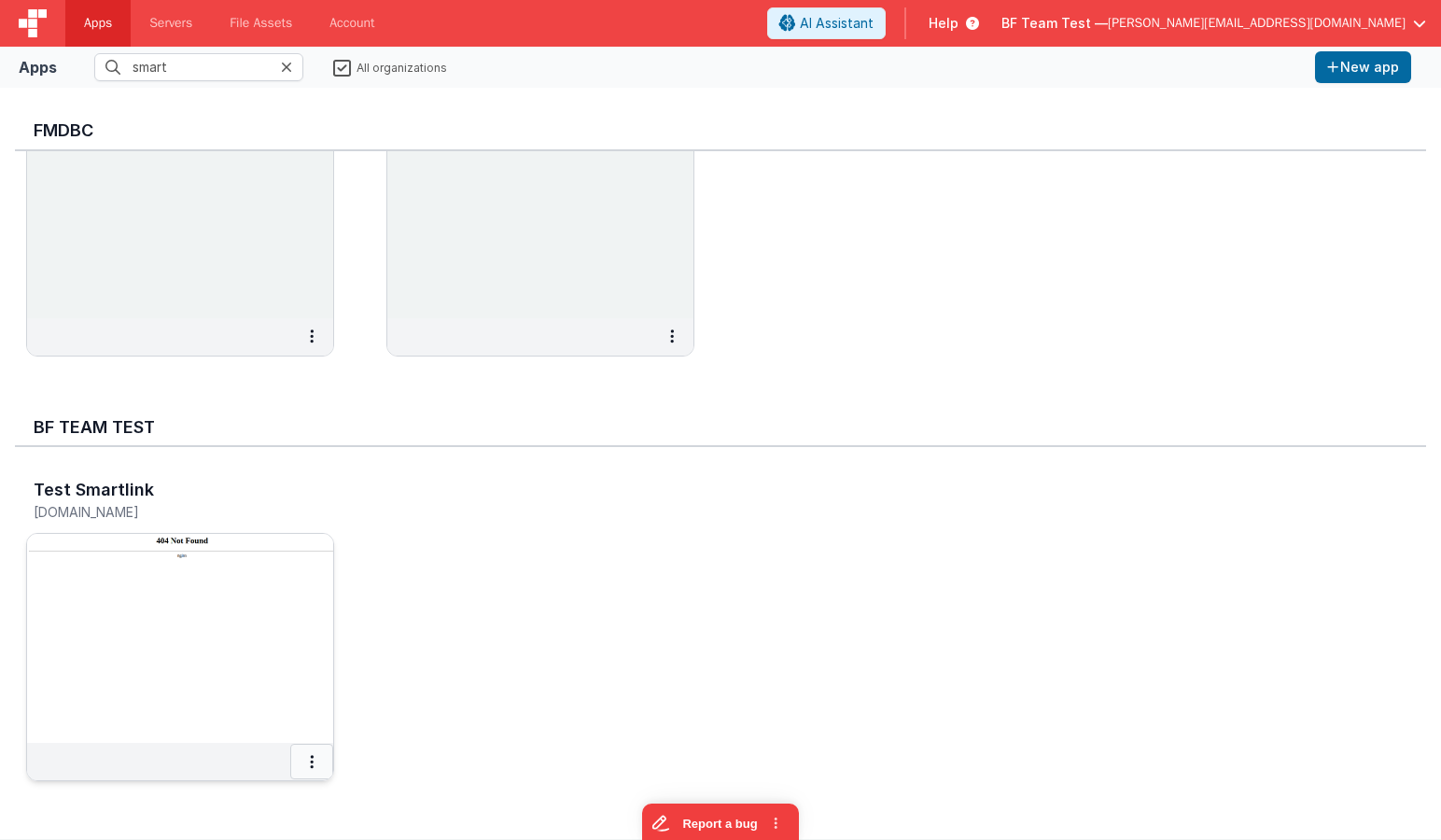 click at bounding box center (312, 762) 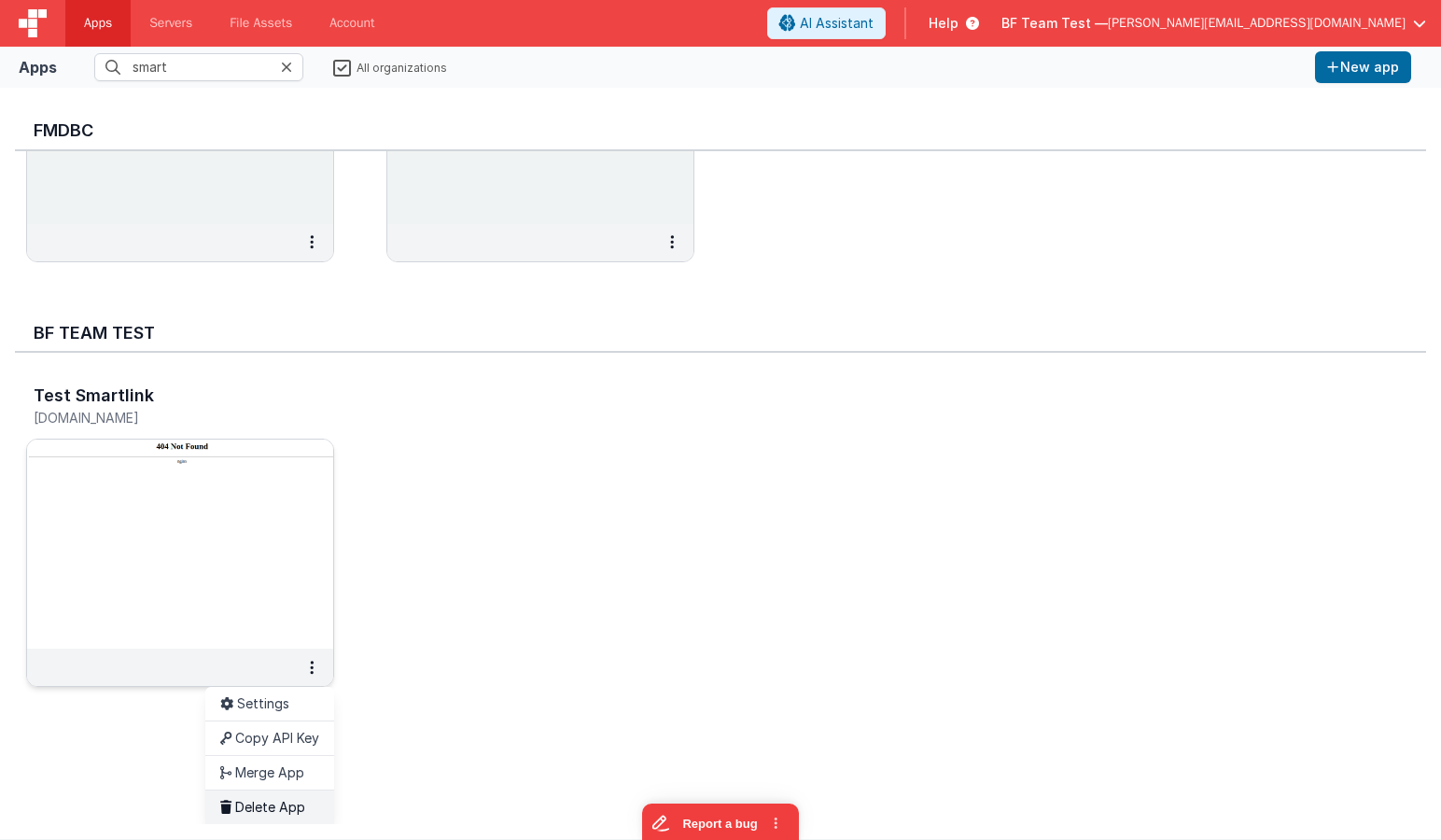 click on "Delete App" at bounding box center [270, 806] 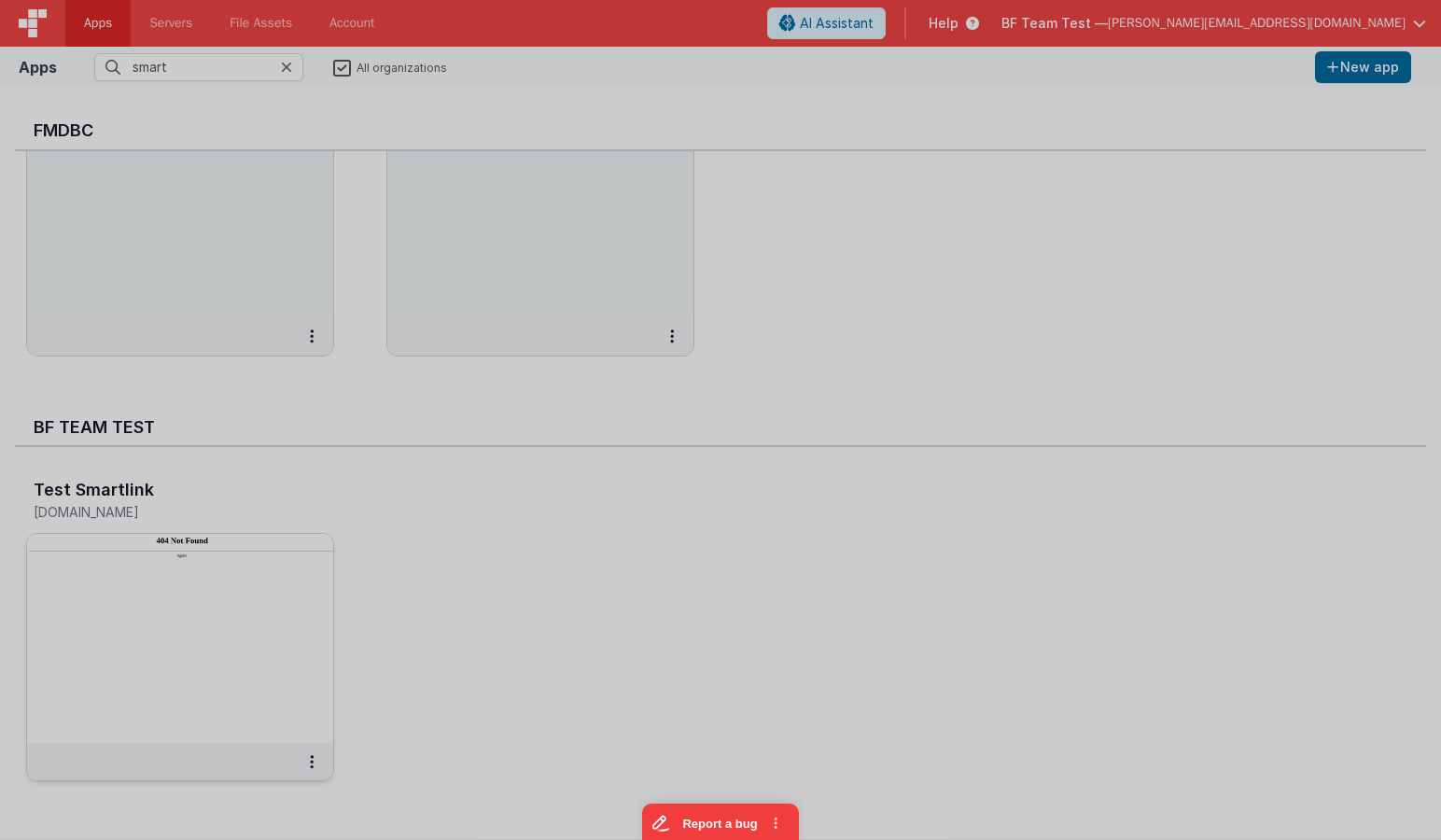 scroll, scrollTop: 554, scrollLeft: 0, axis: vertical 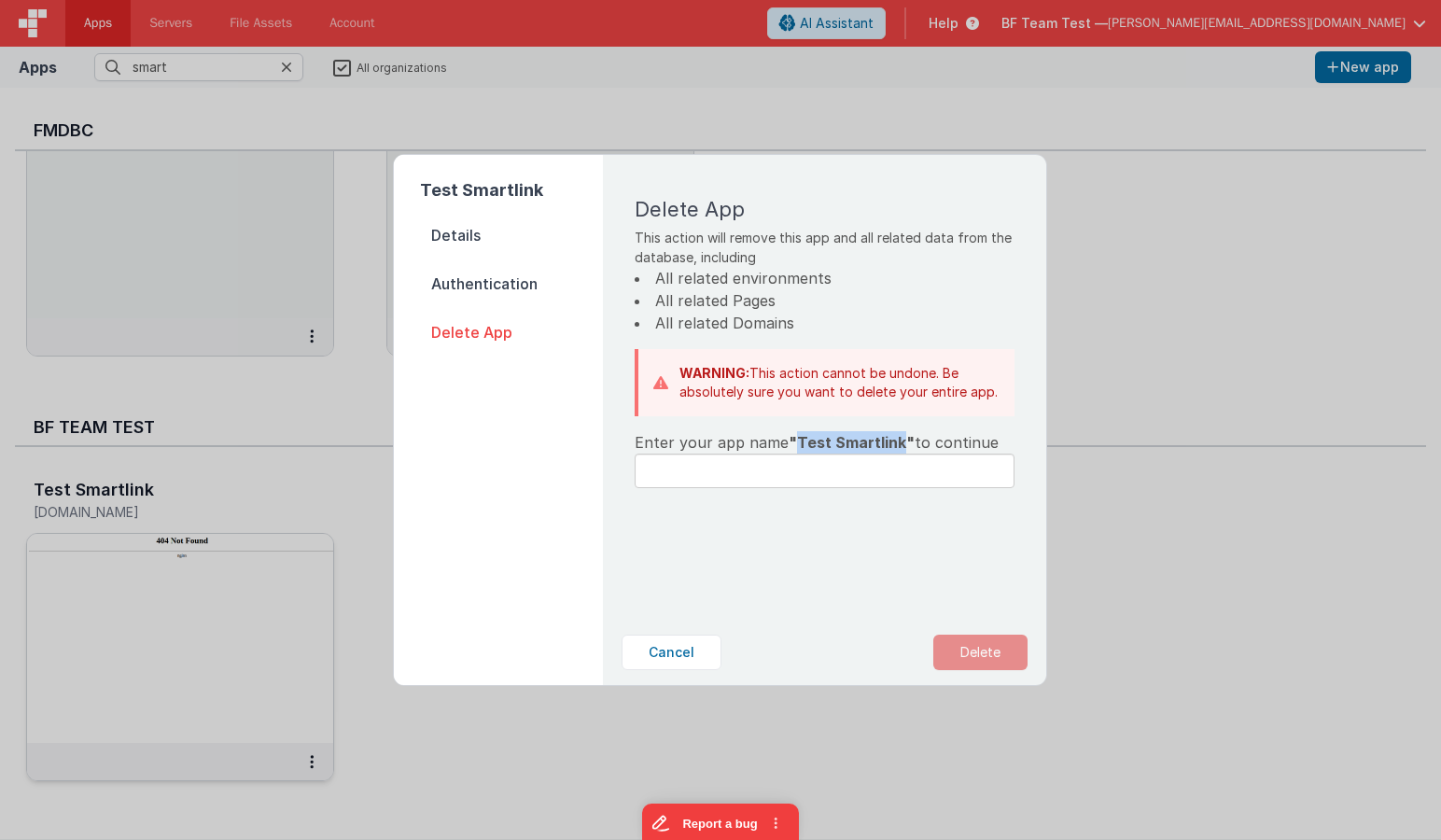 drag, startPoint x: 798, startPoint y: 441, endPoint x: 897, endPoint y: 443, distance: 99.0202 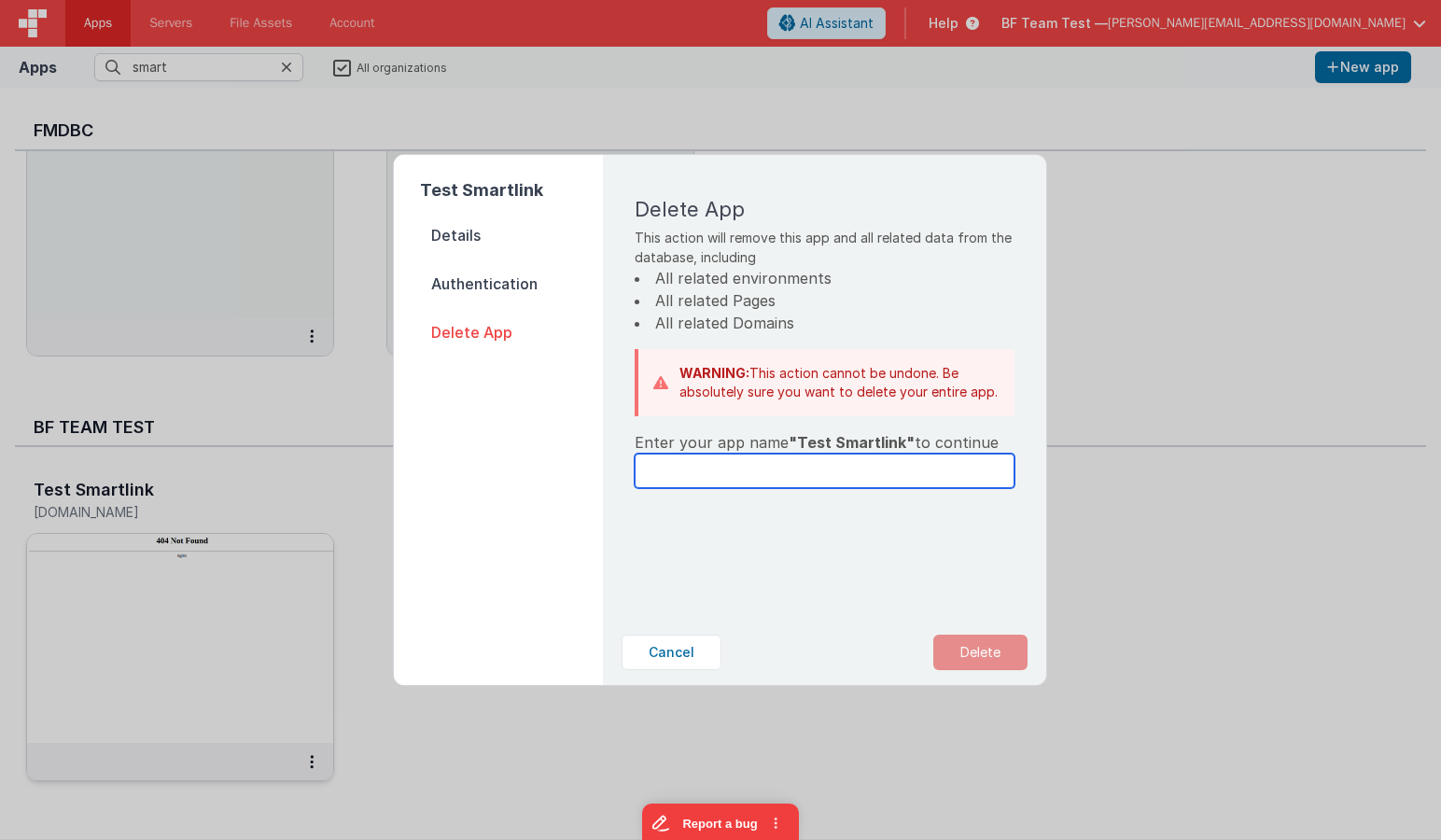 click at bounding box center (824, 470) 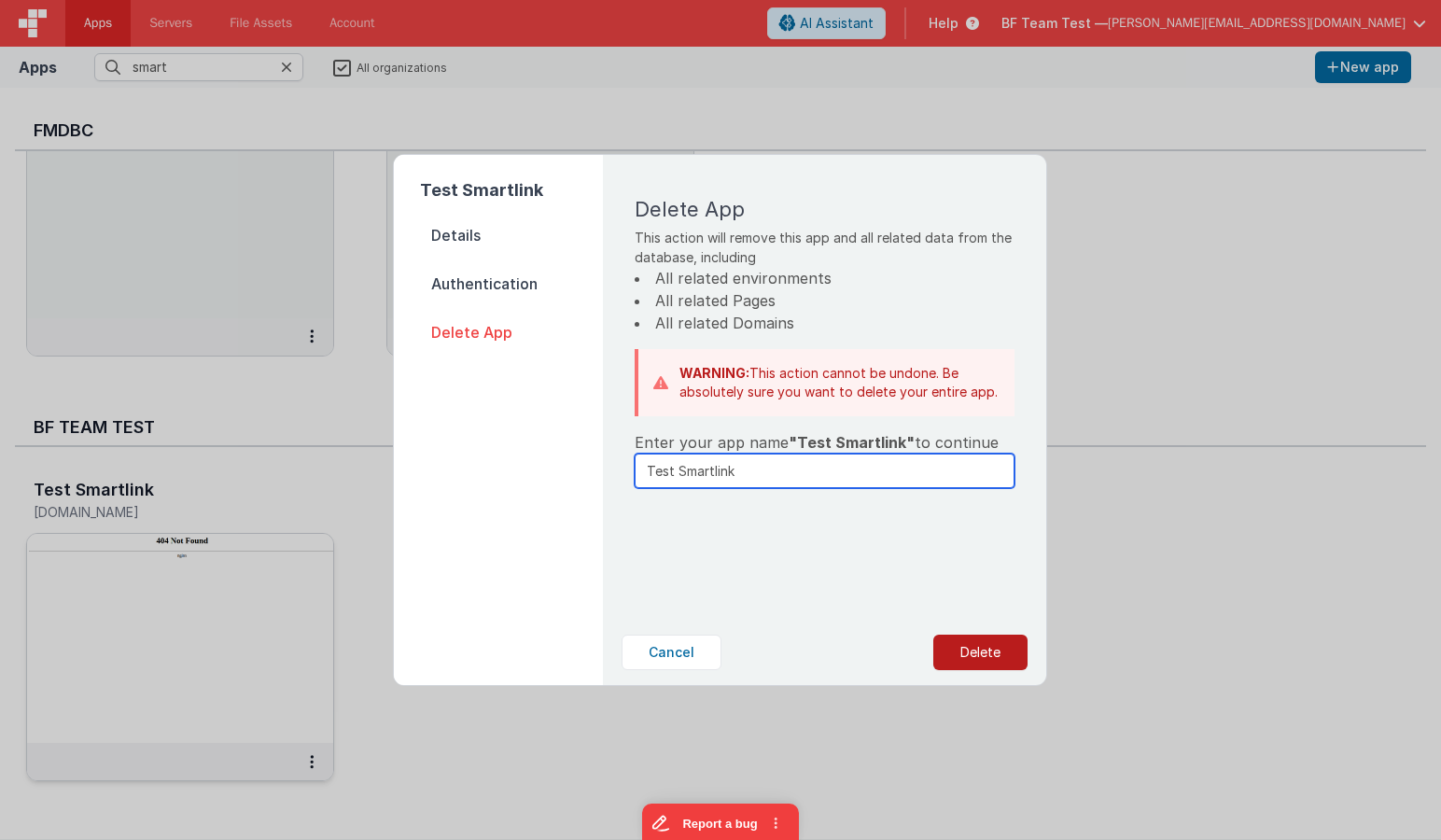 type on "Test Smartlink" 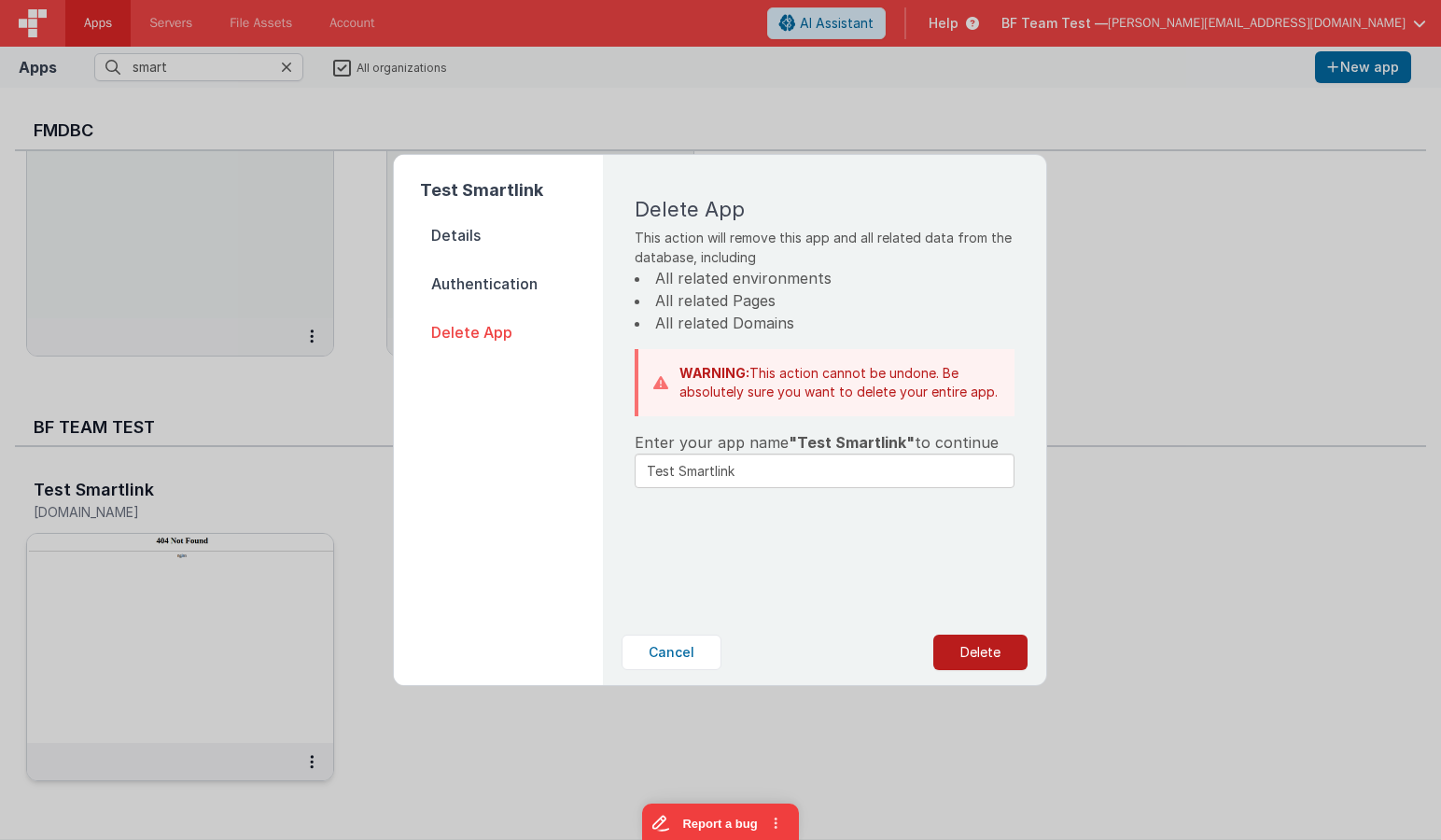 click on "Delete" at bounding box center (980, 652) 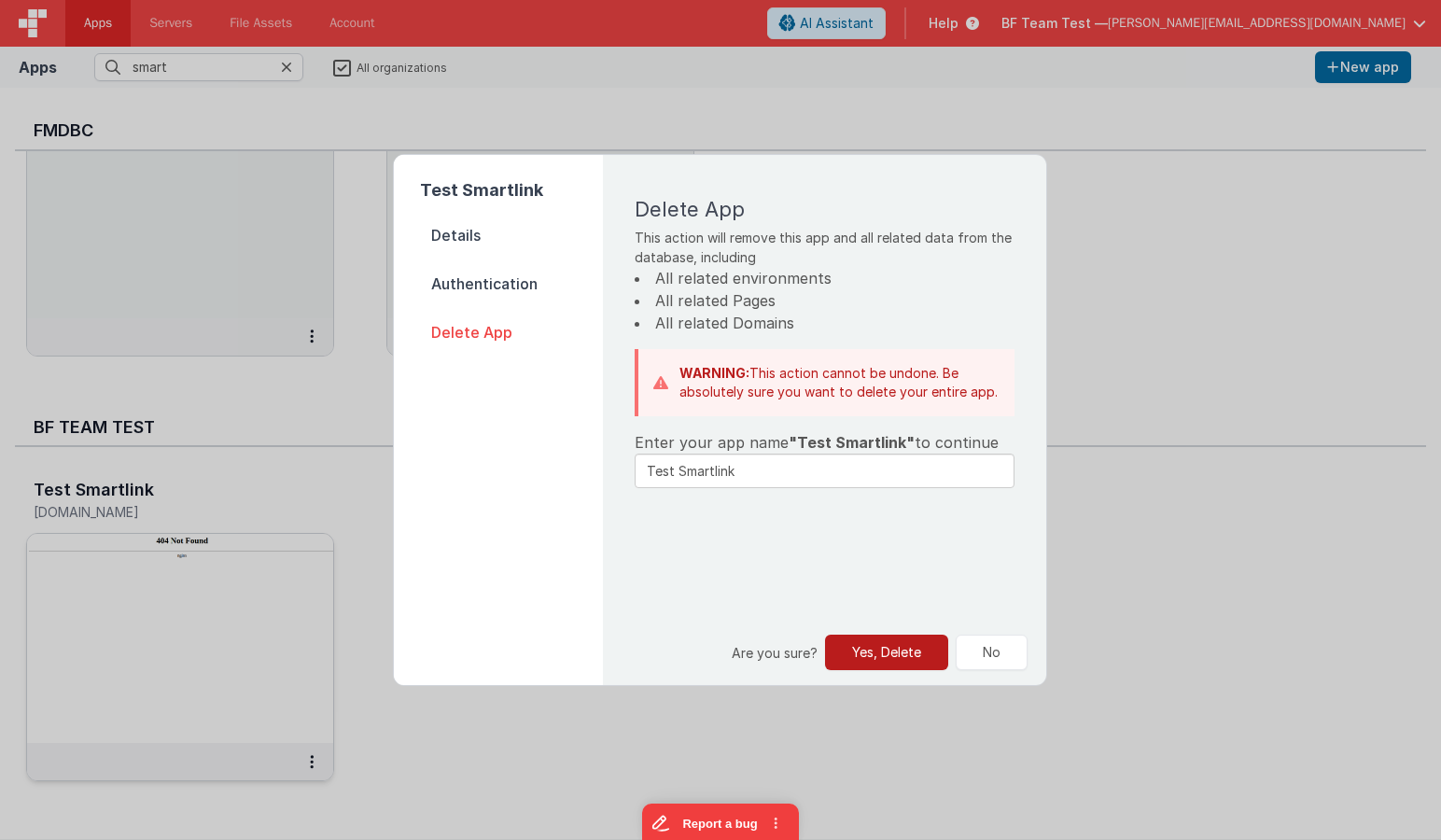 click on "Yes, Delete" at bounding box center [887, 652] 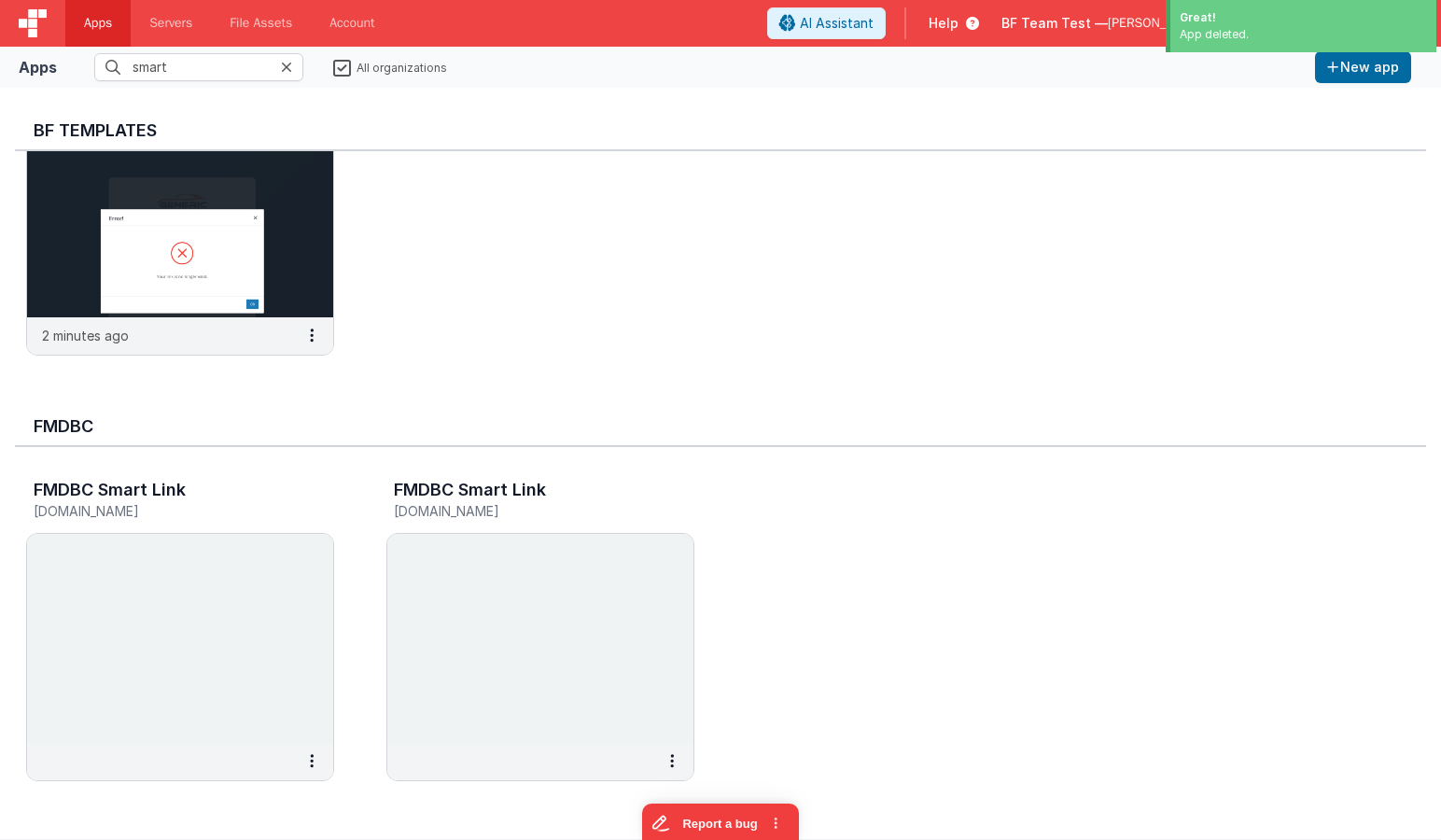 scroll, scrollTop: 130, scrollLeft: 0, axis: vertical 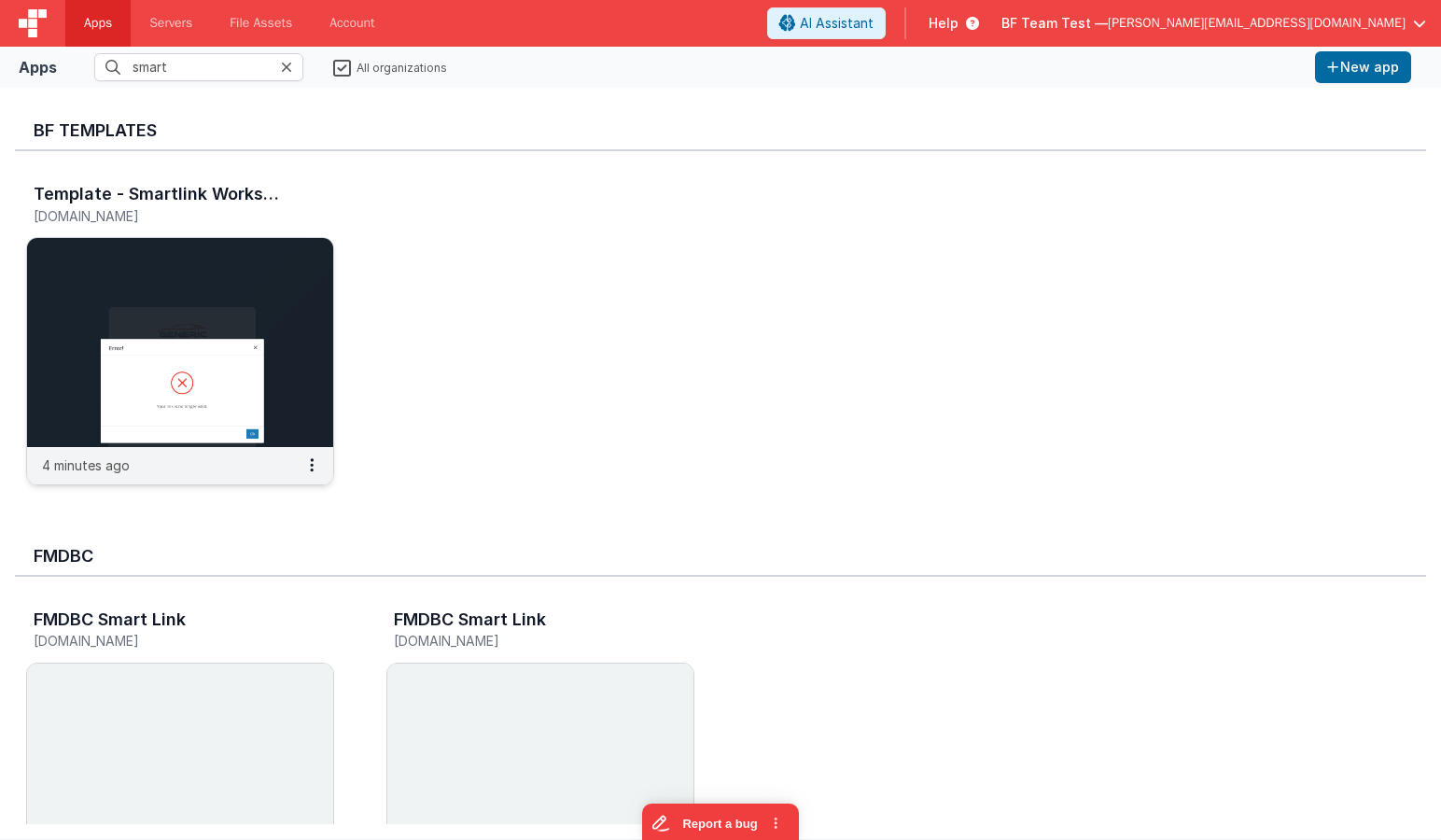 click at bounding box center [180, 343] 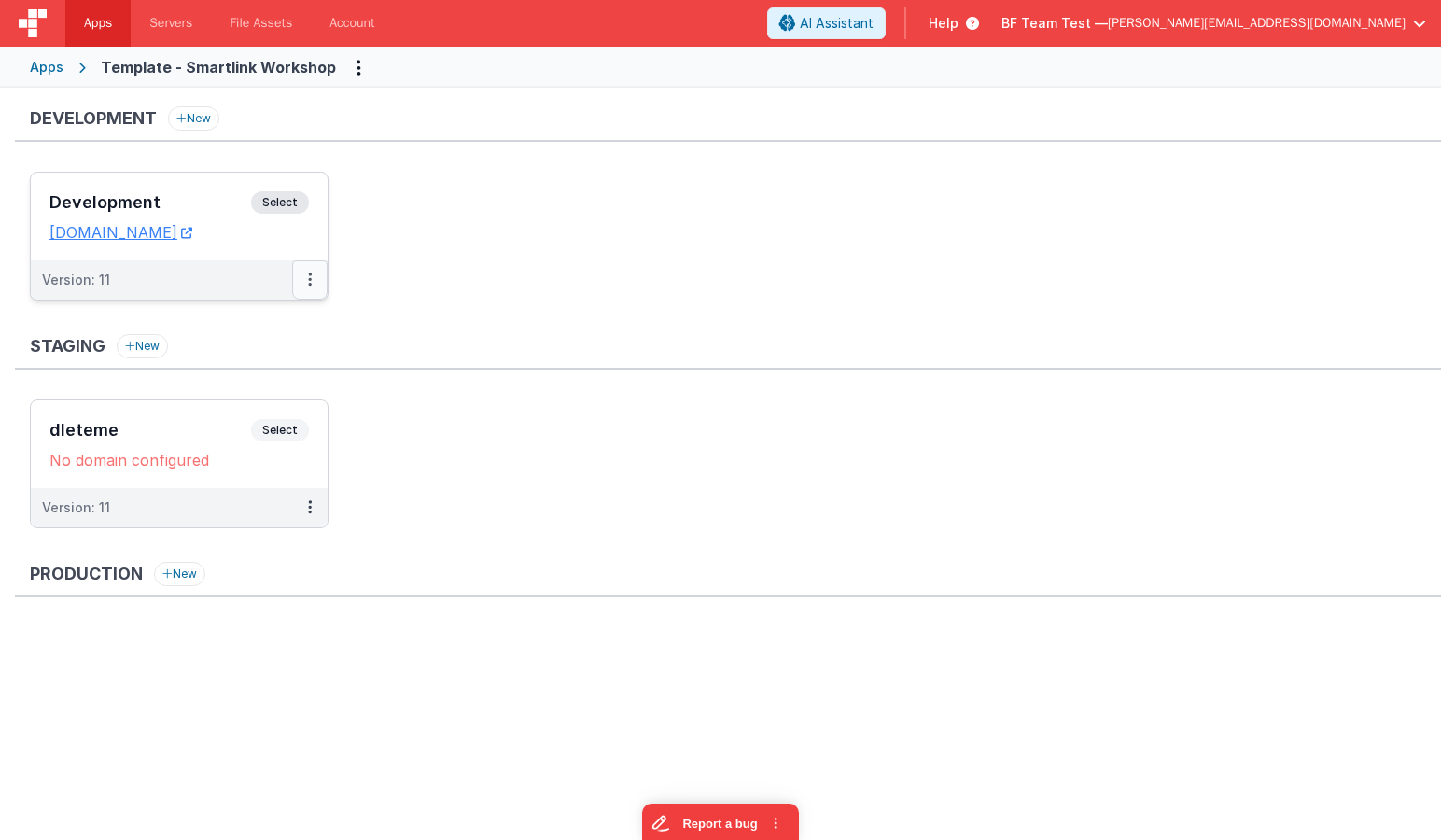 click at bounding box center (310, 280) 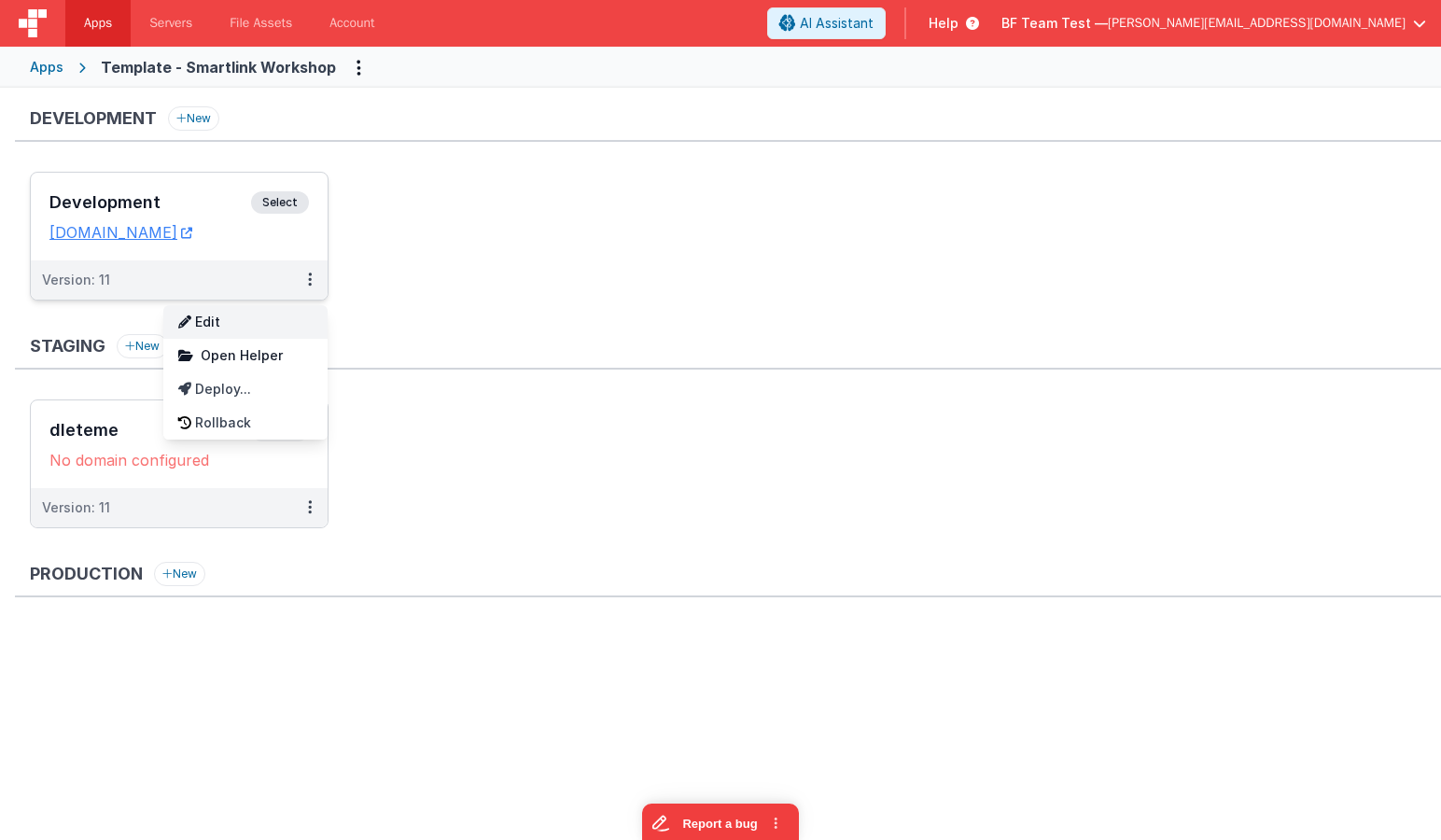 click on "Edit" at bounding box center (245, 322) 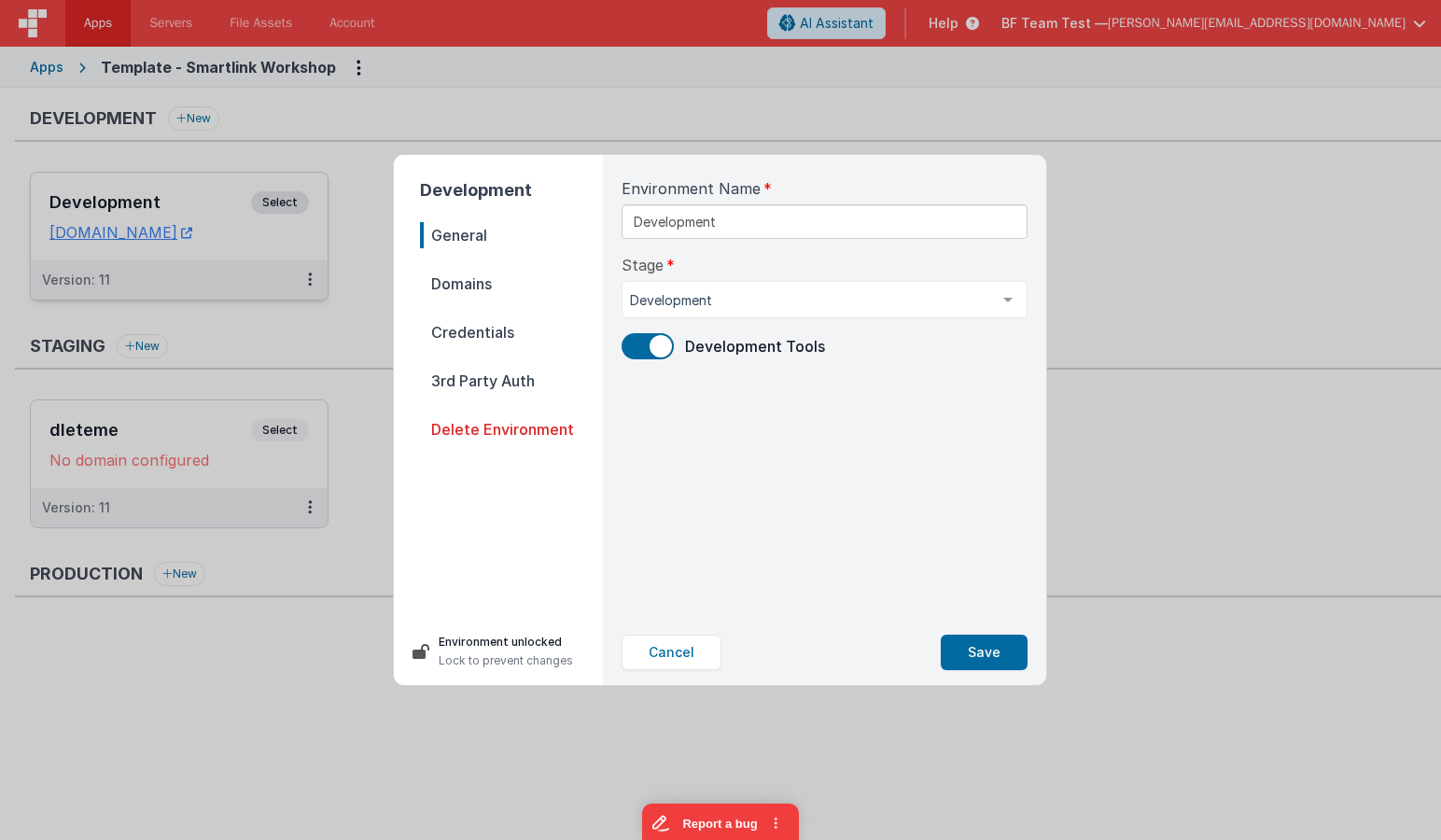 click on "Domains" at bounding box center [511, 284] 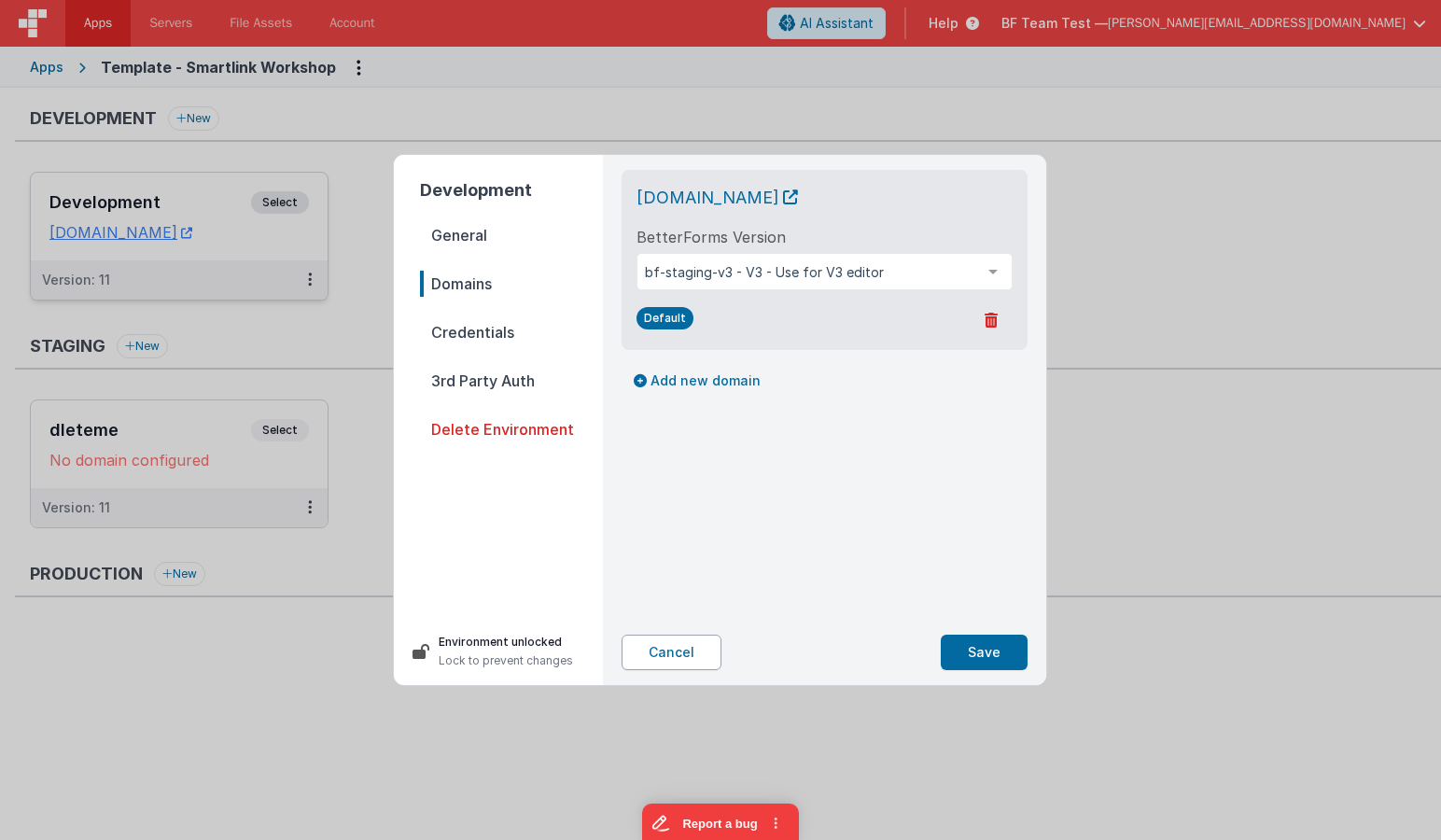 click on "Cancel" at bounding box center [671, 652] 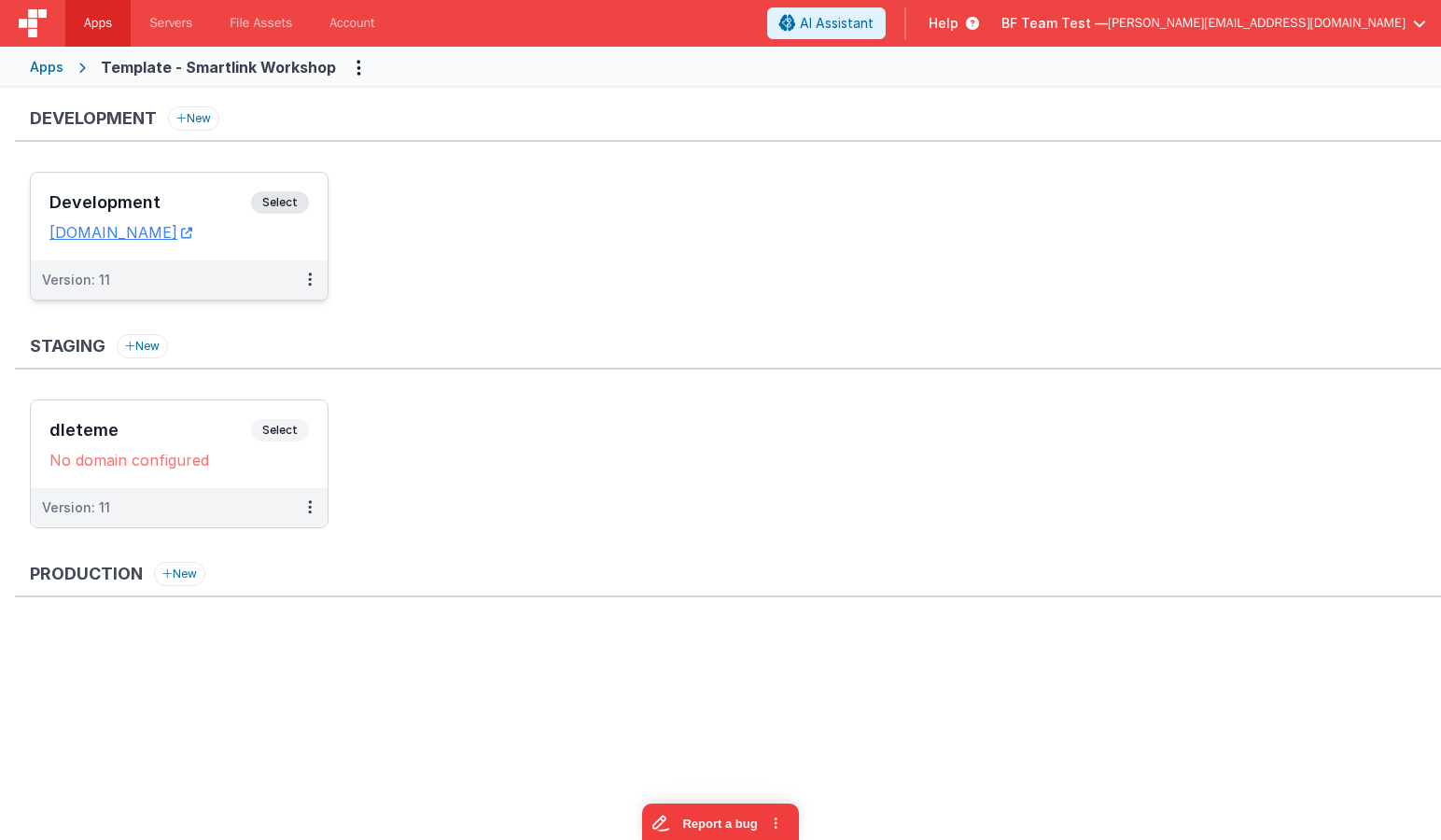 click on "Apps" at bounding box center [47, 67] 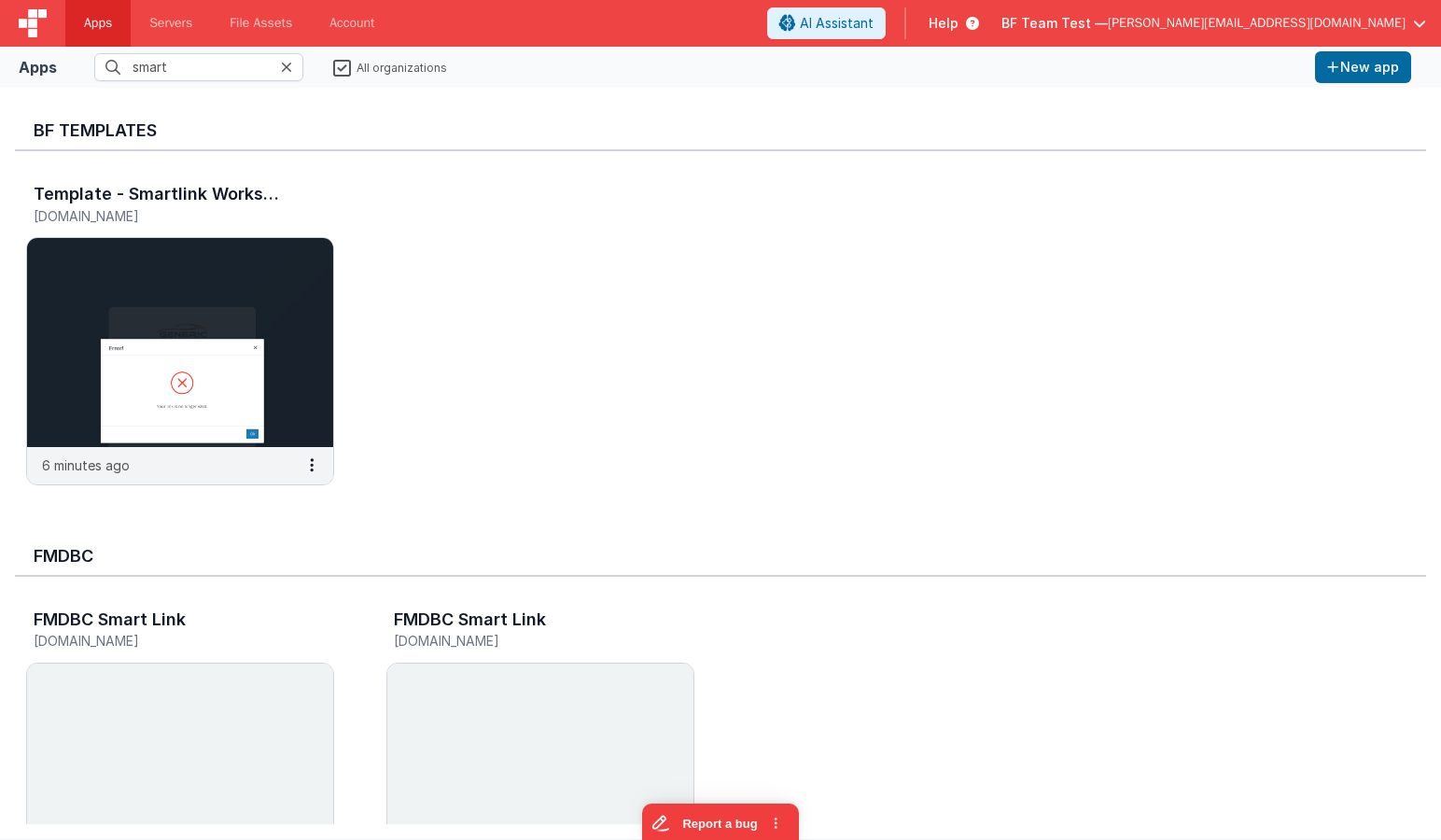 click at bounding box center (287, 67) 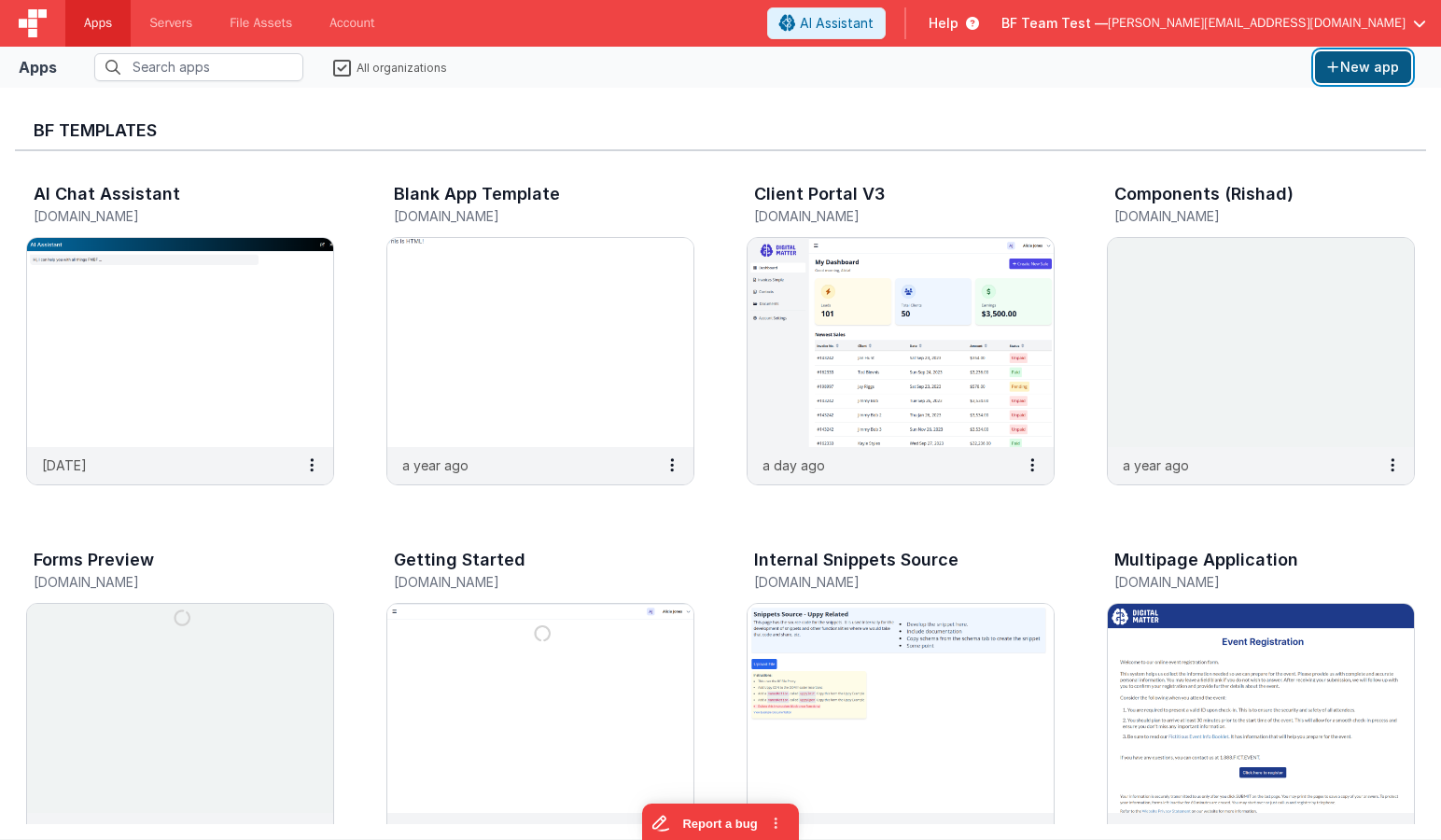 click on "New app" at bounding box center (1363, 67) 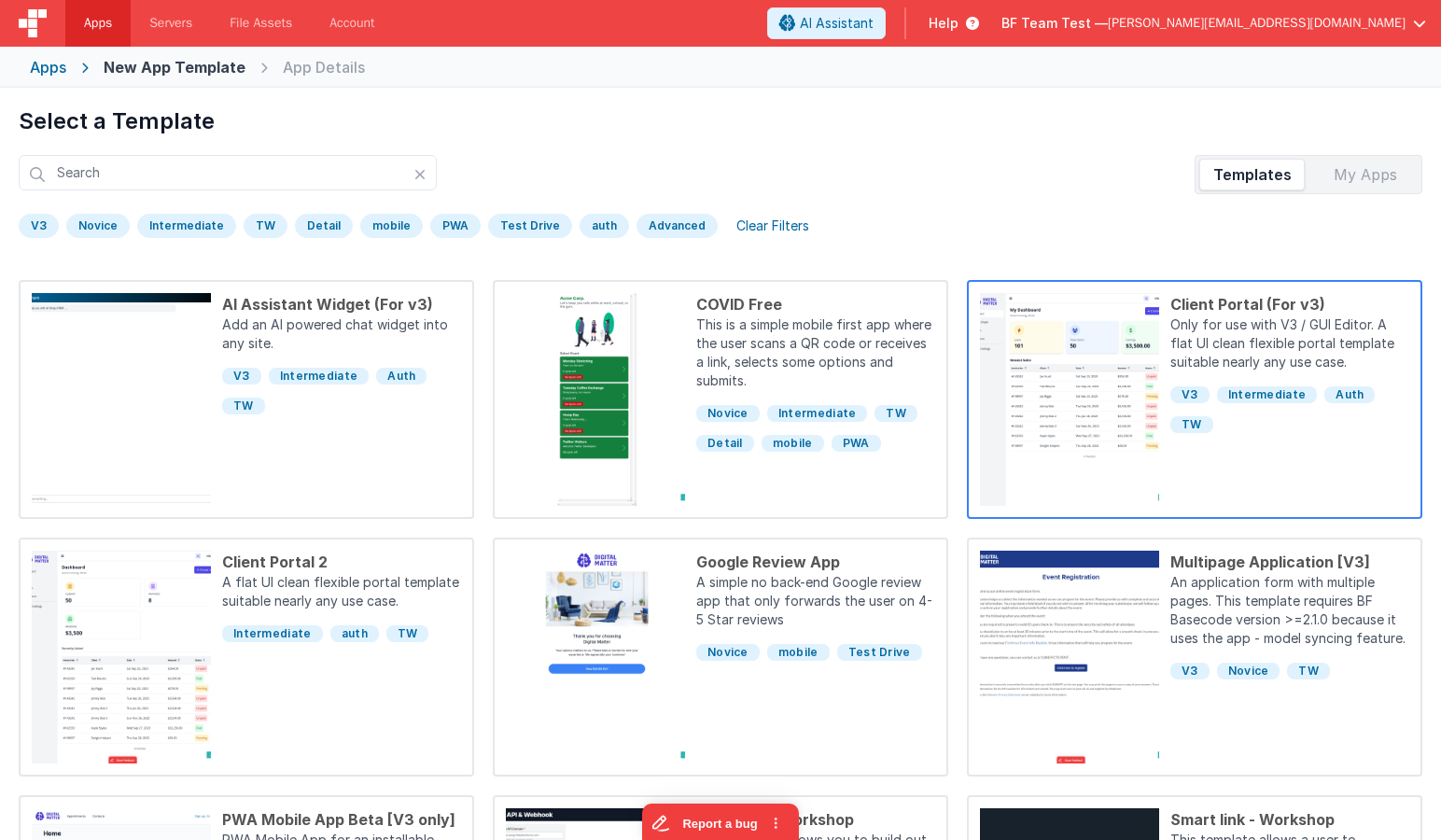 click on "Only for use with V3 / GUI Editor. A flat UI clean flexible portal template suitable nearly any use case." at bounding box center (1290, 345) 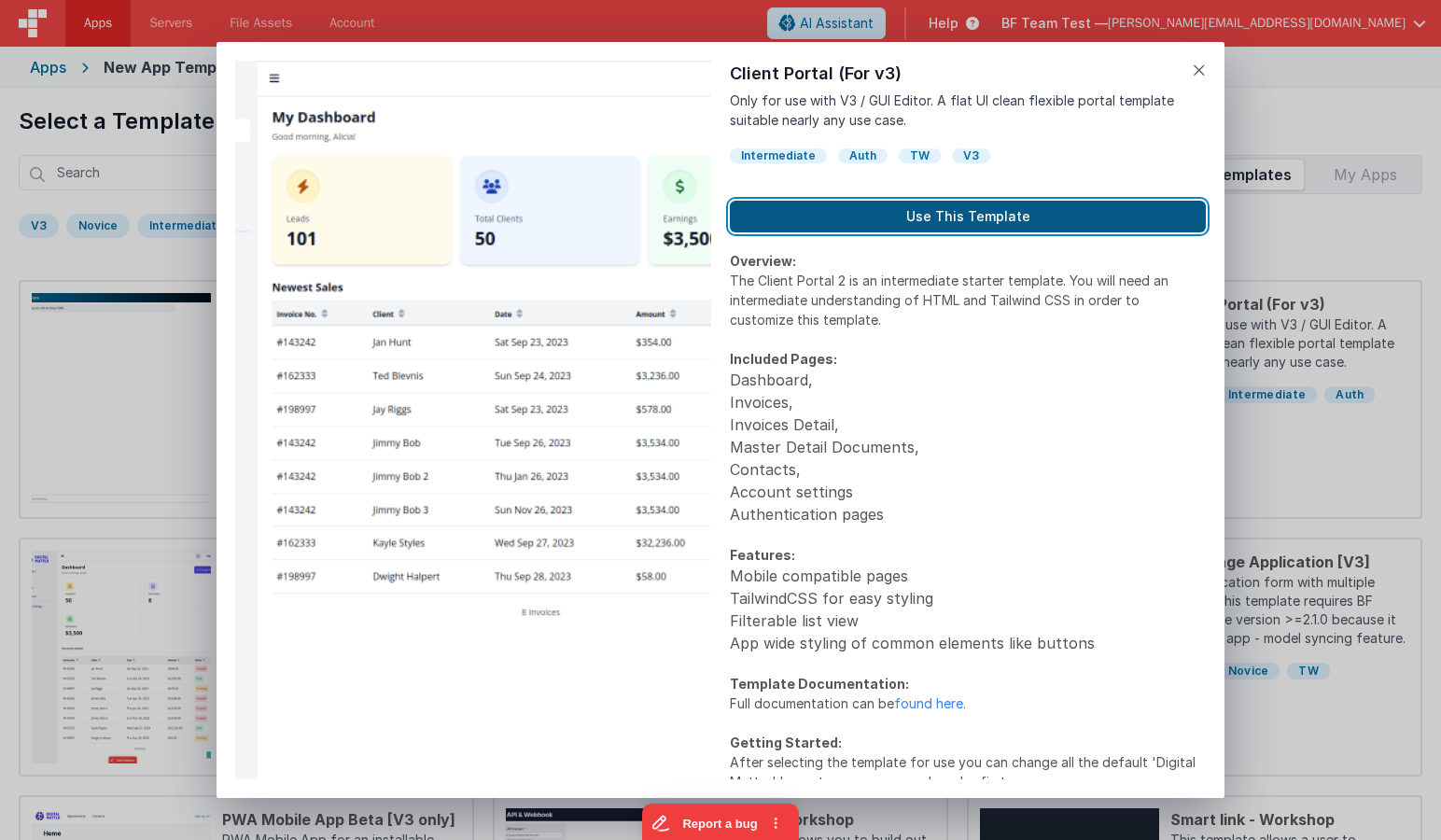 click on "Use This Template" at bounding box center (968, 217) 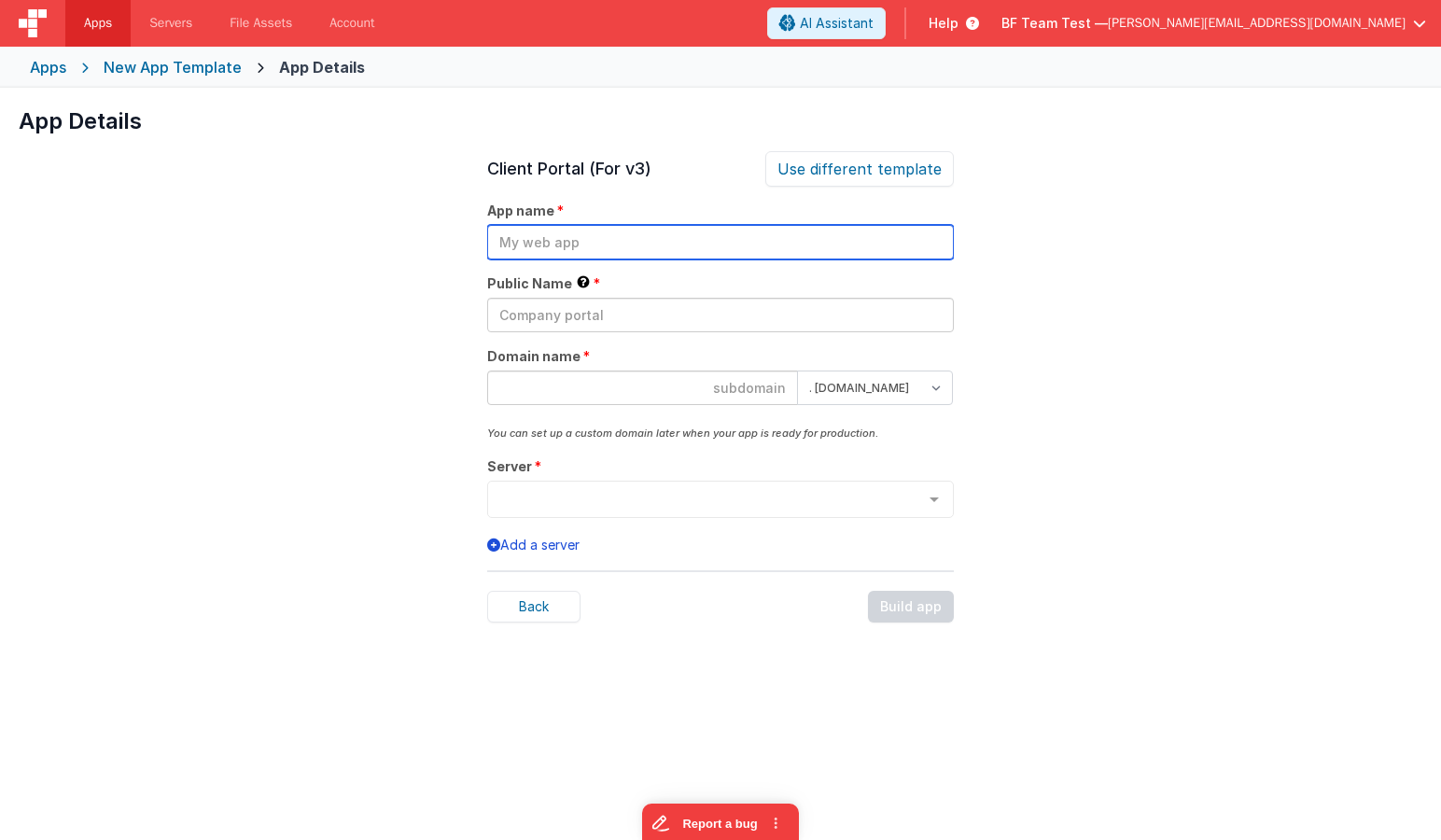 click at bounding box center (720, 242) 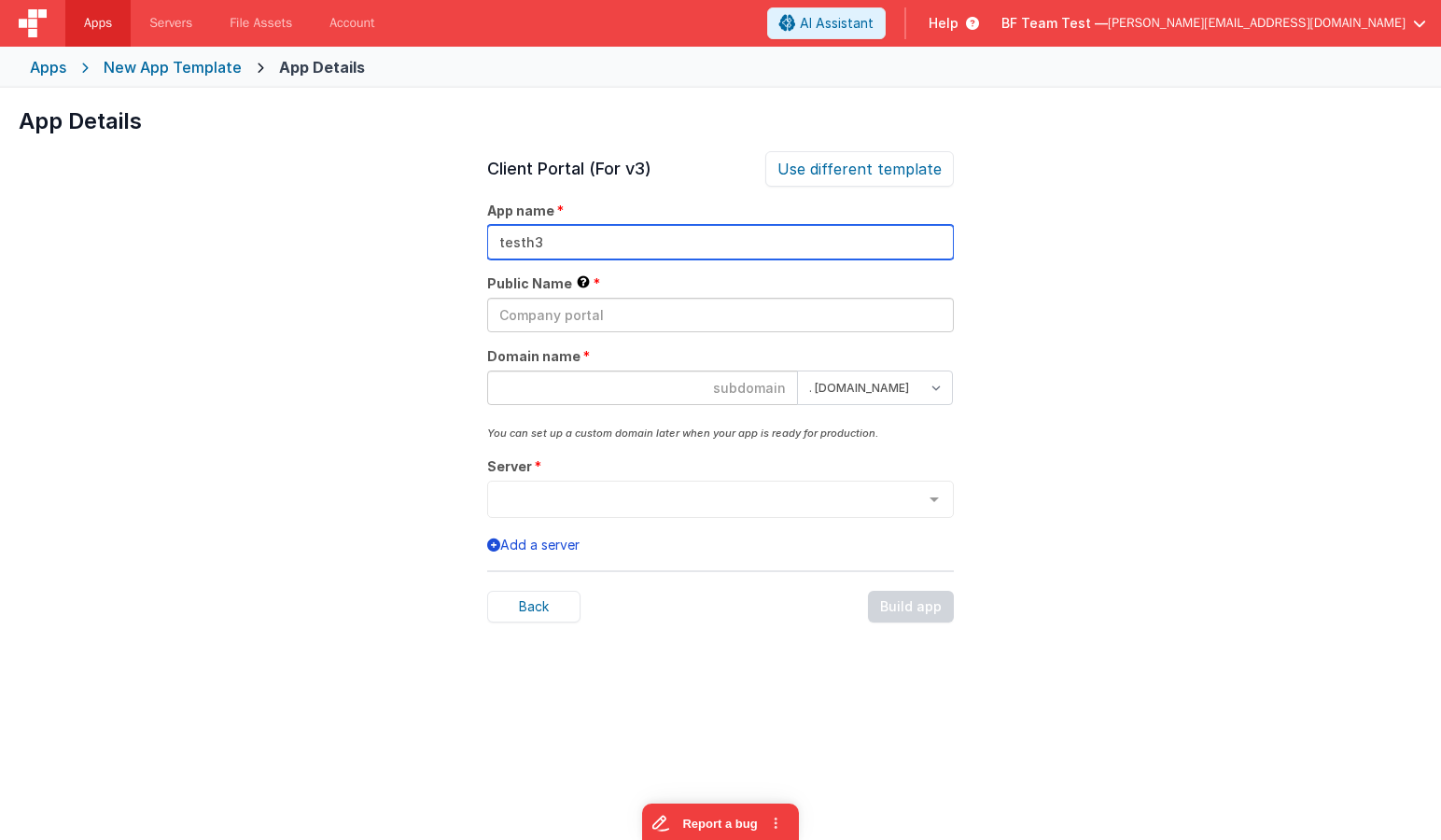 drag, startPoint x: 691, startPoint y: 251, endPoint x: 499, endPoint y: 254, distance: 192.02344 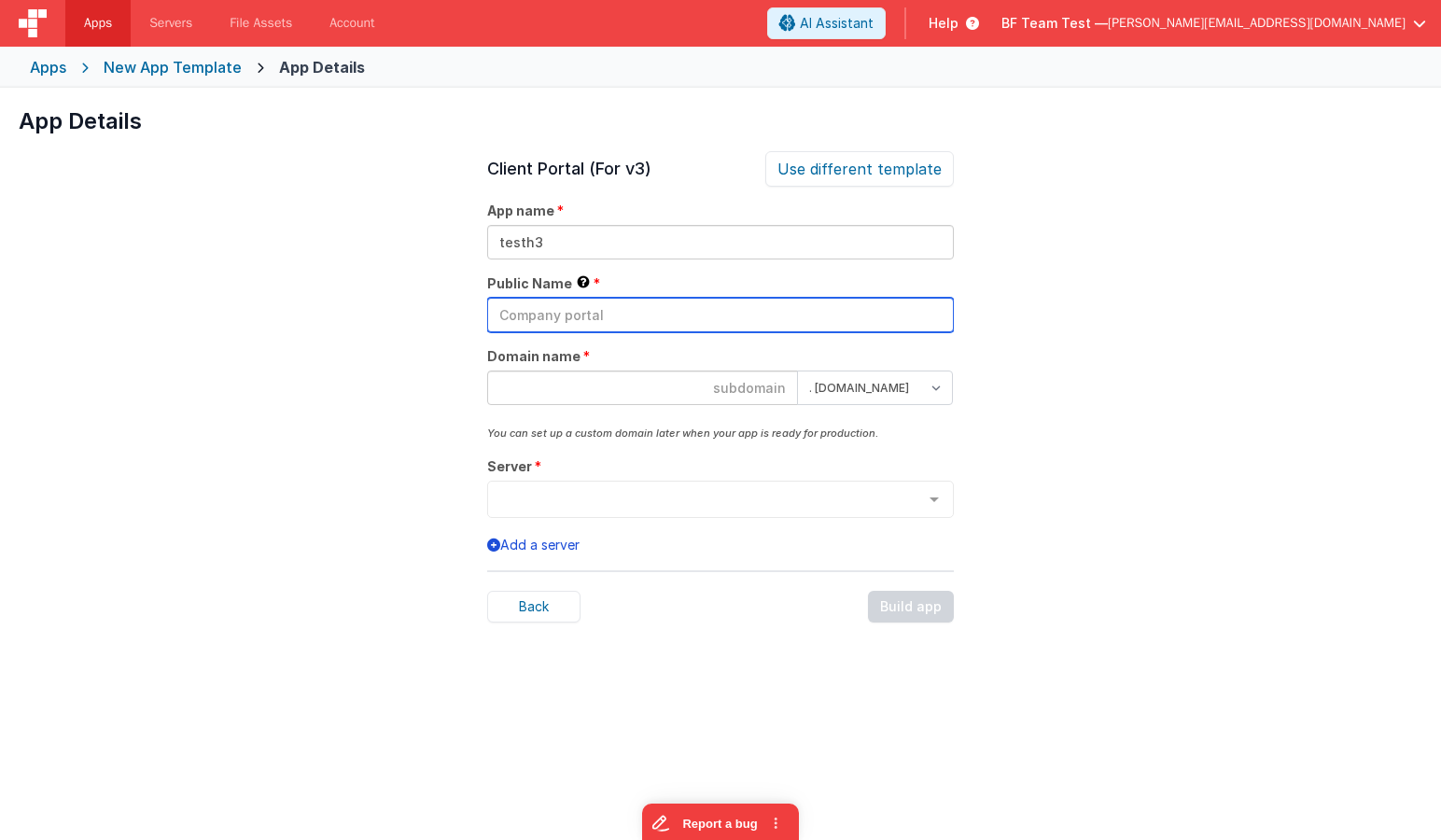 click at bounding box center (720, 315) 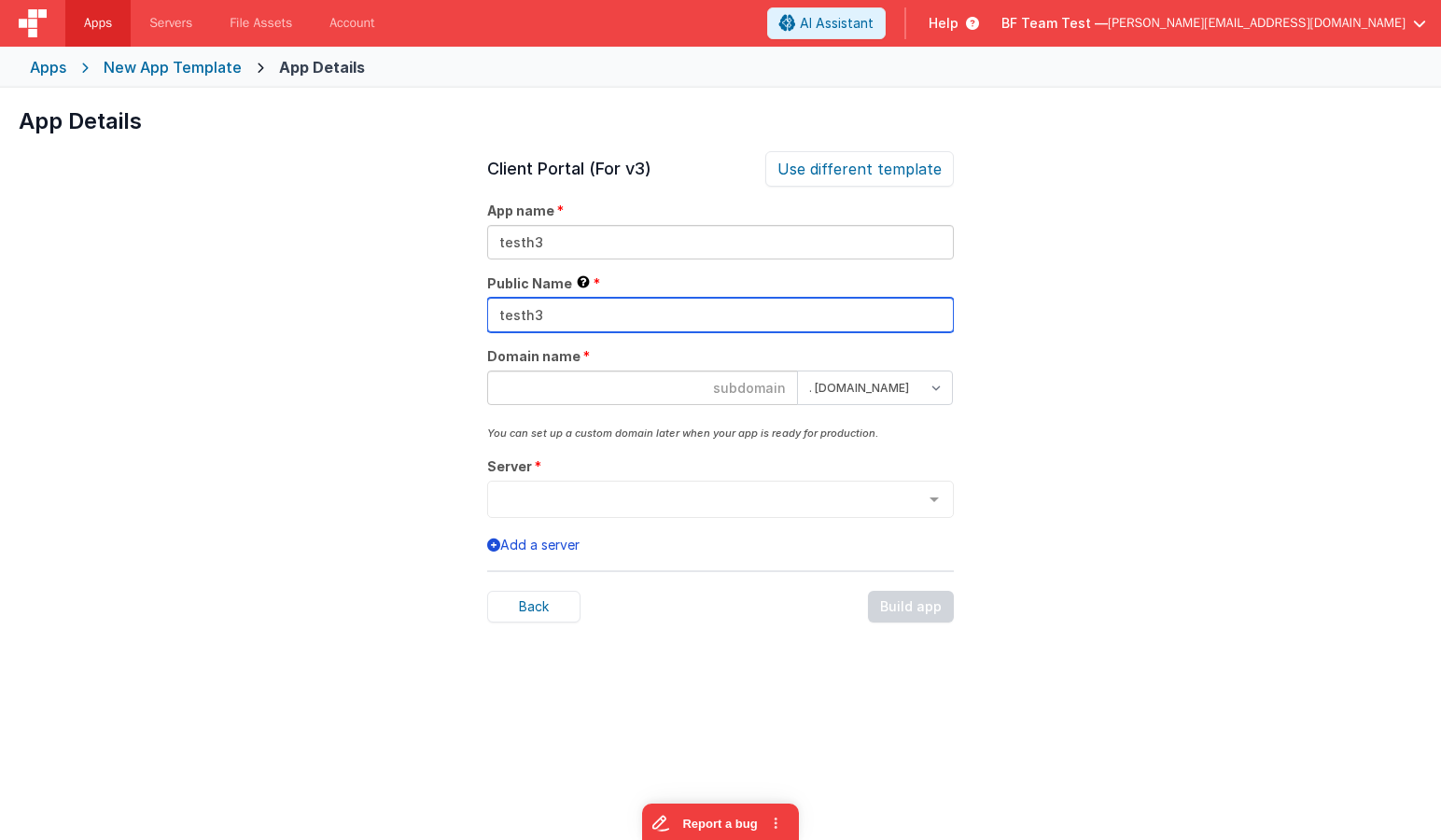 type on "testh3" 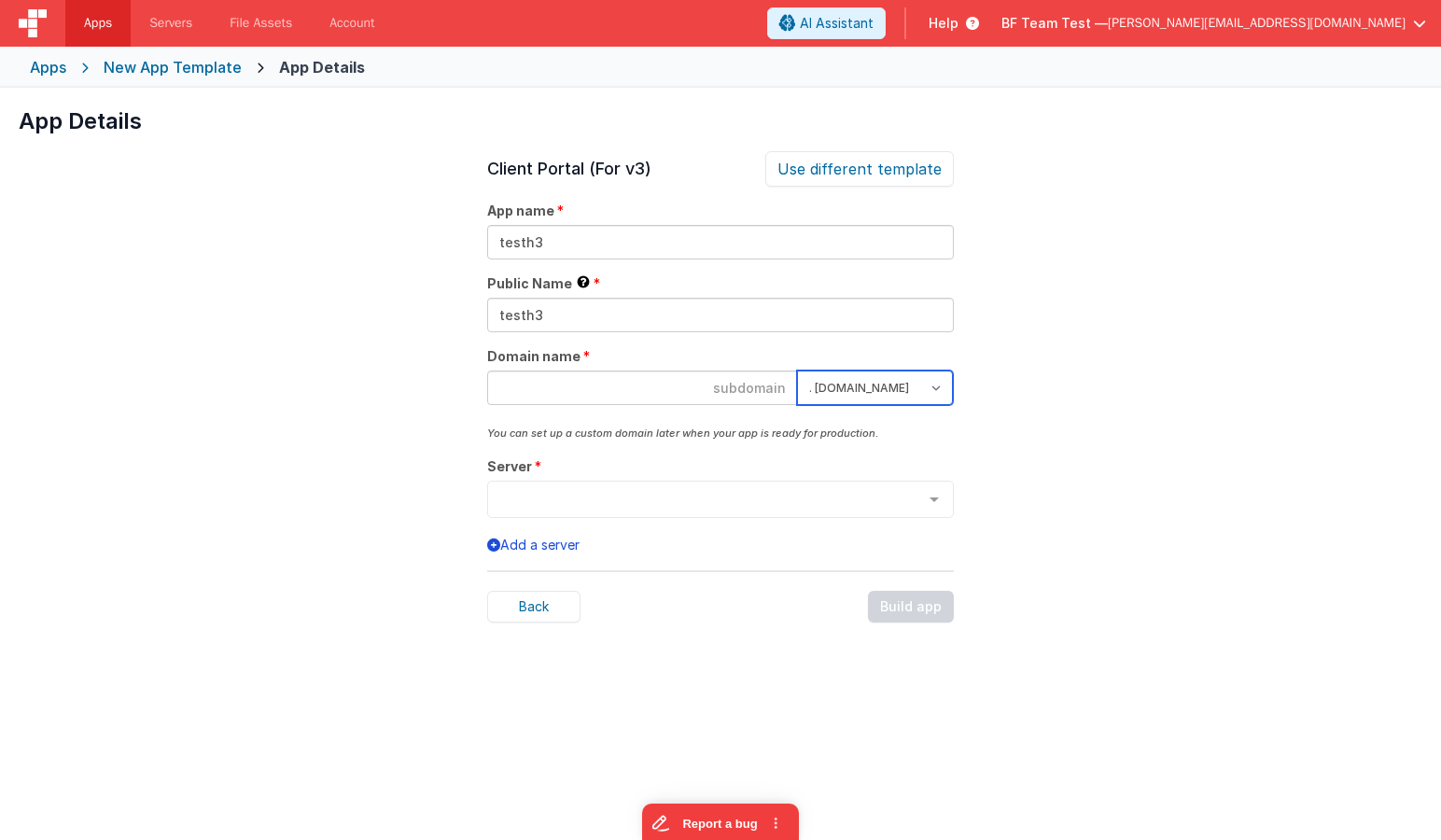 click on ". [DOMAIN_NAME] . [DOMAIN_NAME]" at bounding box center (874, 387) 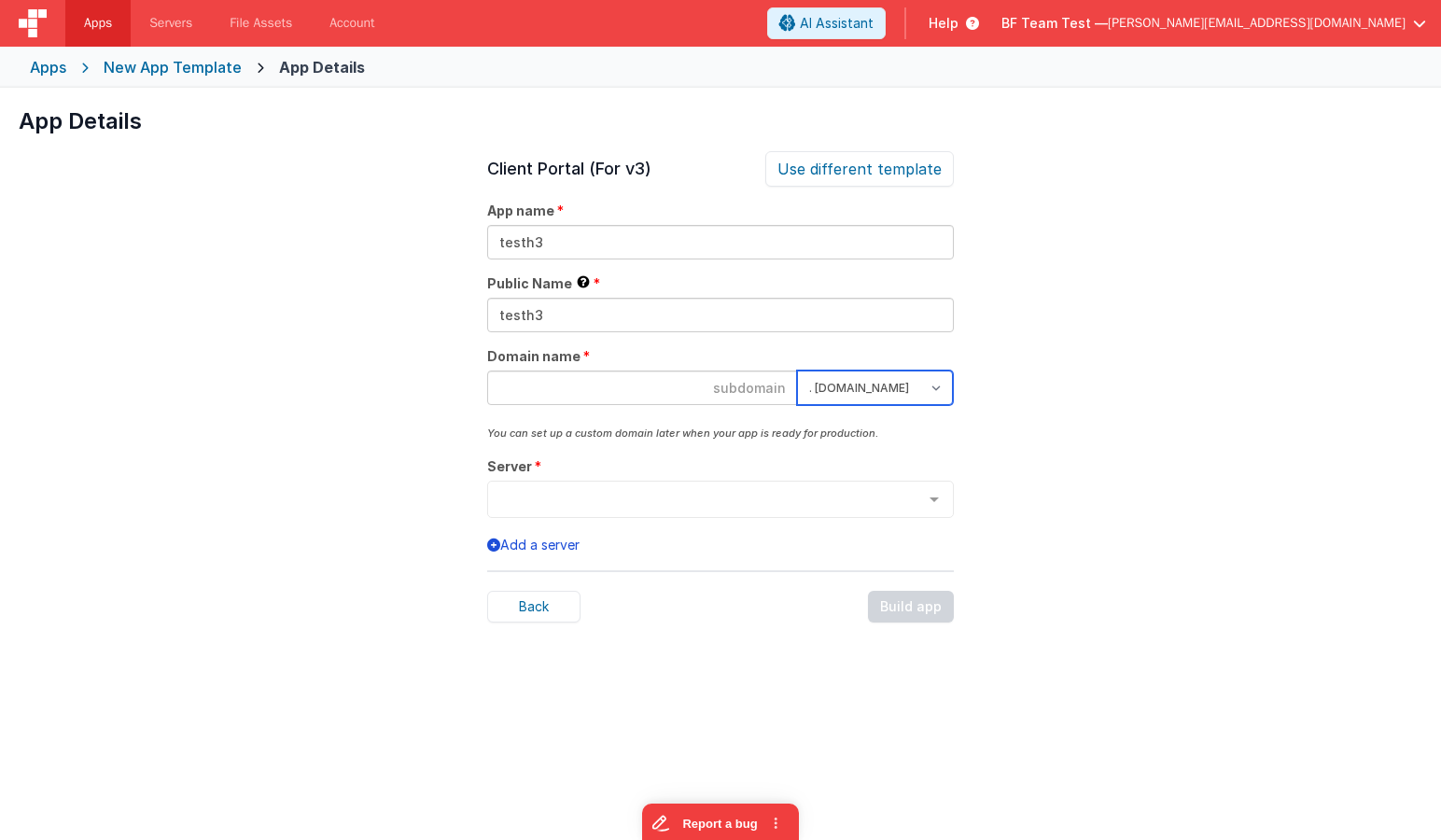 click on ". [DOMAIN_NAME]" at bounding box center [0, 0] 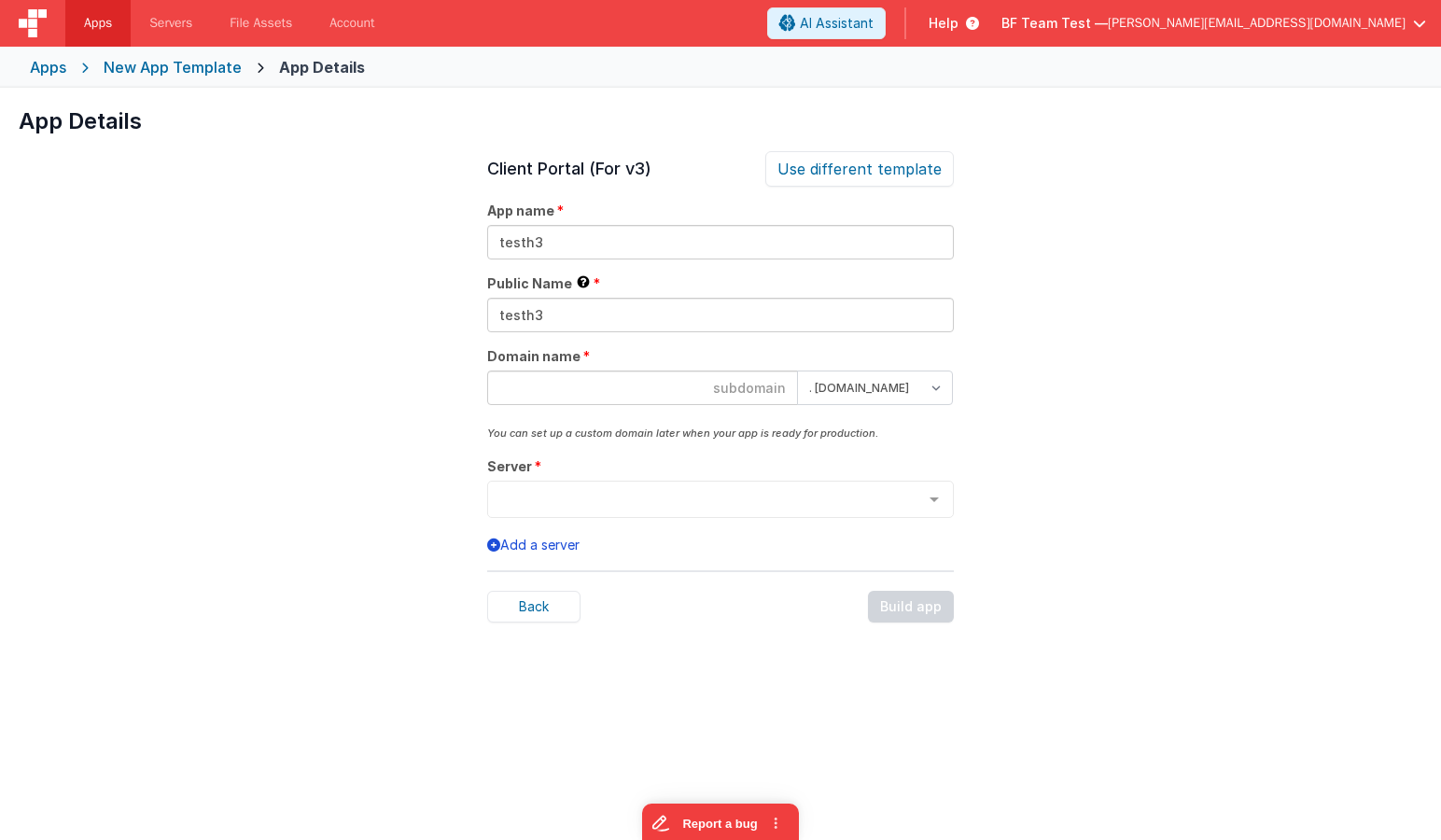 click at bounding box center [642, 387] 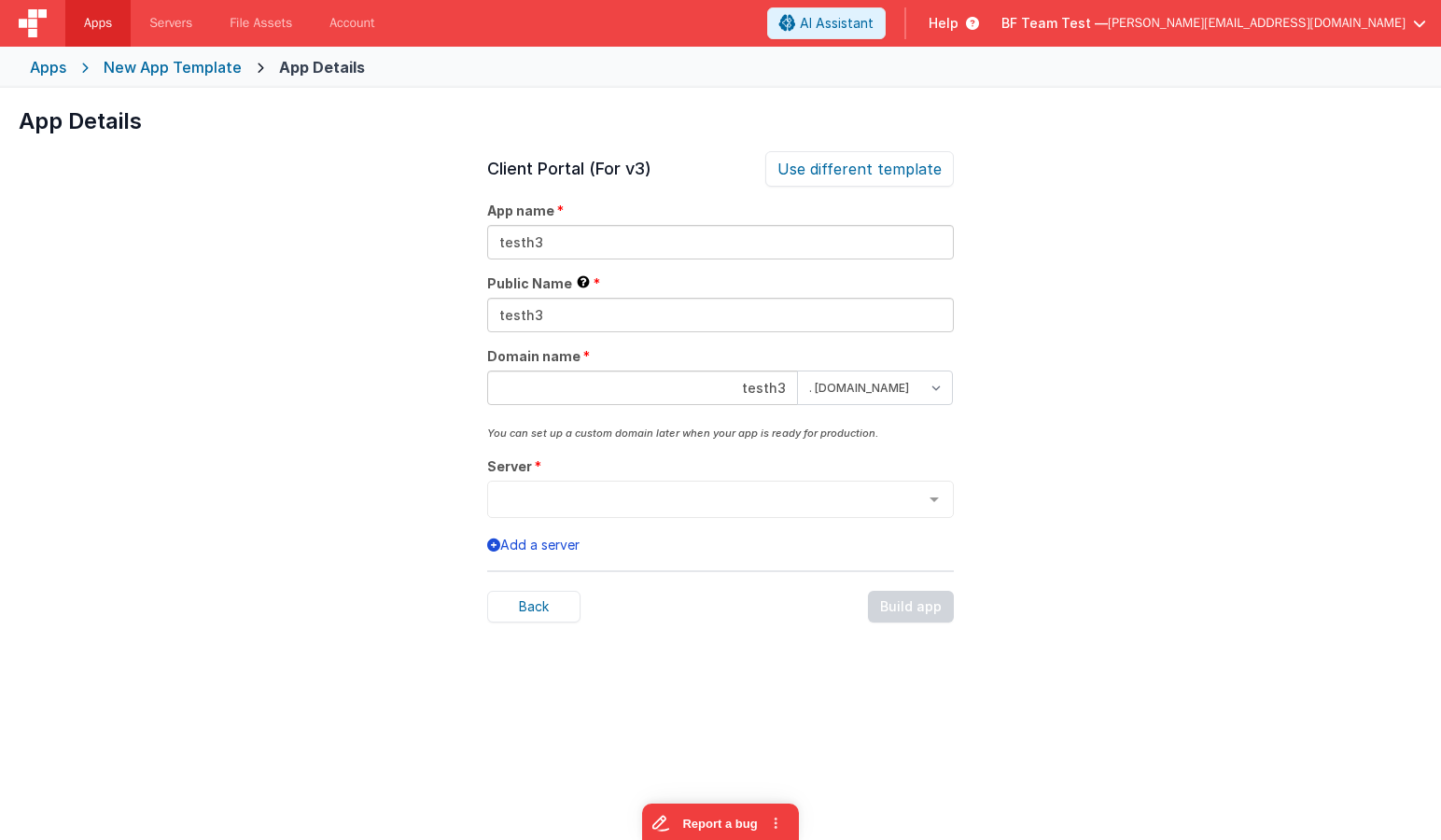type on "testh3" 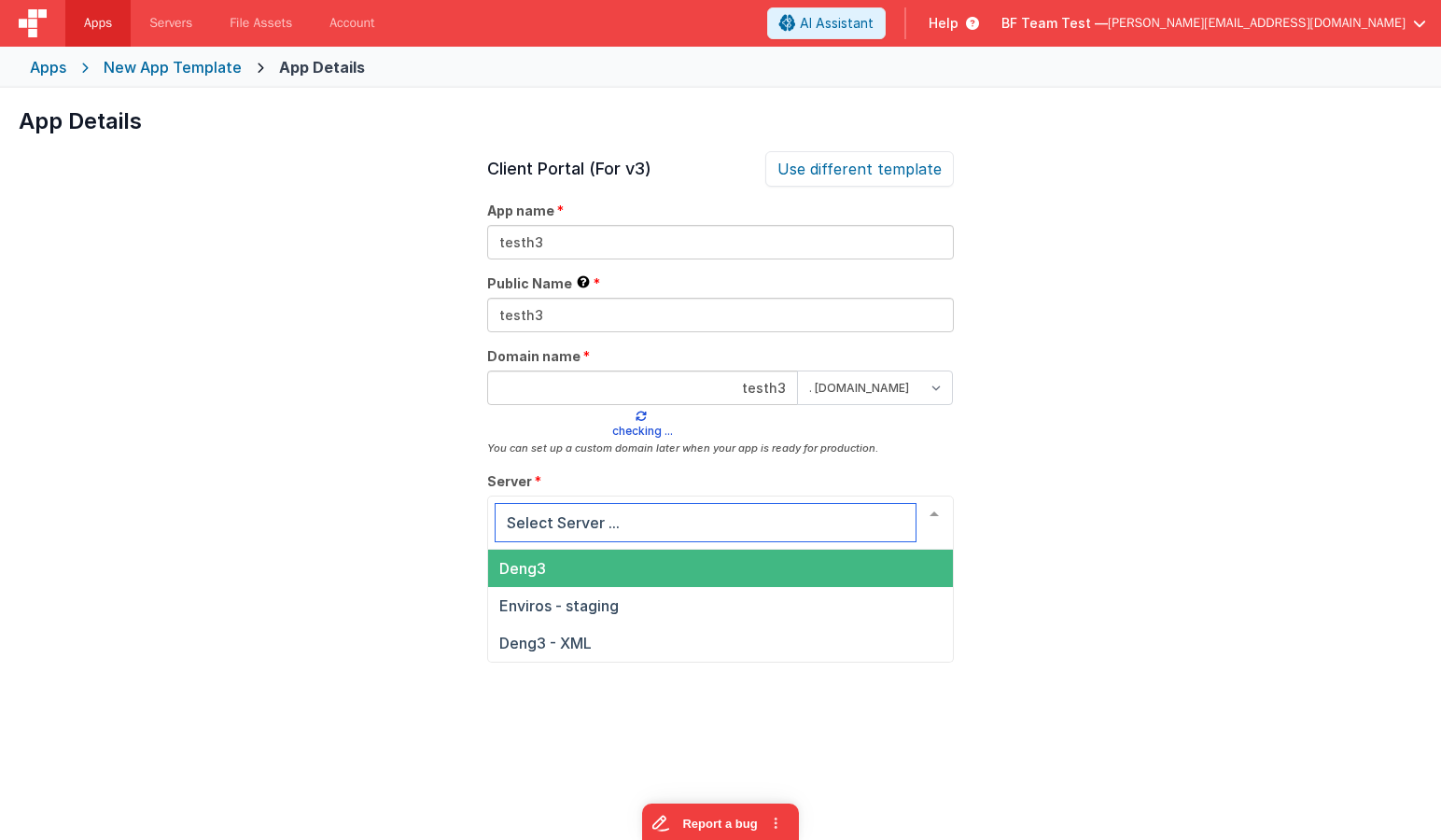 click on "Deng3" at bounding box center [720, 568] 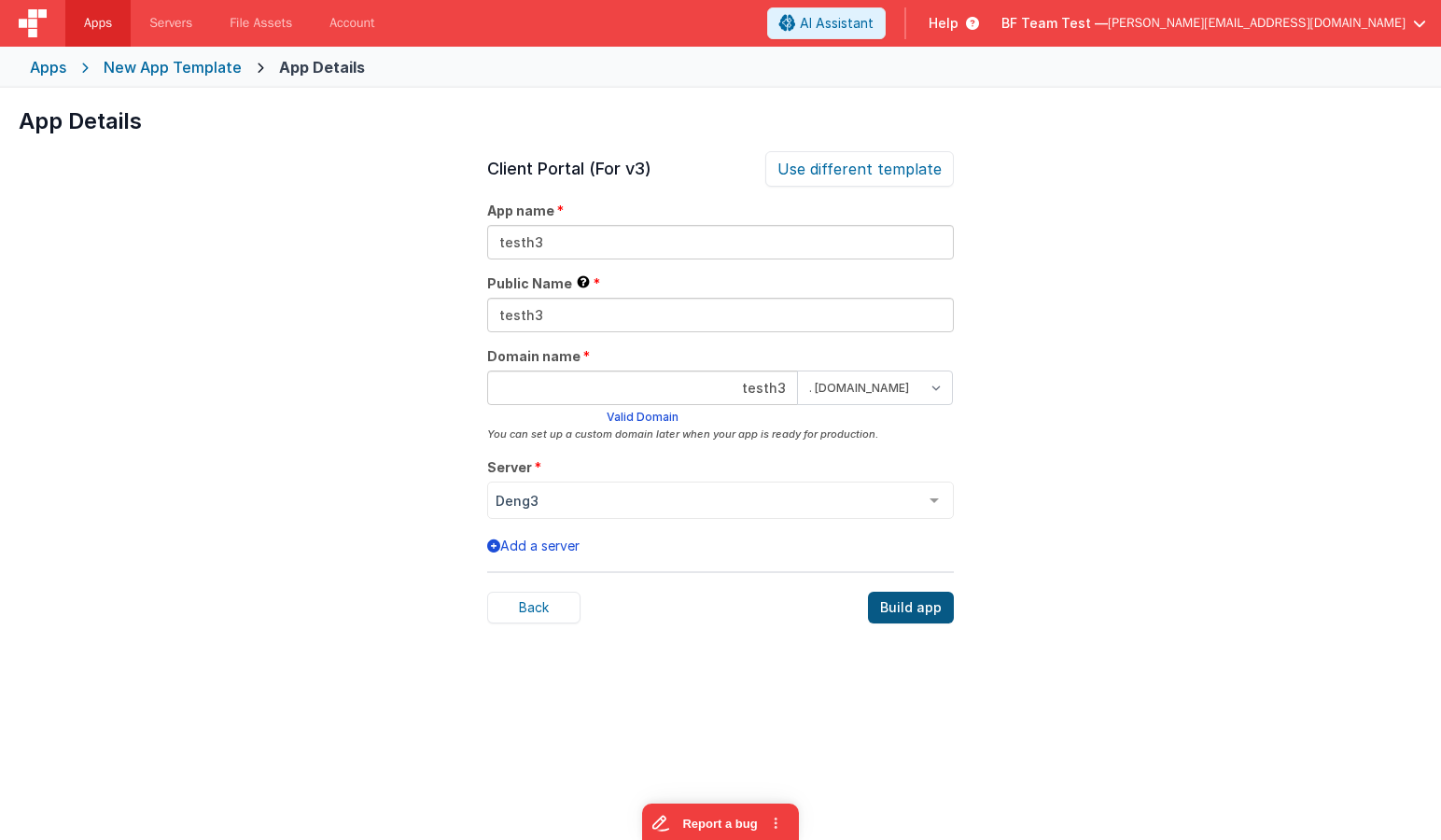 click on "Build app" at bounding box center [911, 608] 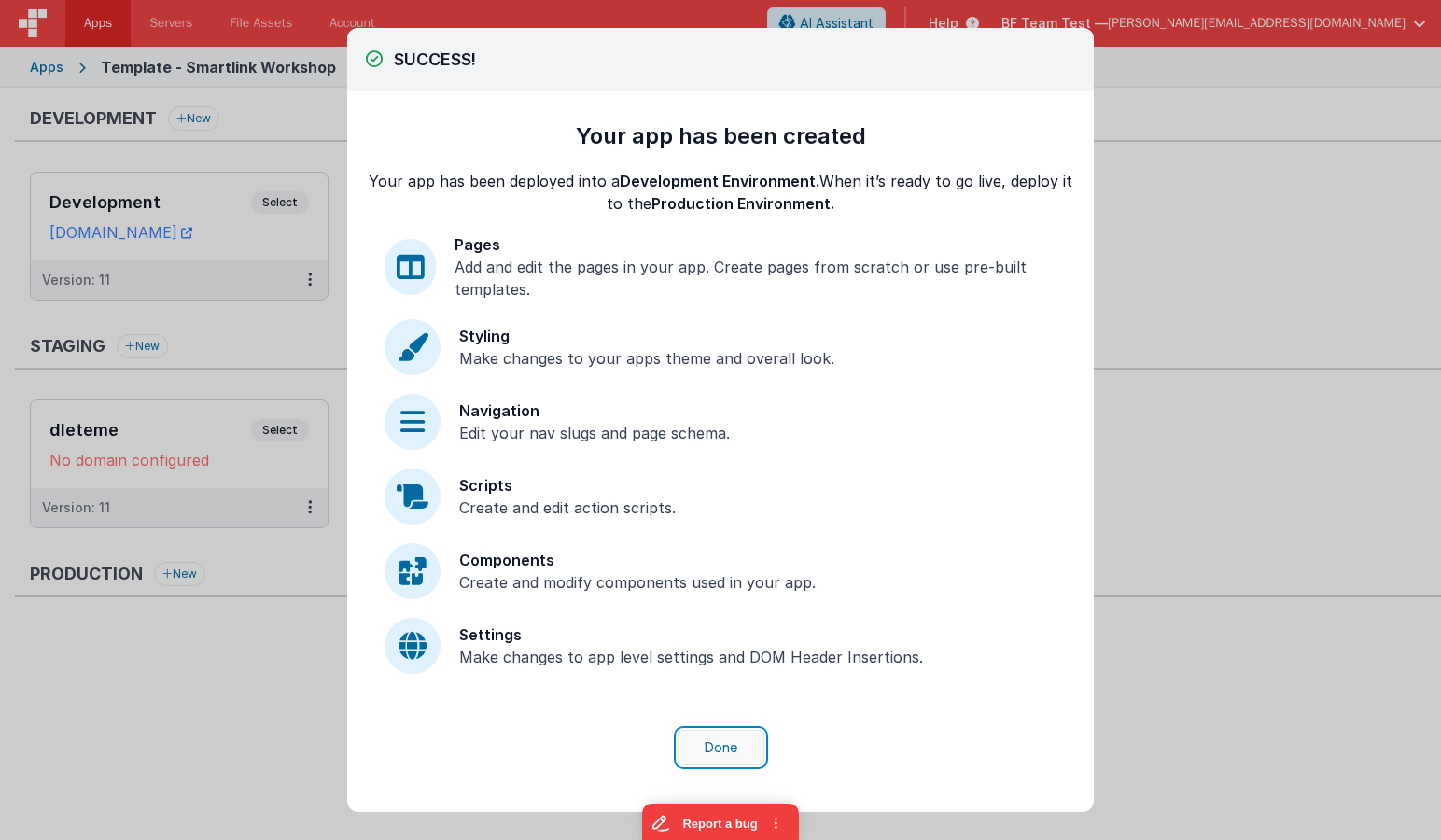 click on "Done" at bounding box center (720, 748) 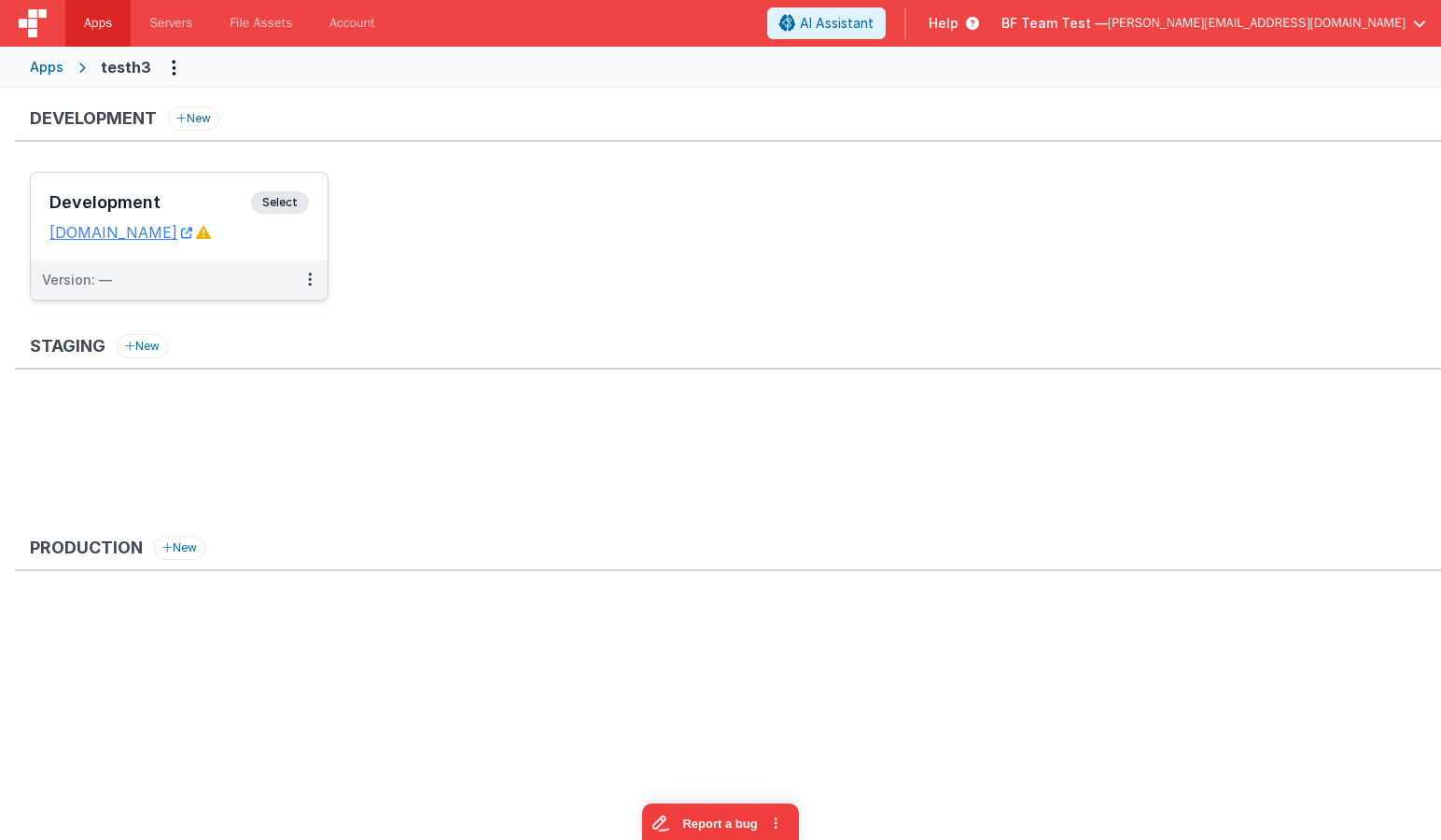 click on "Development
Select   URLs
[DOMAIN_NAME]" at bounding box center (179, 217) 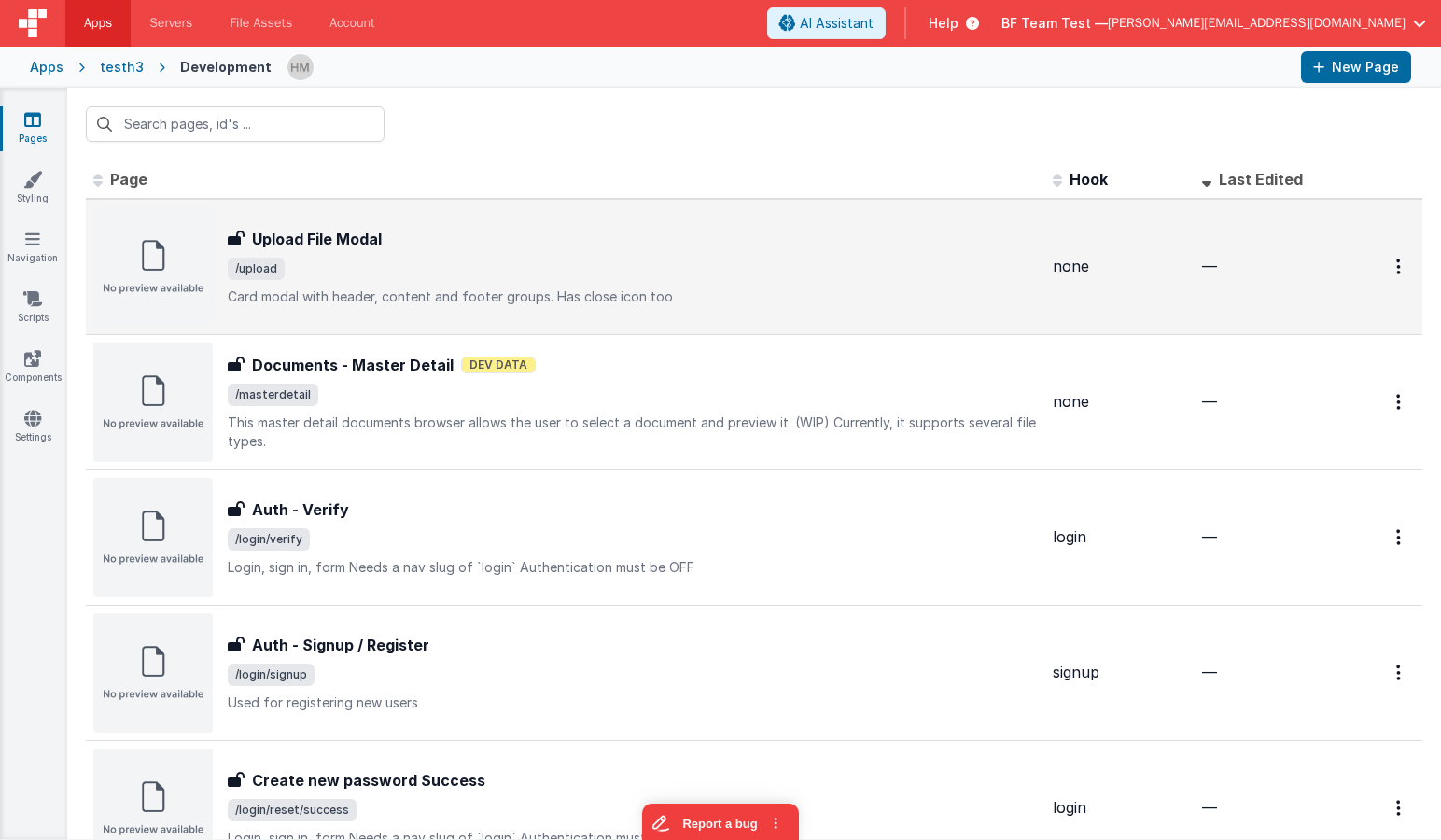 click on "/upload" at bounding box center (633, 269) 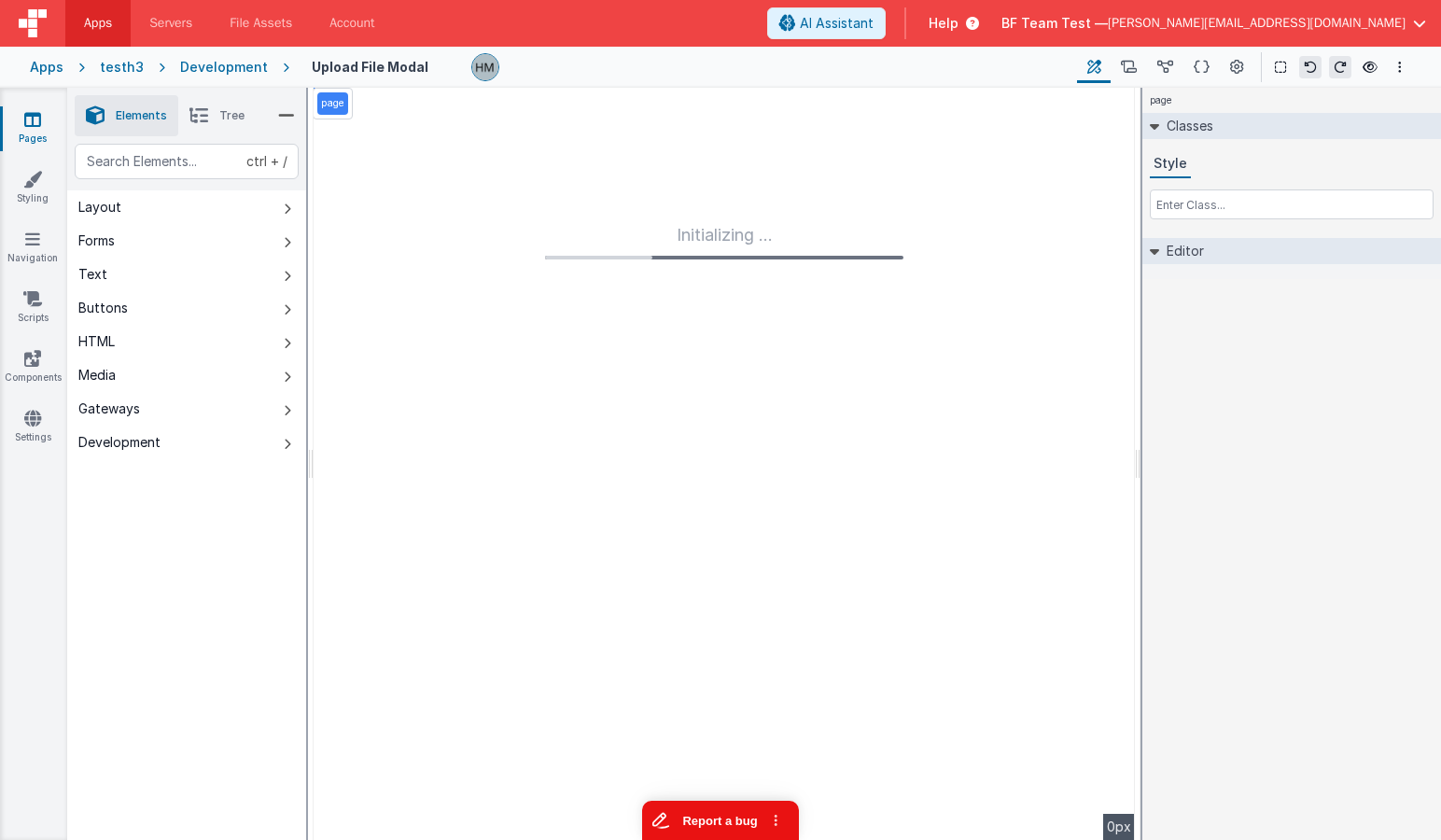 click on "Report a bug" at bounding box center (720, 820) 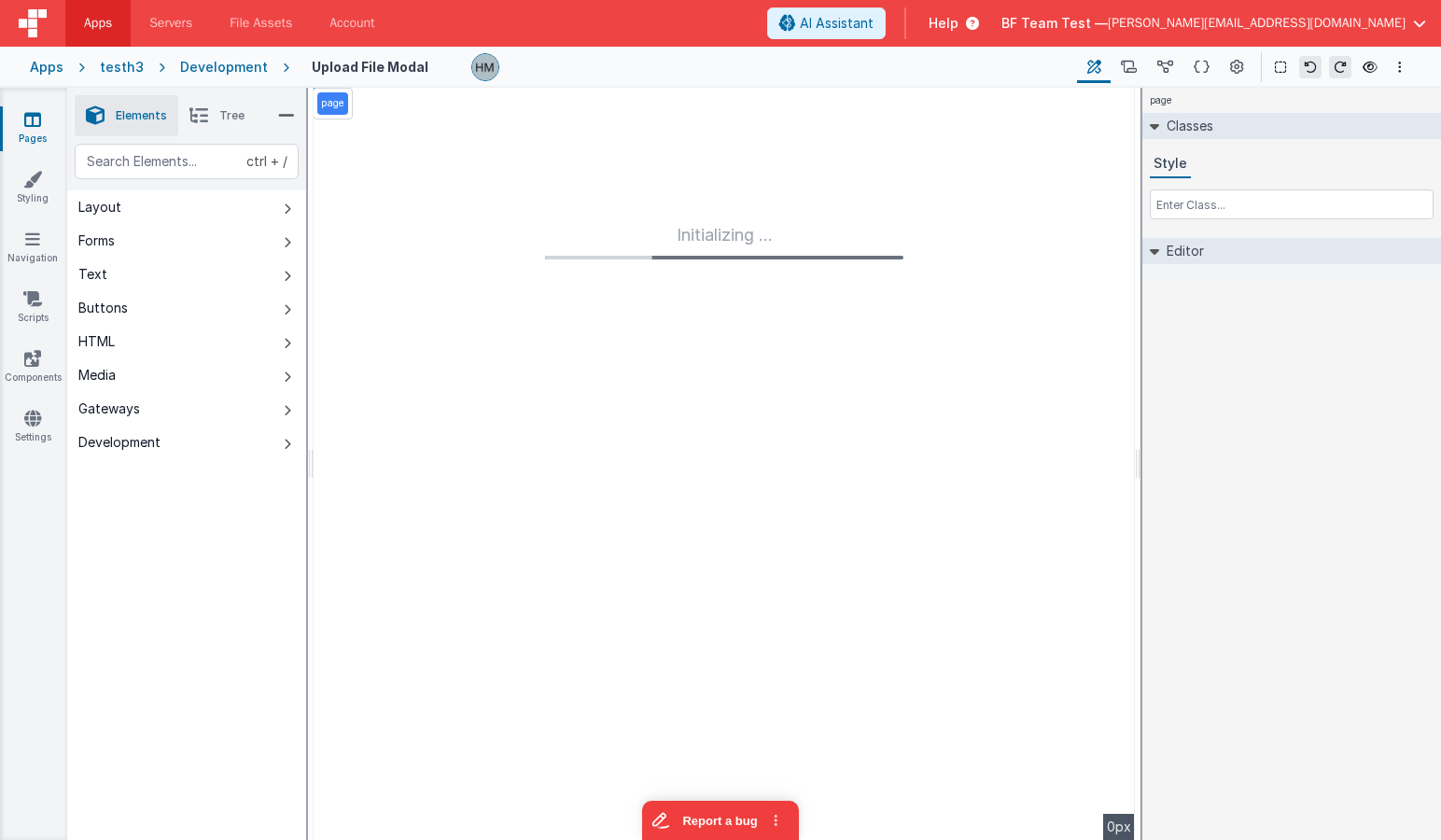 scroll, scrollTop: 0, scrollLeft: 0, axis: both 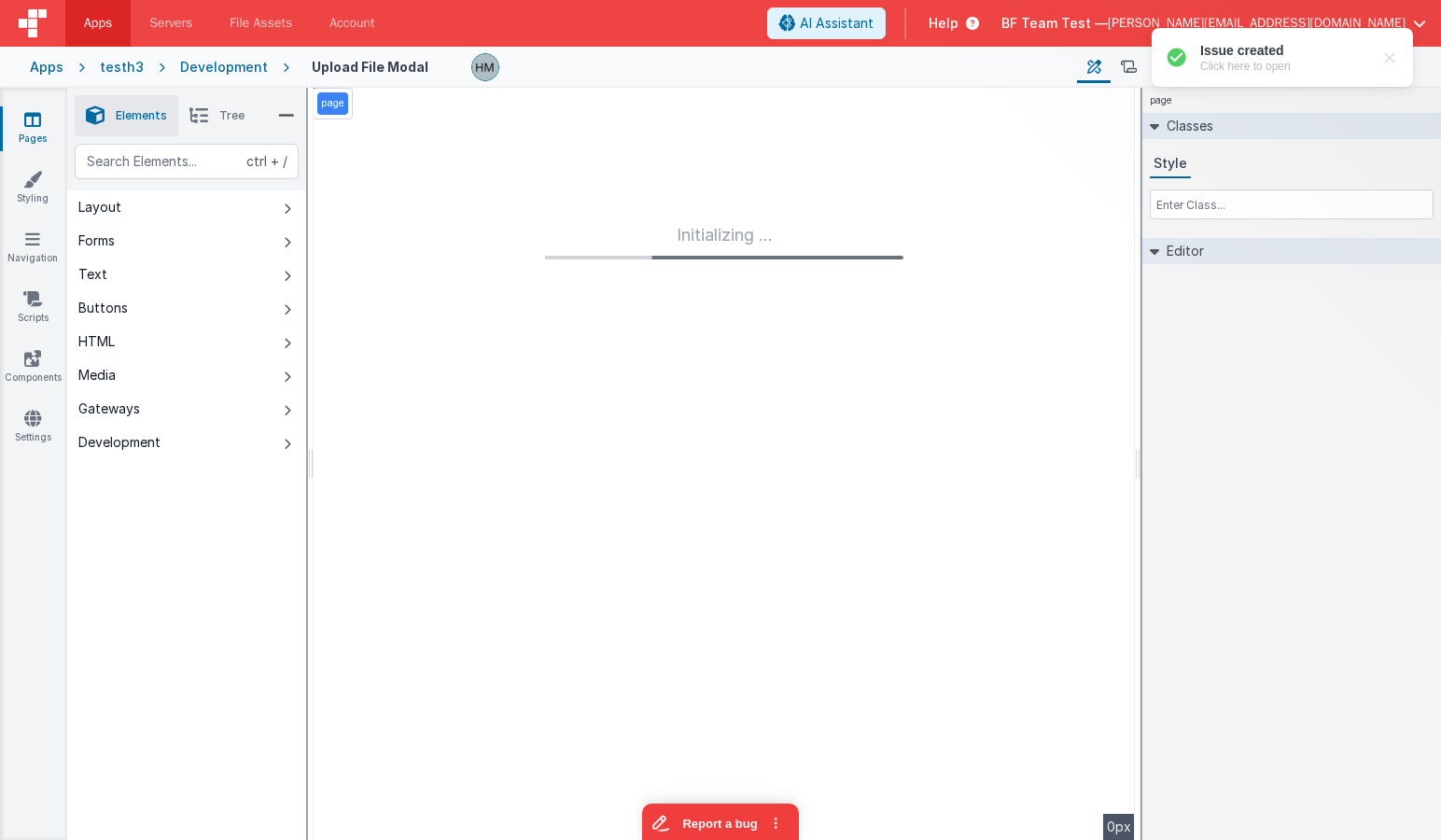click on "Development" at bounding box center (224, 67) 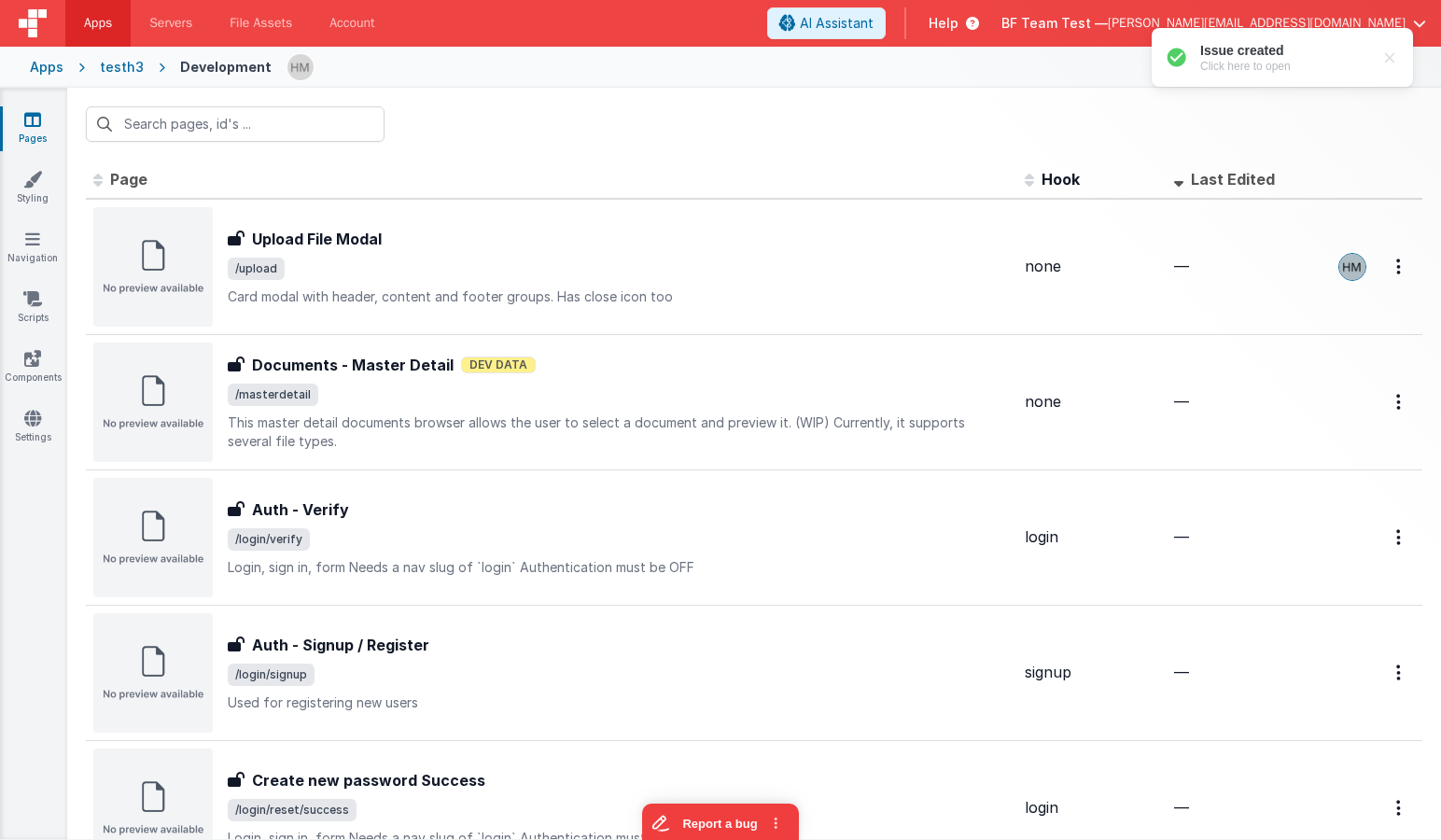 click on "testh3" at bounding box center [121, 67] 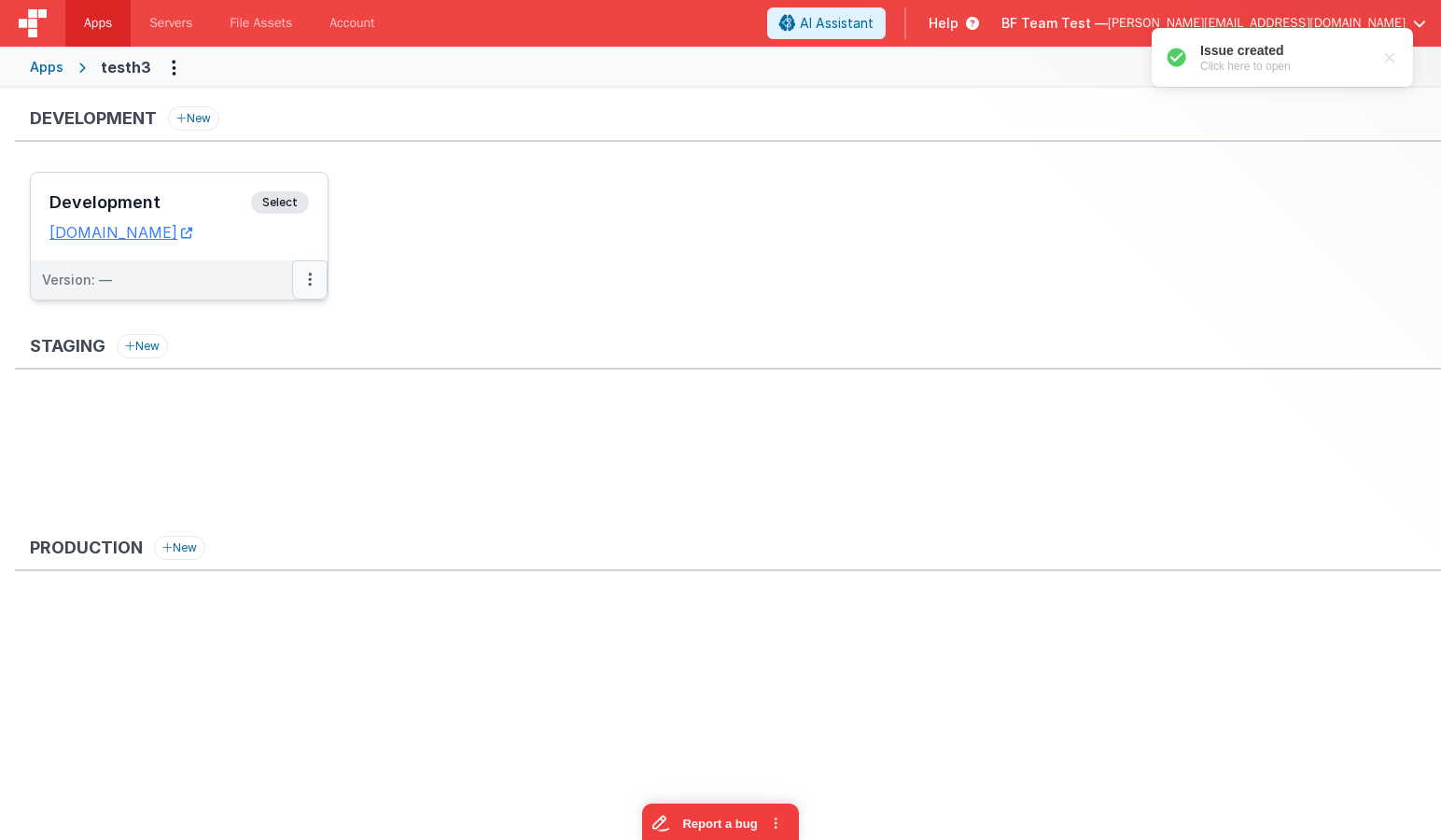 click at bounding box center [310, 280] 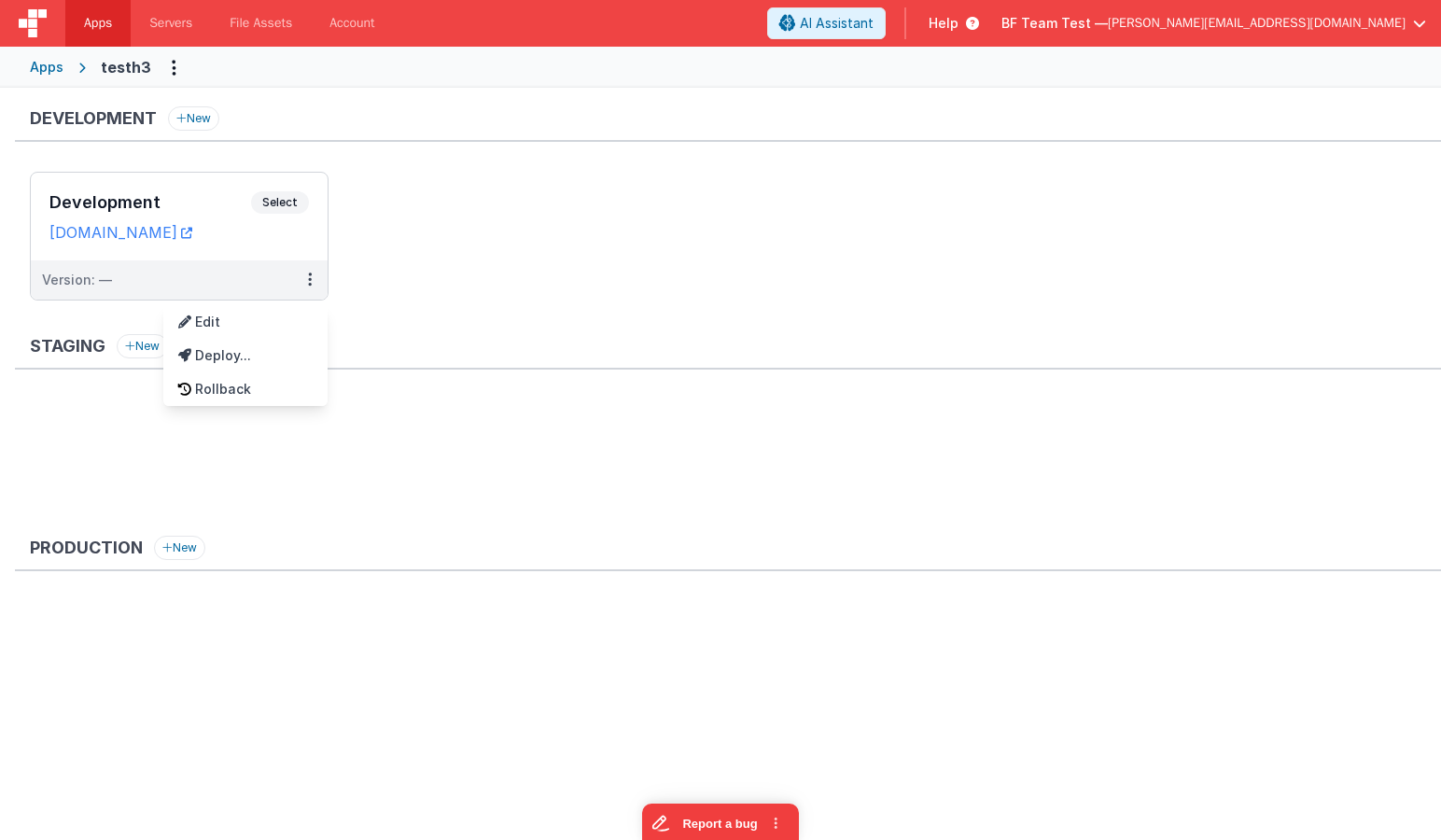 click at bounding box center (720, 420) 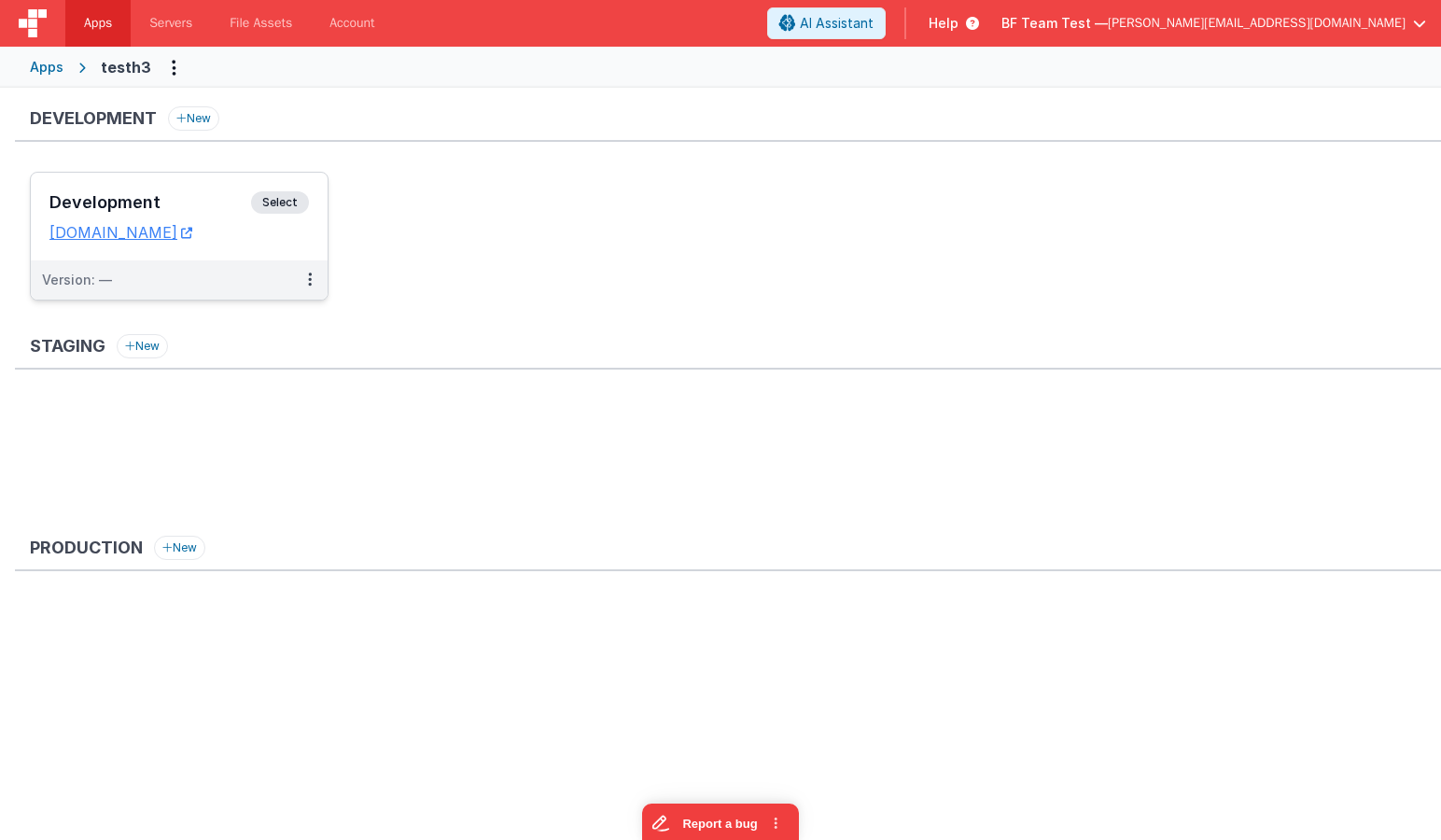 click on "Development" at bounding box center [150, 203] 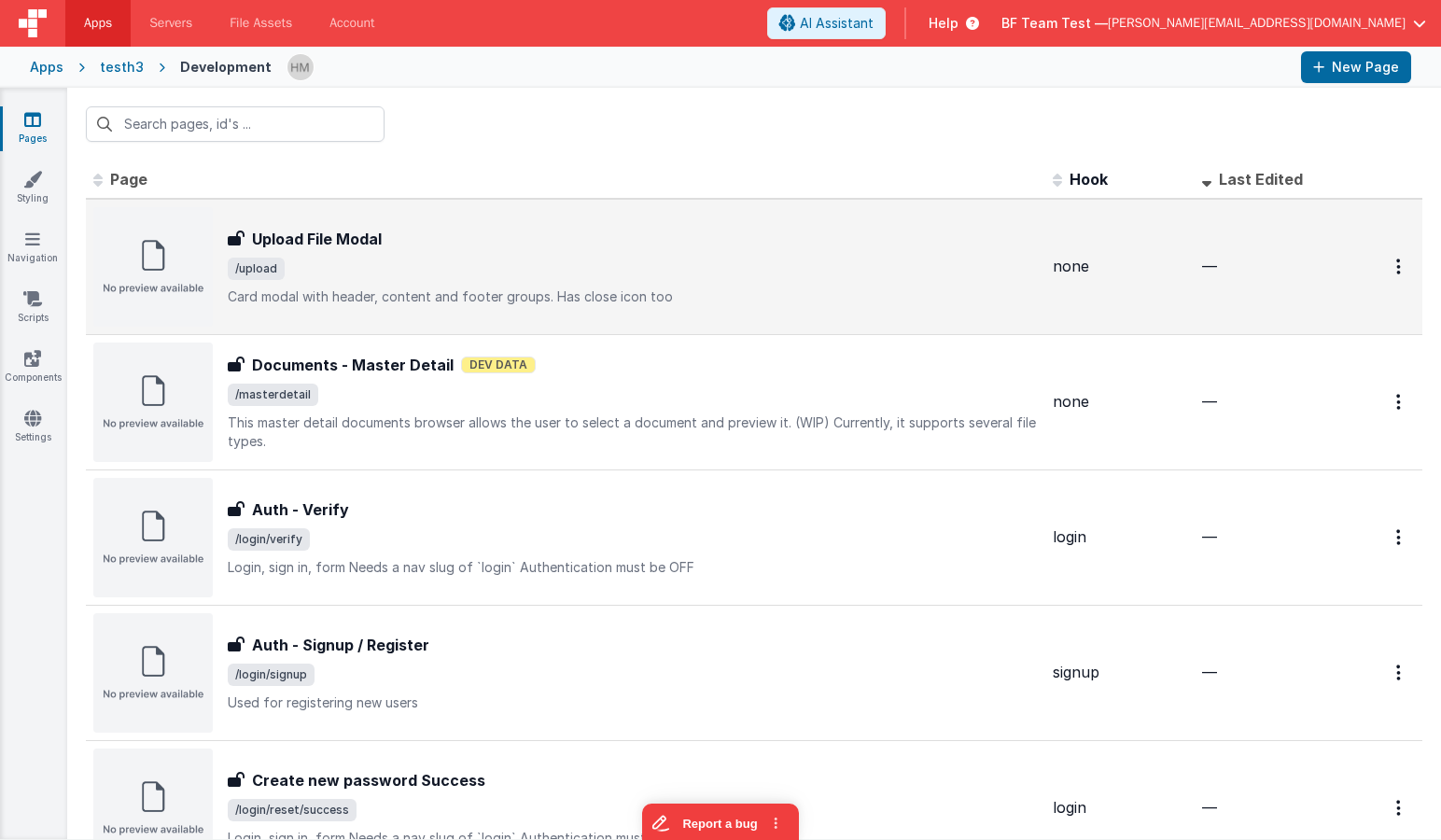 click on "Upload File Modal" at bounding box center (633, 239) 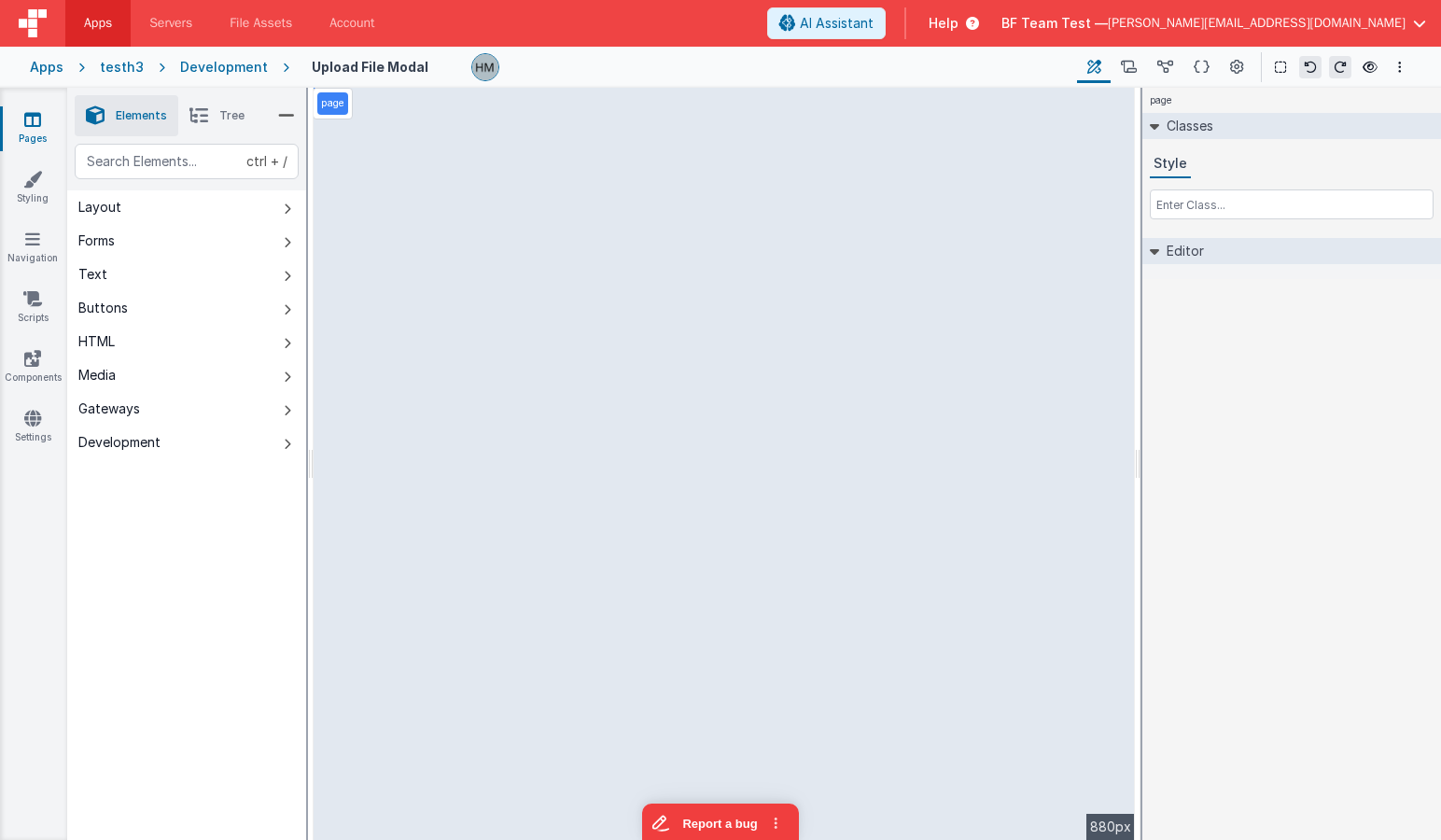 click on "Development" at bounding box center (224, 67) 